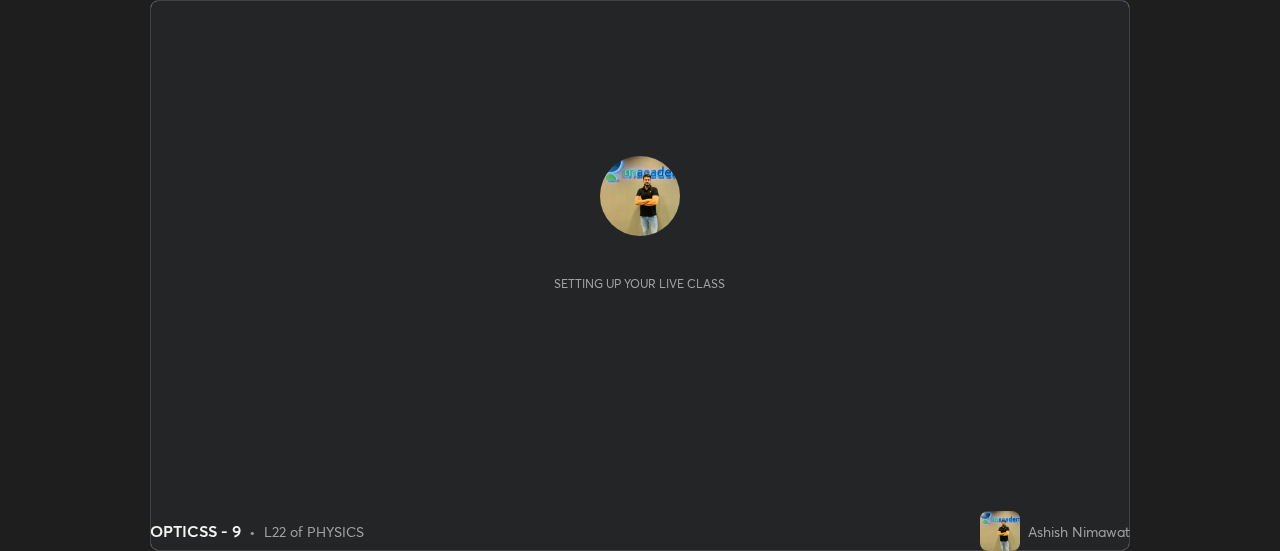 scroll, scrollTop: 0, scrollLeft: 0, axis: both 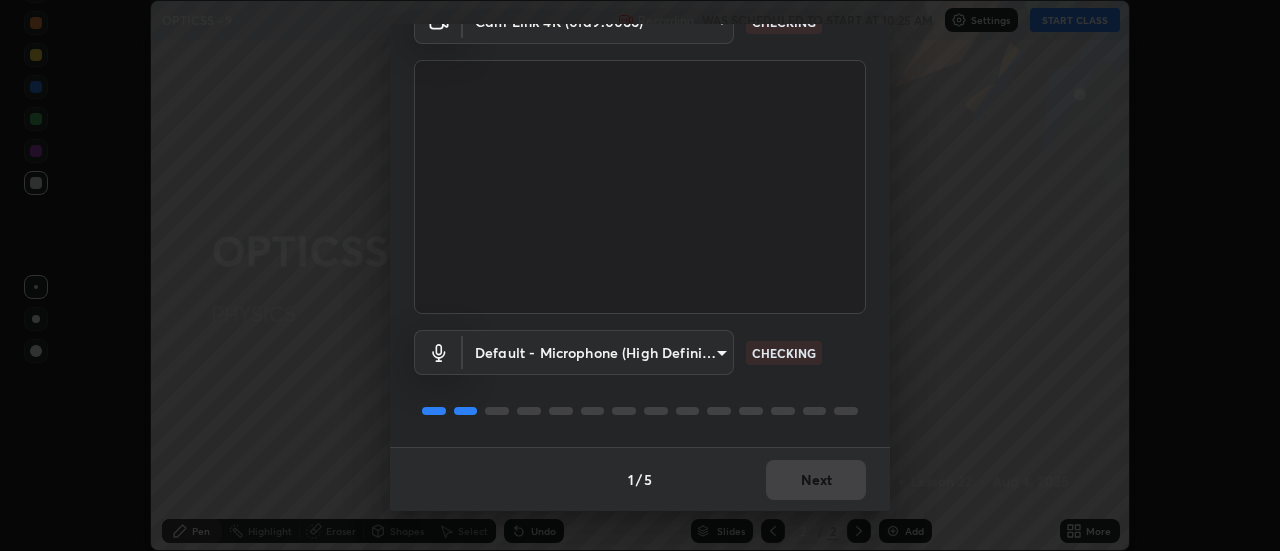 click on "1 / 5 Next" at bounding box center (640, 479) 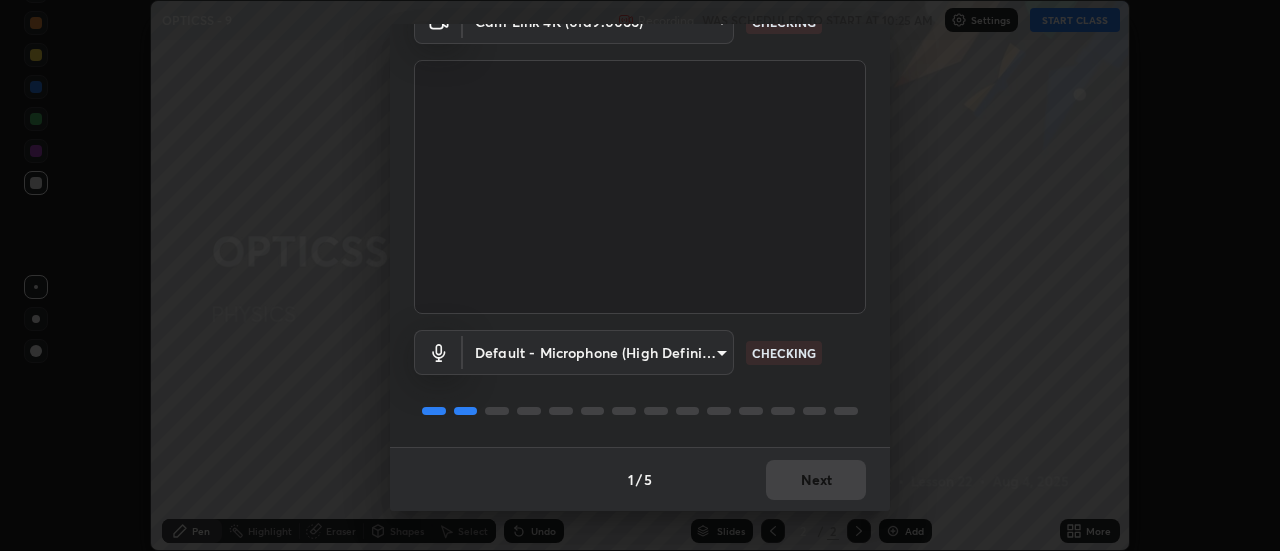 click on "Next" at bounding box center [816, 480] 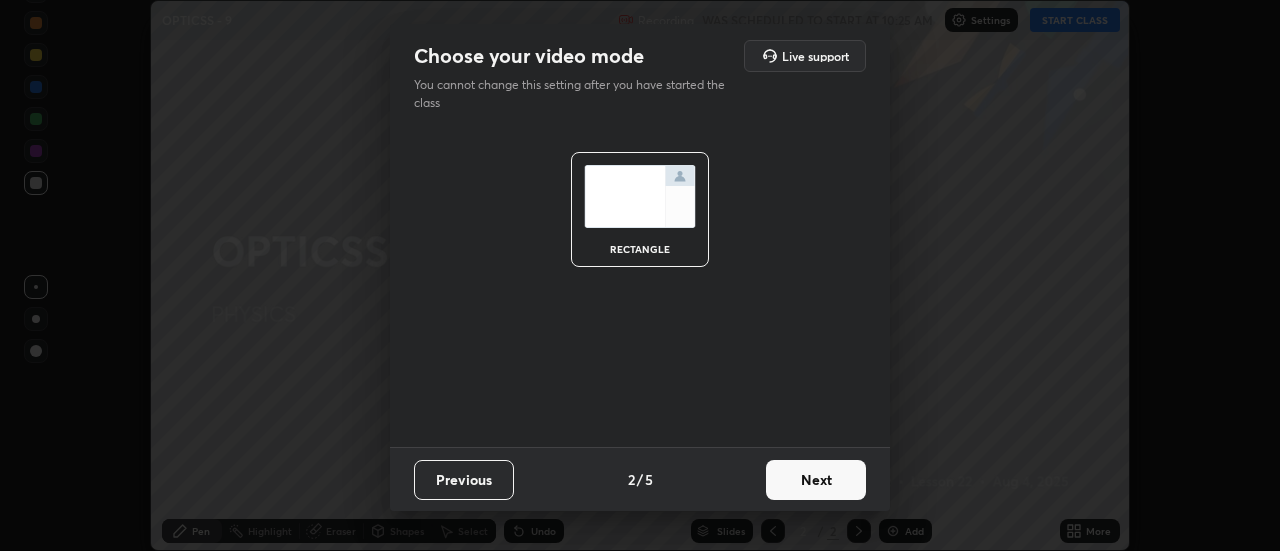 scroll, scrollTop: 0, scrollLeft: 0, axis: both 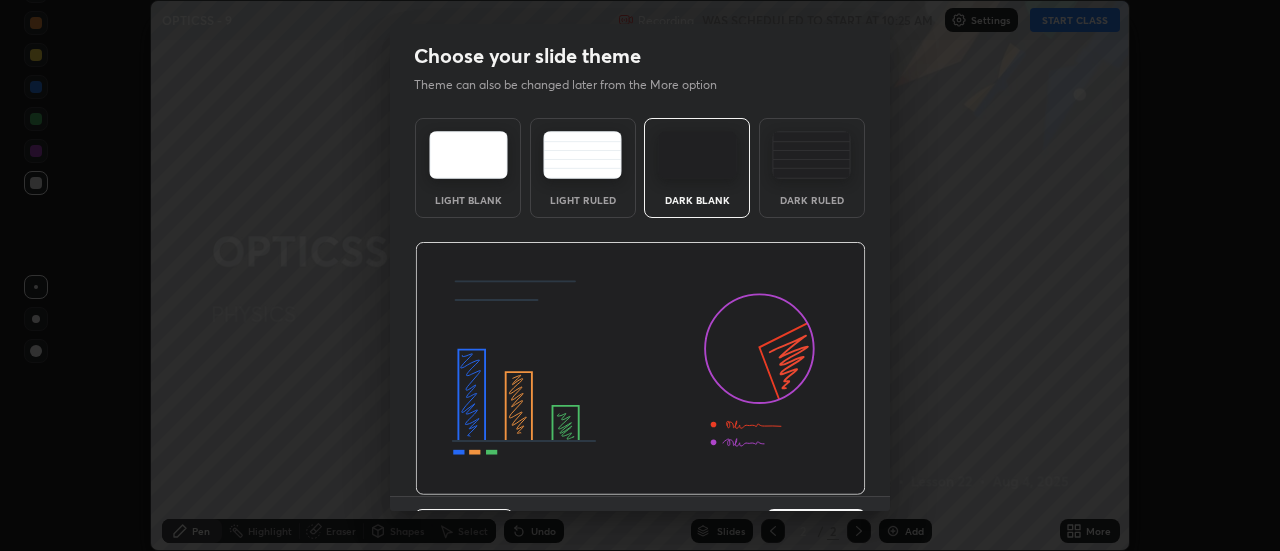 click at bounding box center (640, 369) 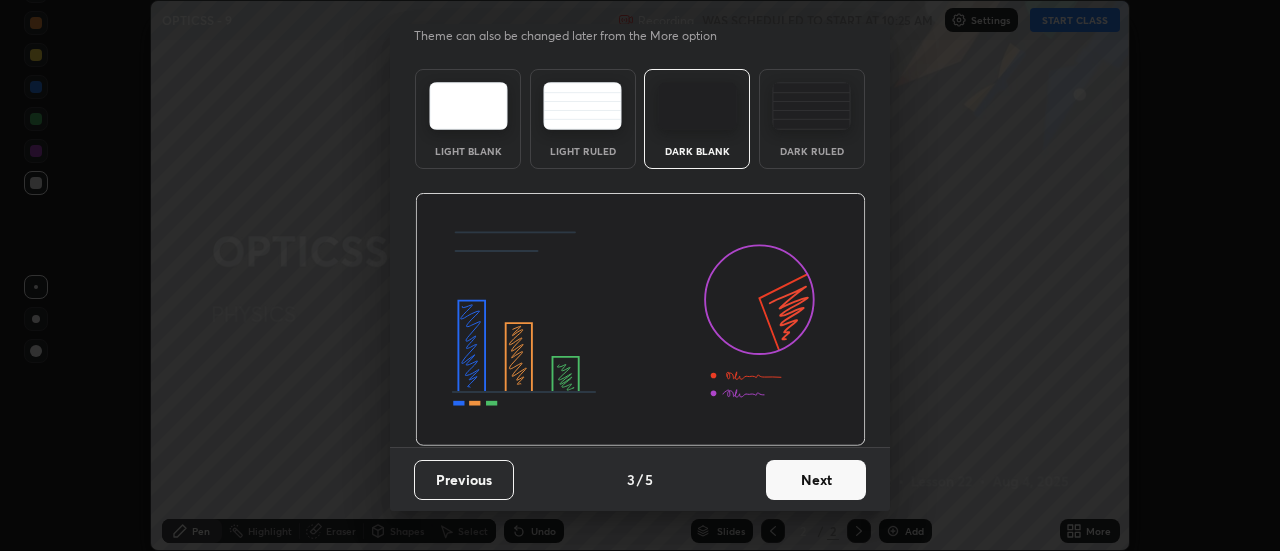 click on "Next" at bounding box center (816, 480) 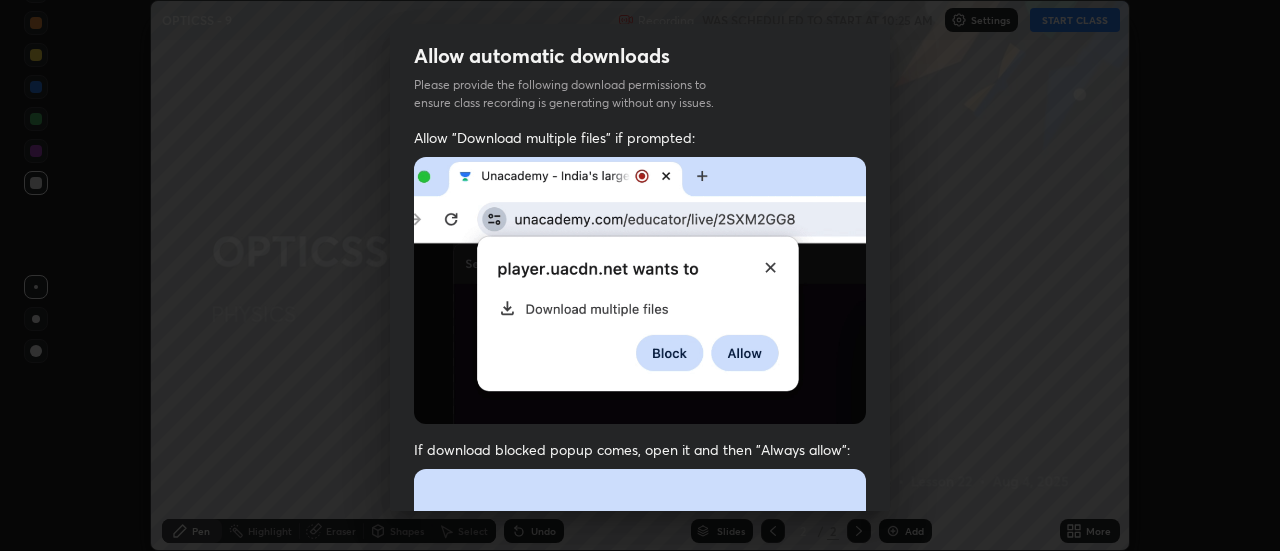 click at bounding box center (640, 687) 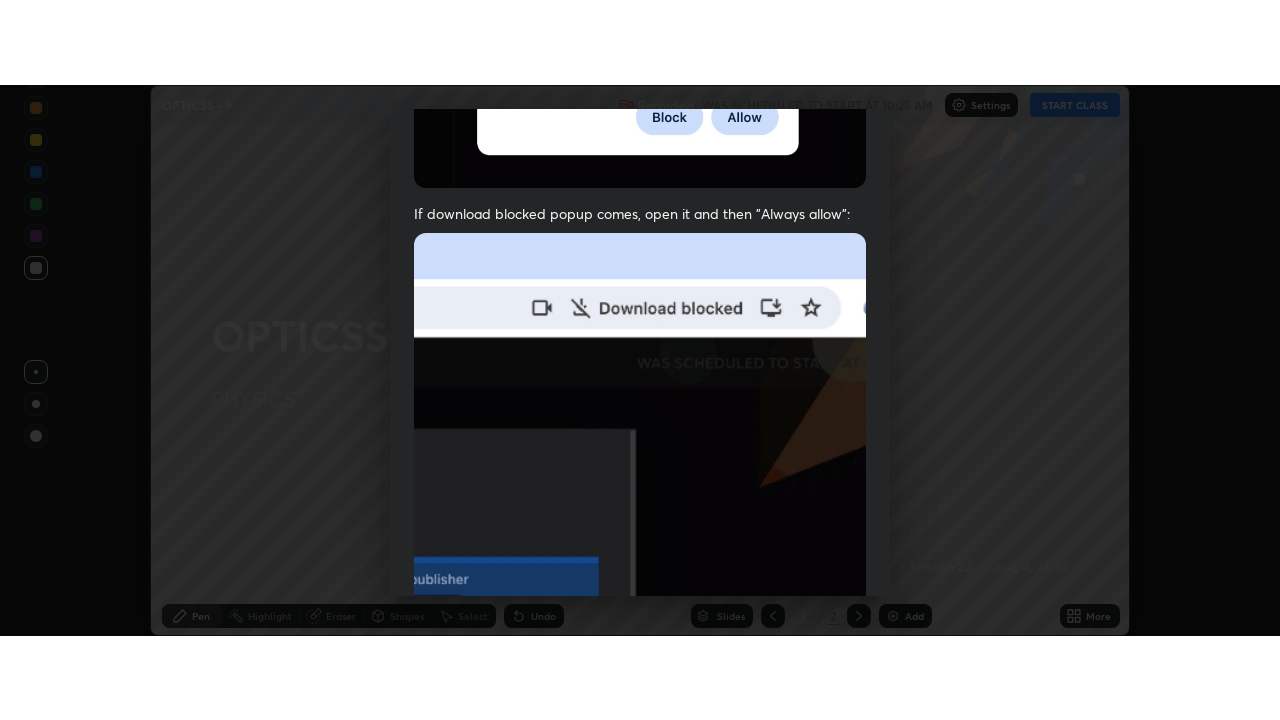 scroll, scrollTop: 513, scrollLeft: 0, axis: vertical 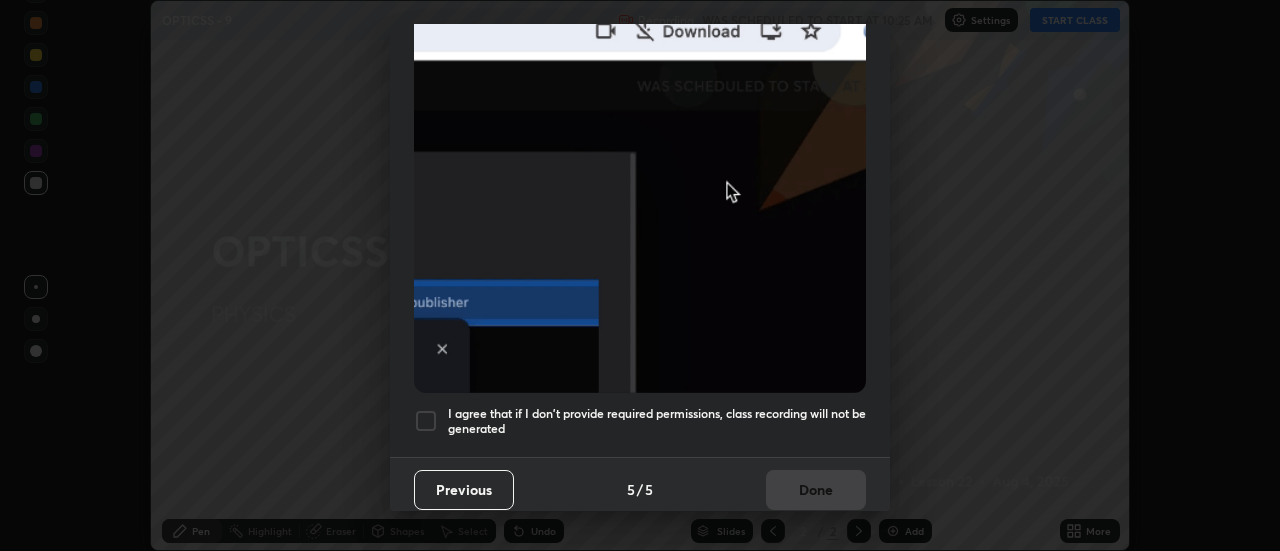 click at bounding box center (426, 421) 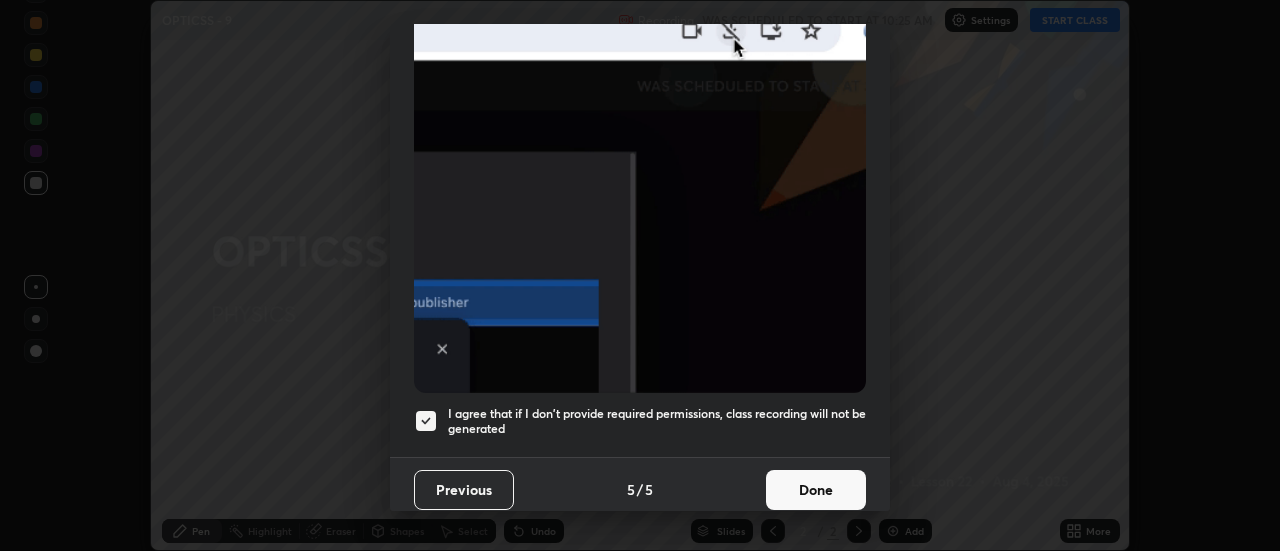 click on "Done" at bounding box center [816, 490] 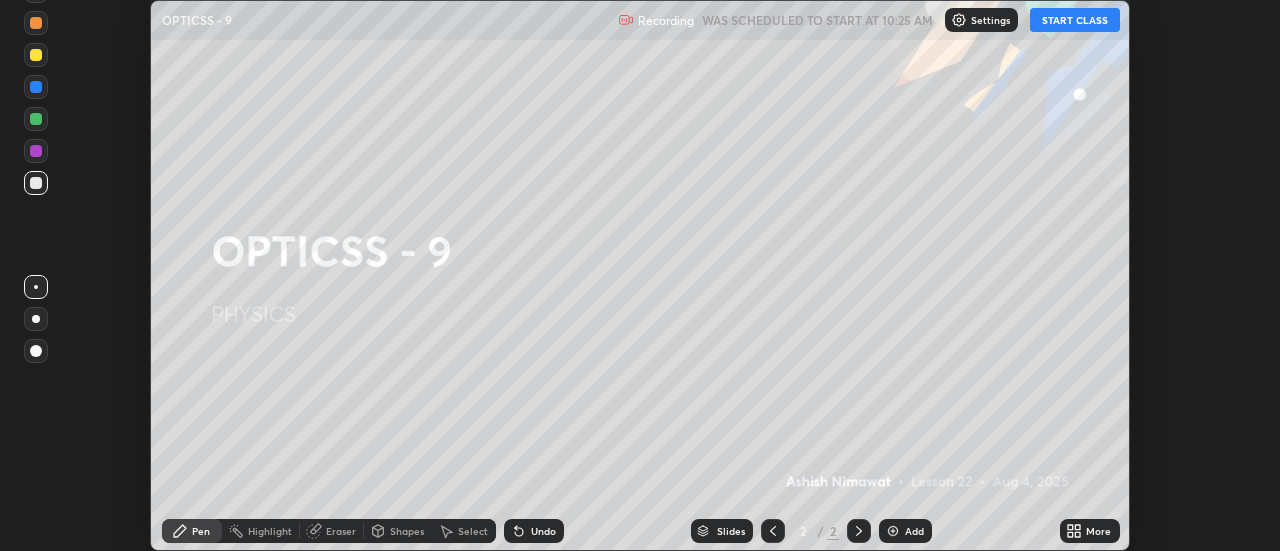 click on "START CLASS" at bounding box center [1075, 20] 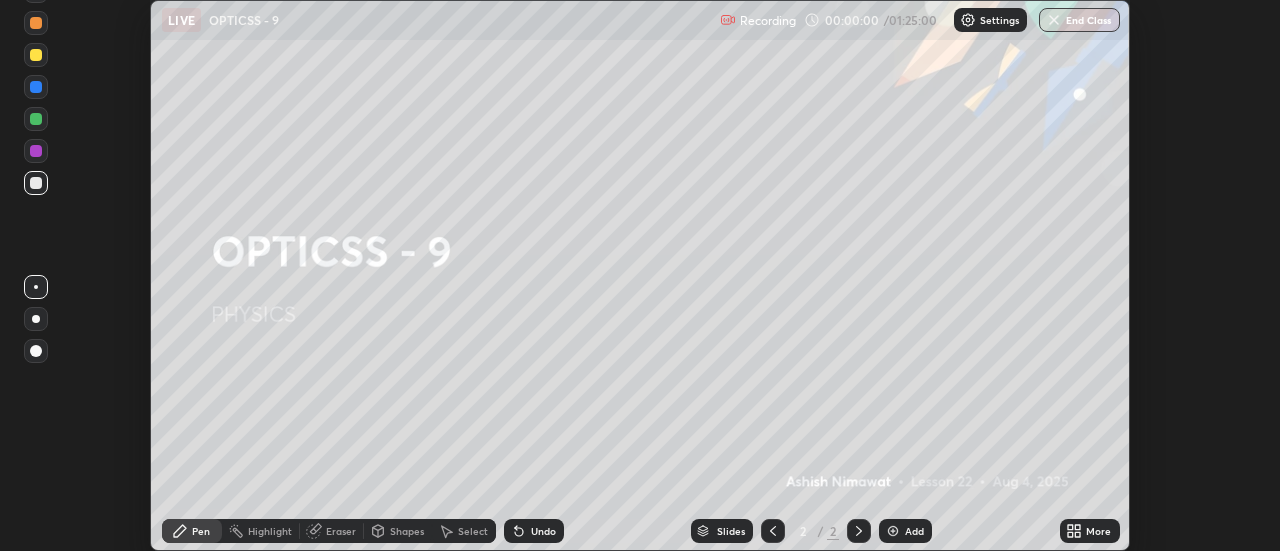 click on "More" at bounding box center [1098, 531] 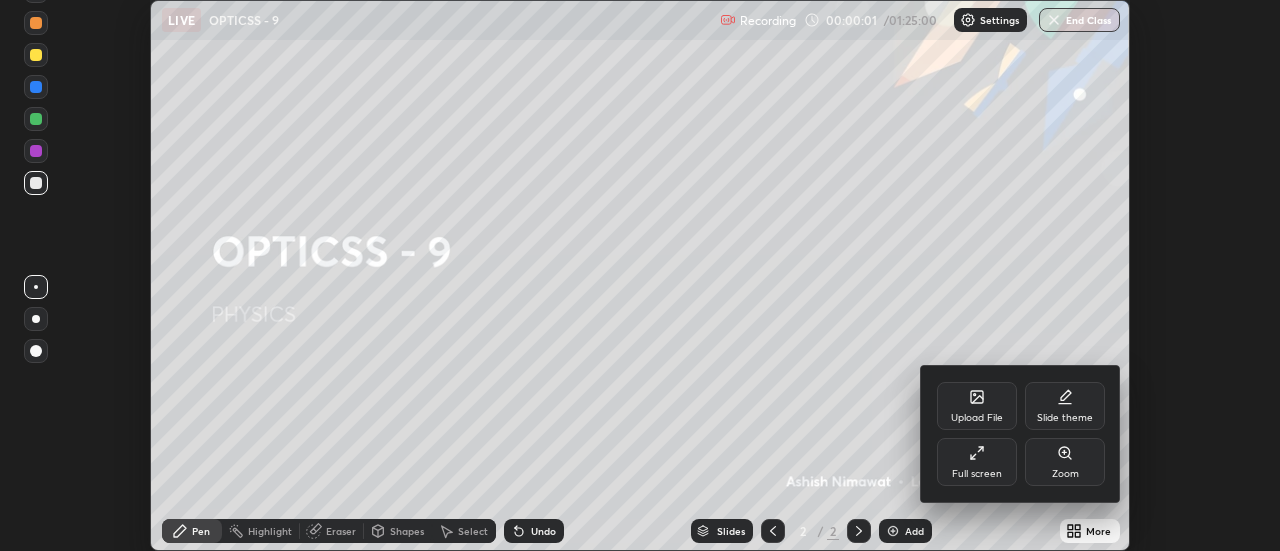 click on "Full screen" at bounding box center (977, 474) 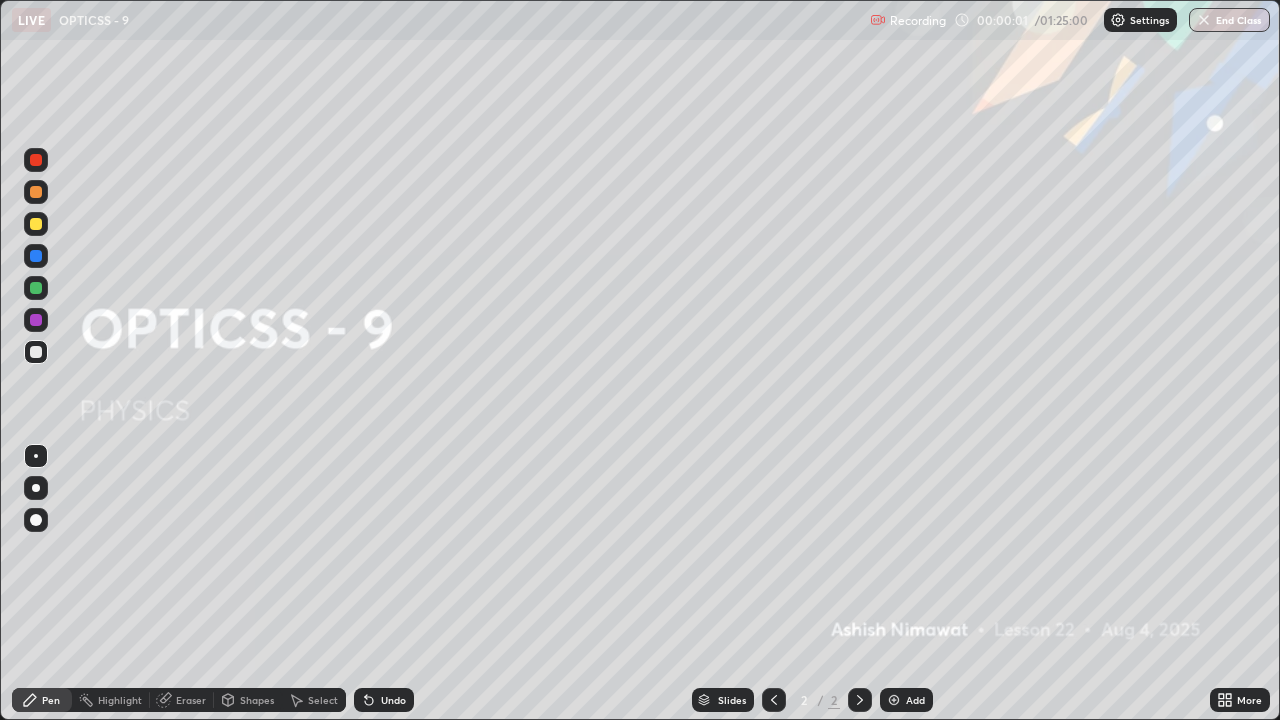 scroll, scrollTop: 99280, scrollLeft: 98720, axis: both 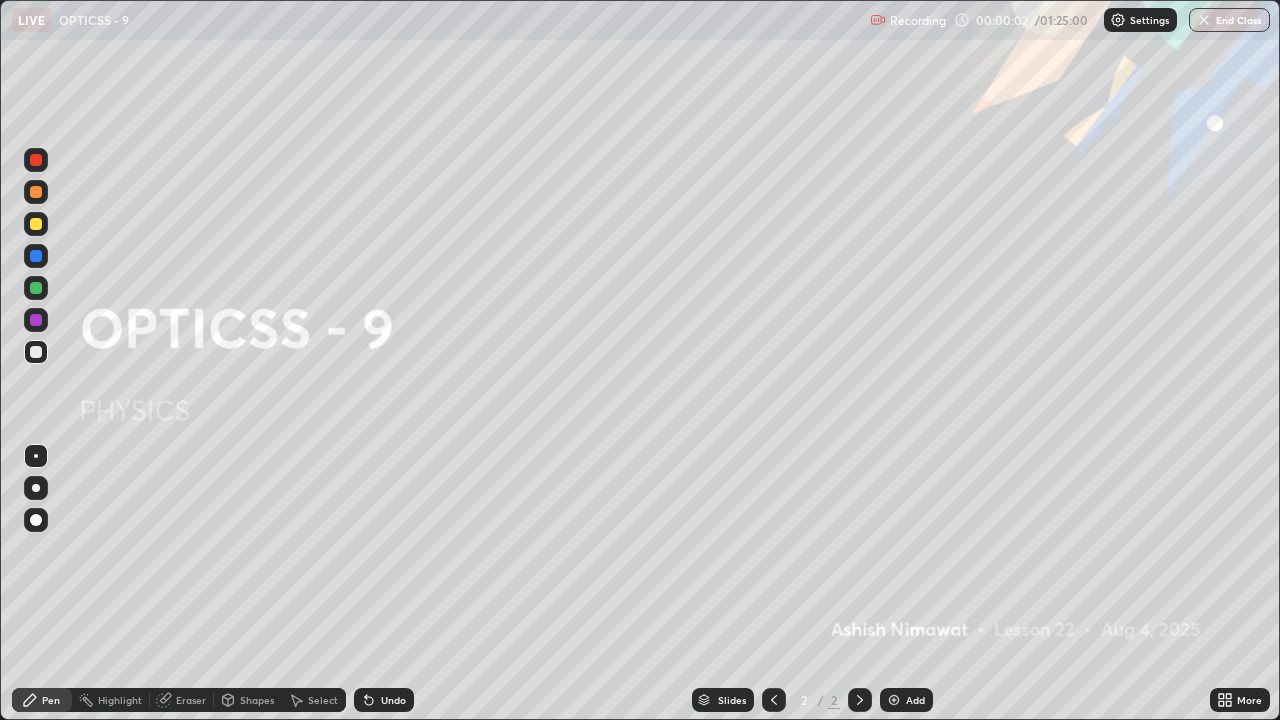 click on "Add" at bounding box center (906, 700) 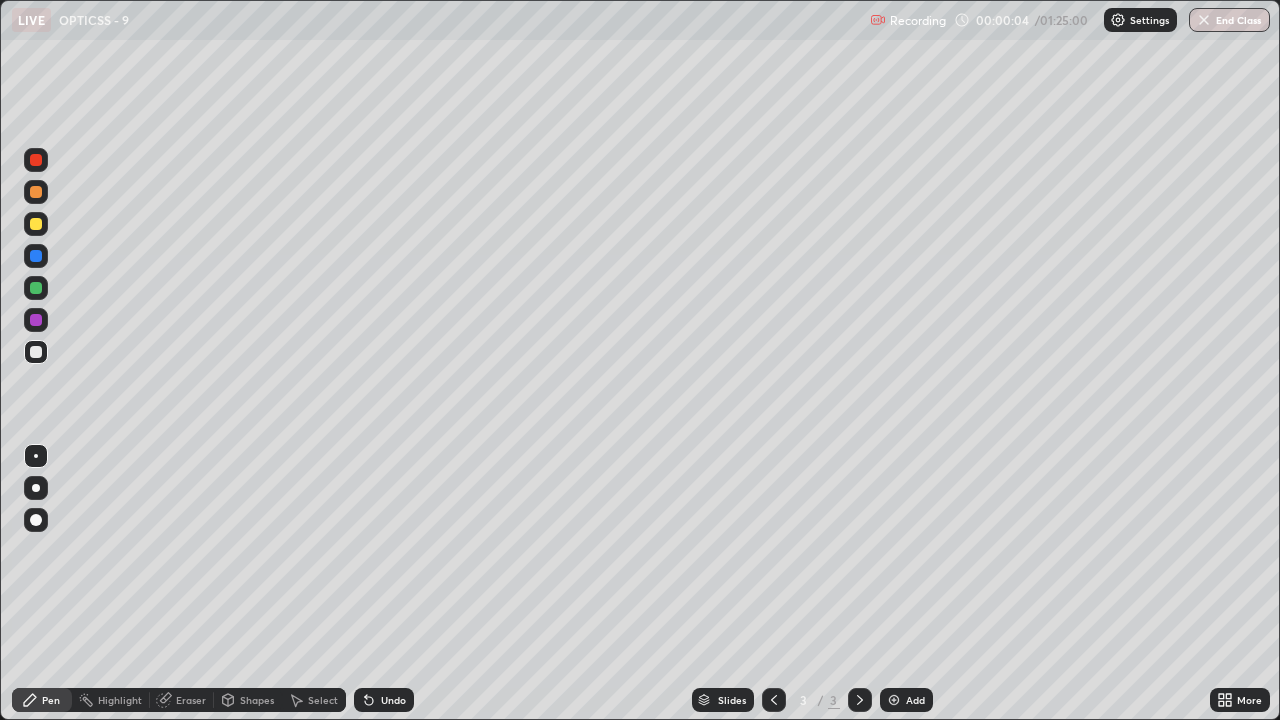 click on "Shapes" at bounding box center [257, 700] 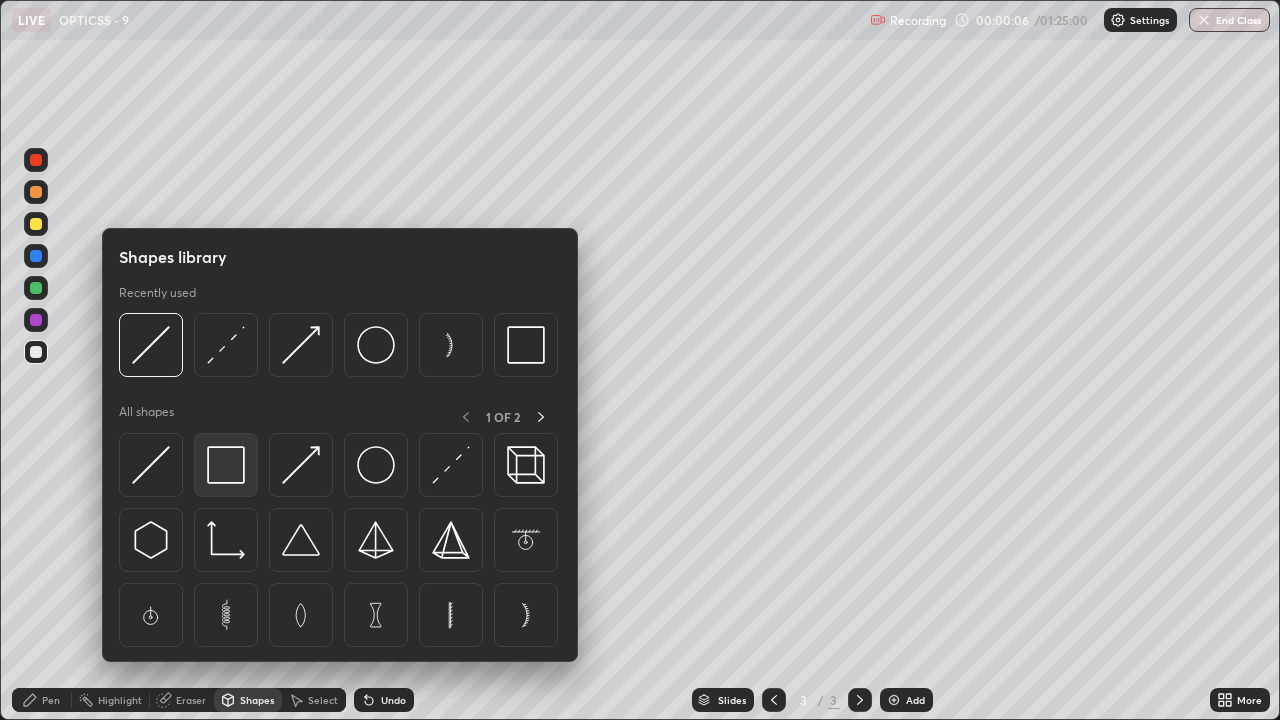 click at bounding box center [226, 465] 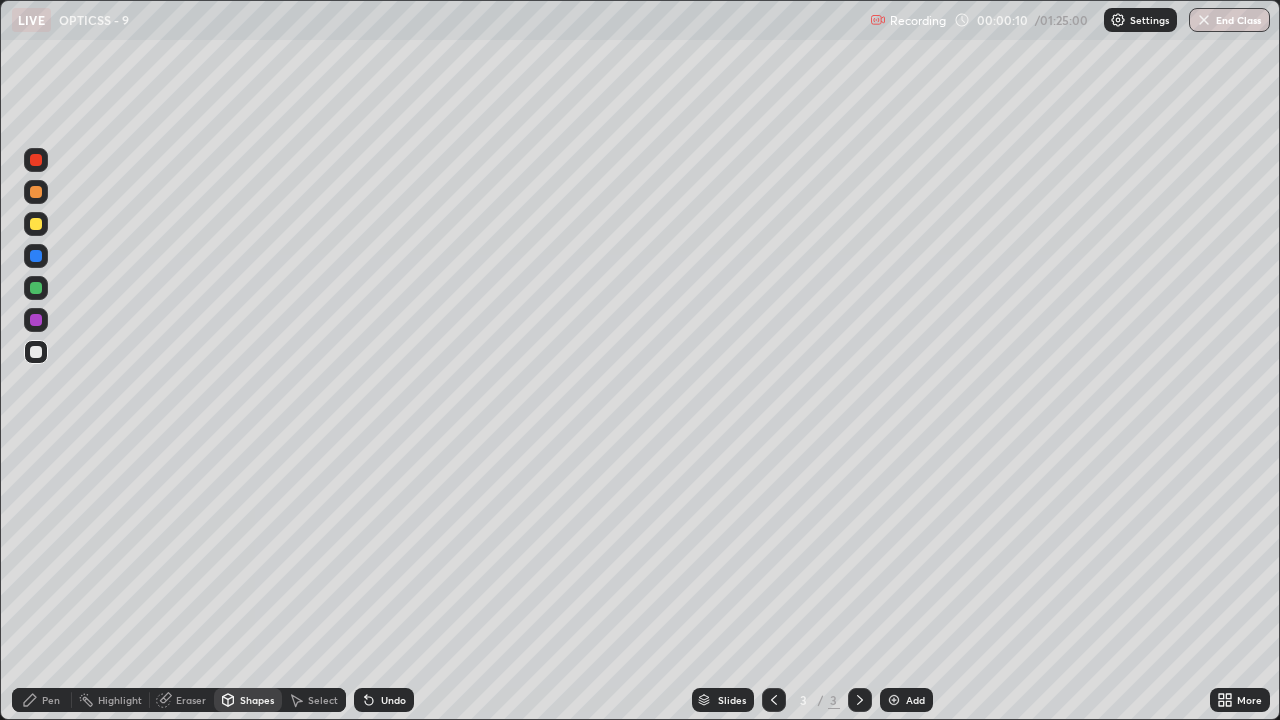 click 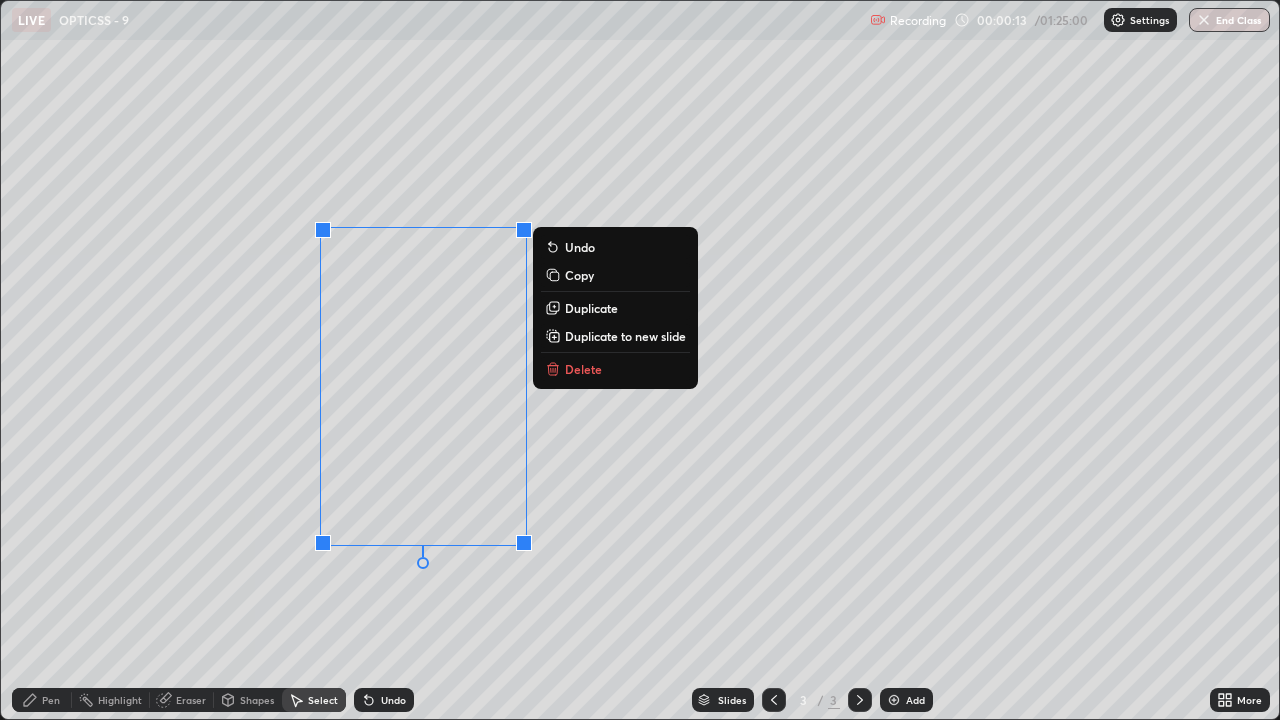 click on "Pen" at bounding box center [42, 700] 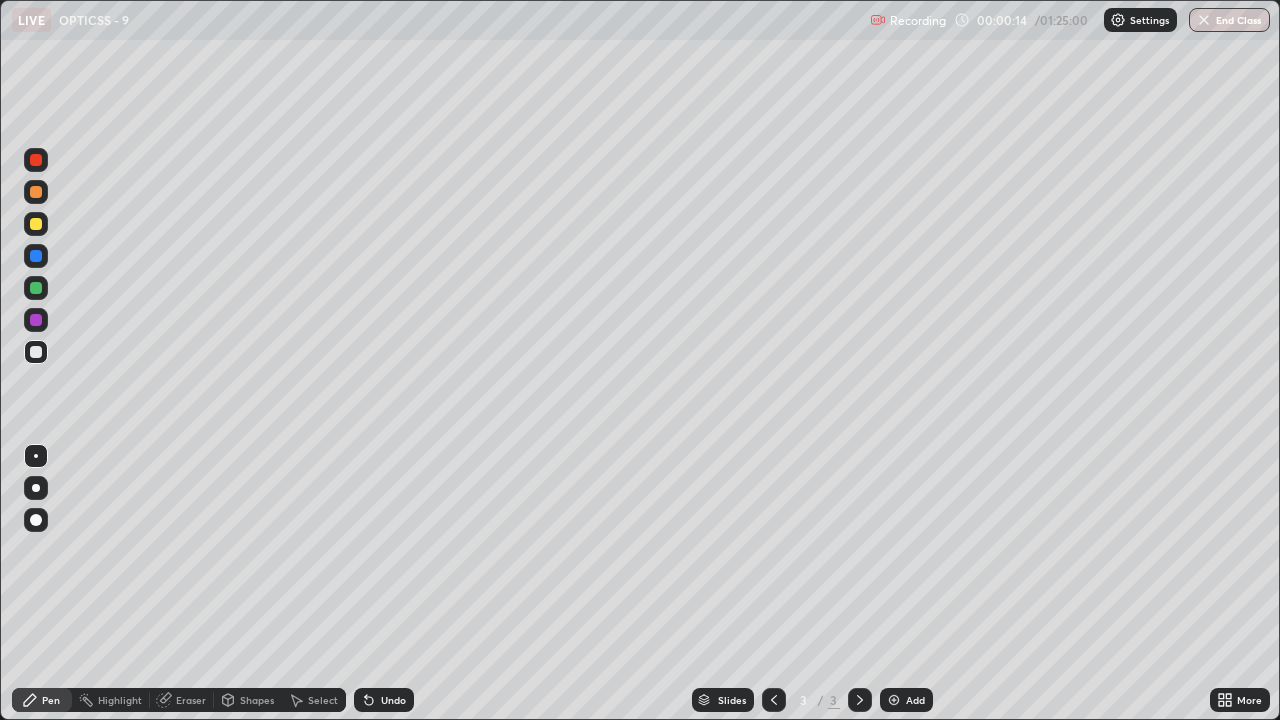 click on "Shapes" at bounding box center (248, 700) 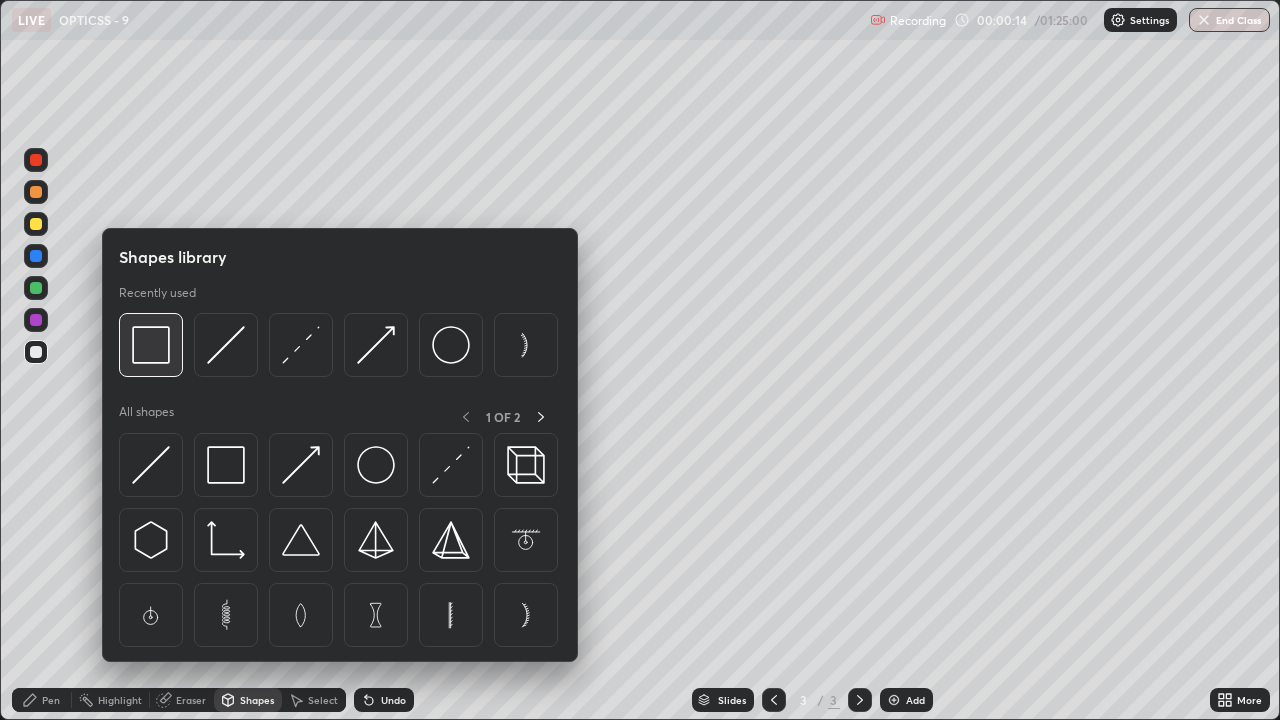 click at bounding box center [151, 345] 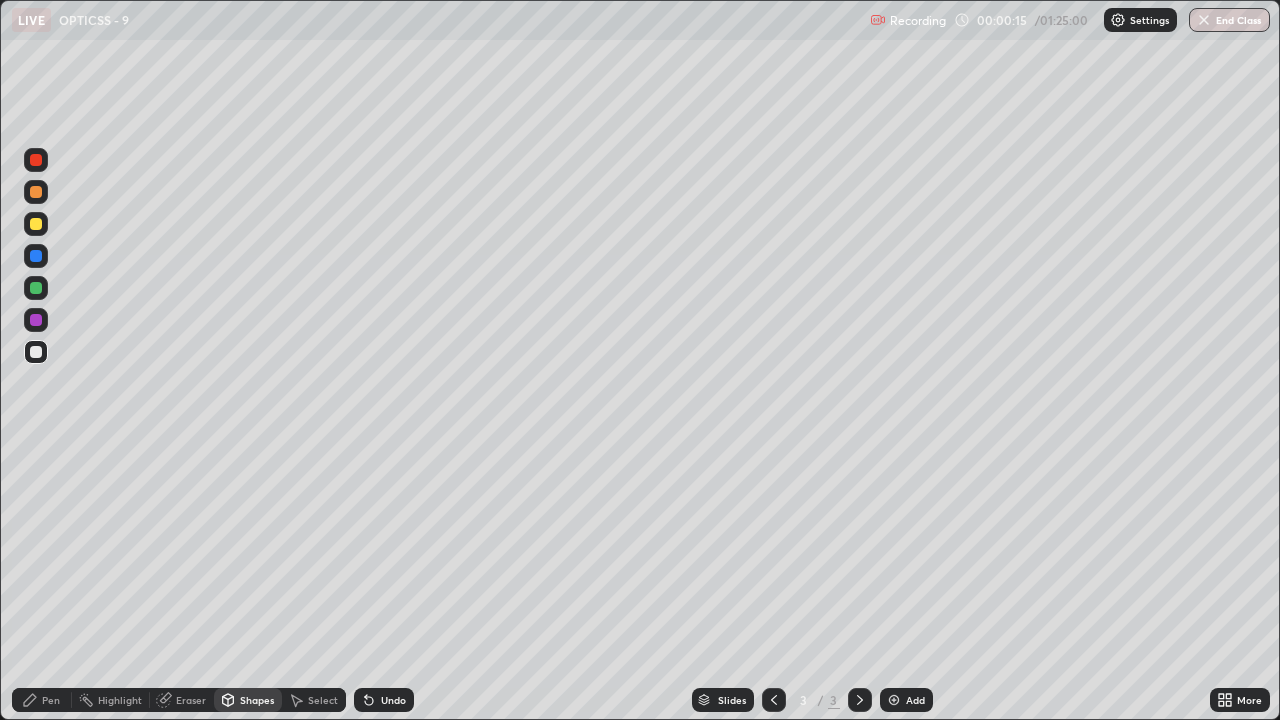 click on "Shapes" at bounding box center [257, 700] 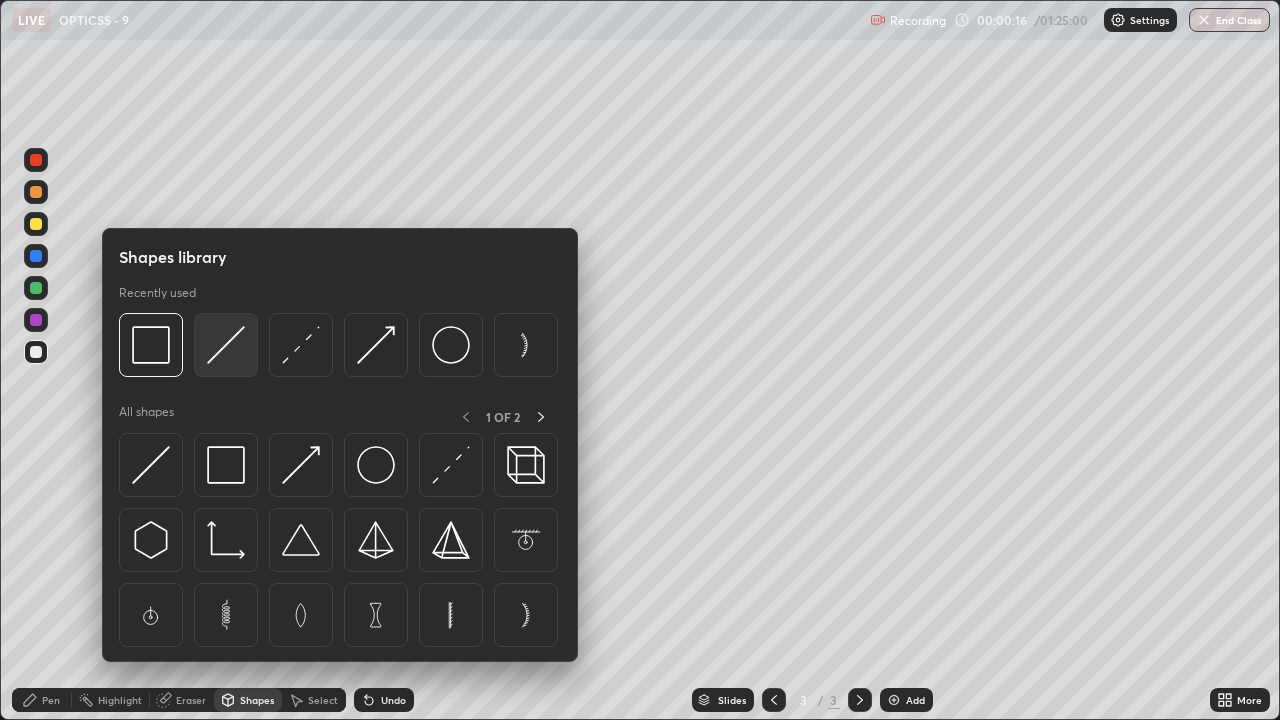 click at bounding box center (226, 345) 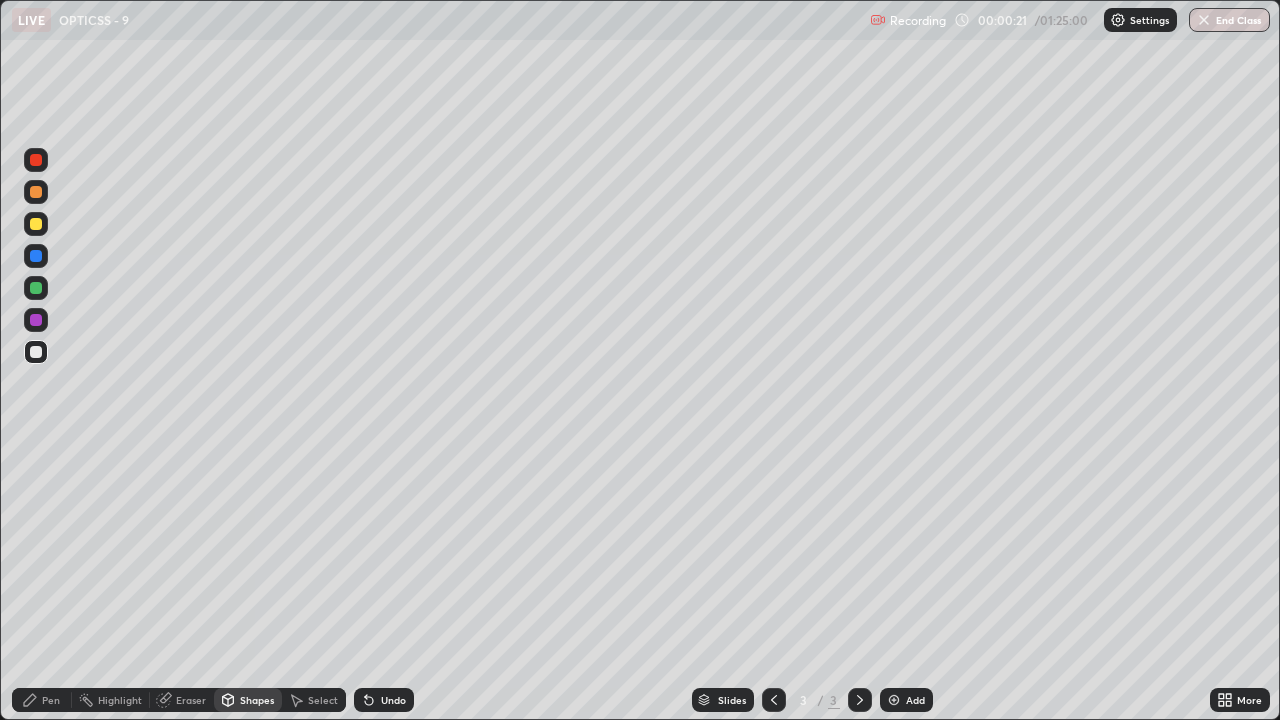 click on "Undo" at bounding box center (393, 700) 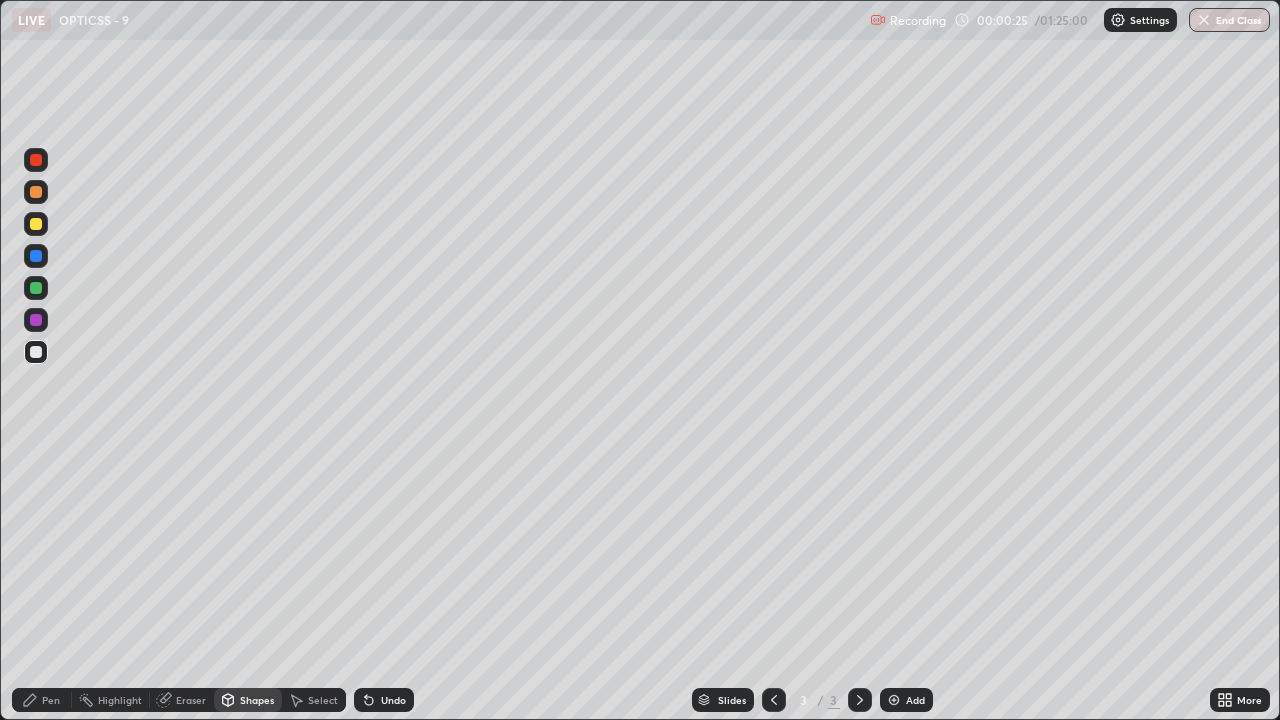 click on "Undo" at bounding box center [393, 700] 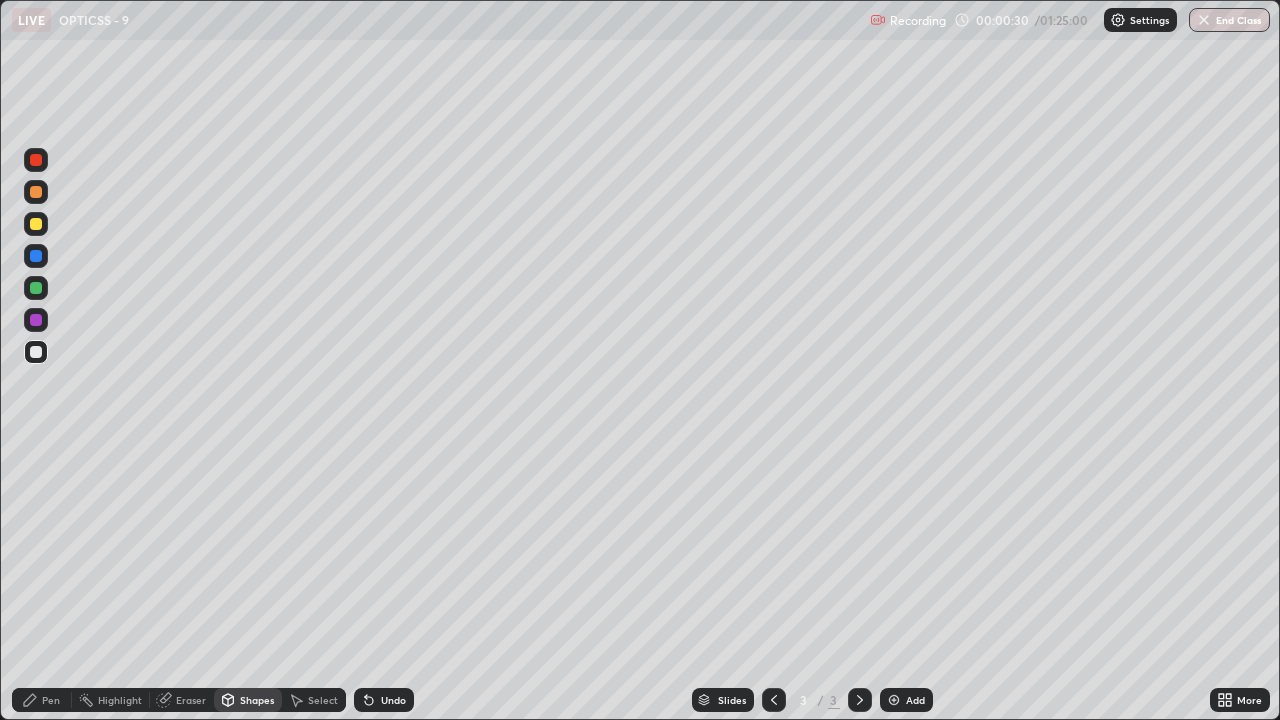 click on "Pen" at bounding box center (51, 700) 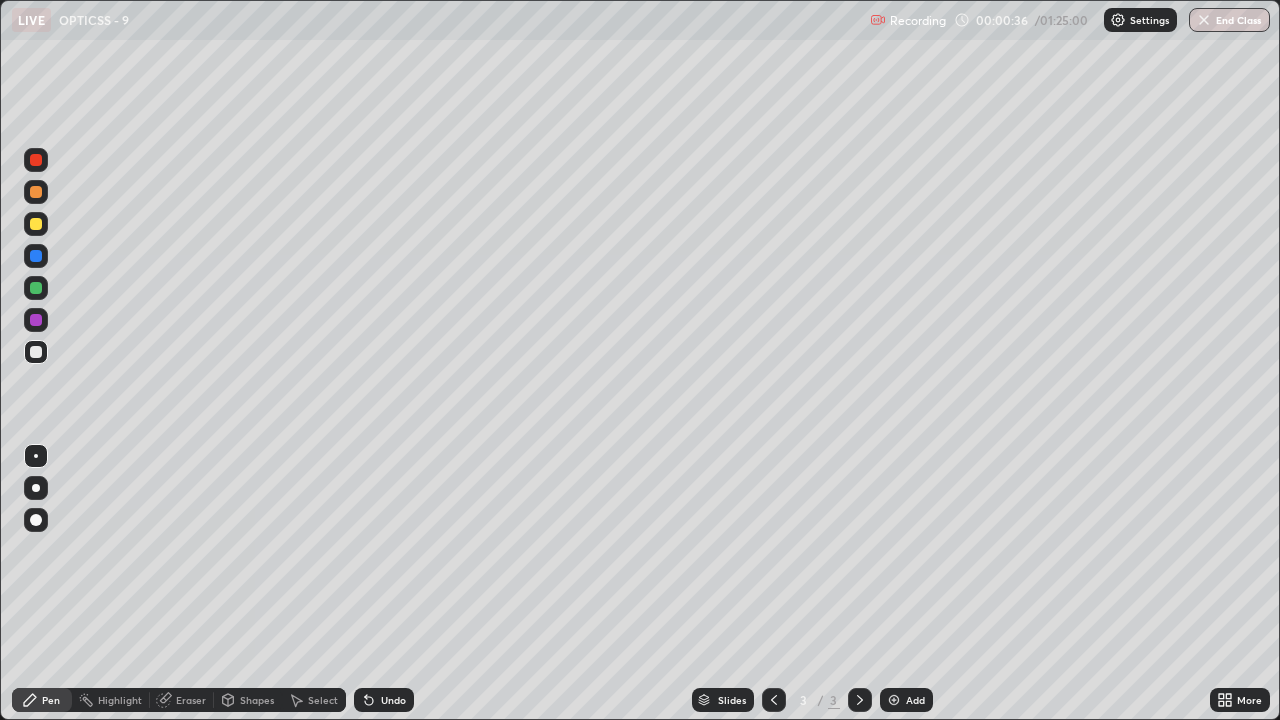click on "Shapes" at bounding box center (257, 700) 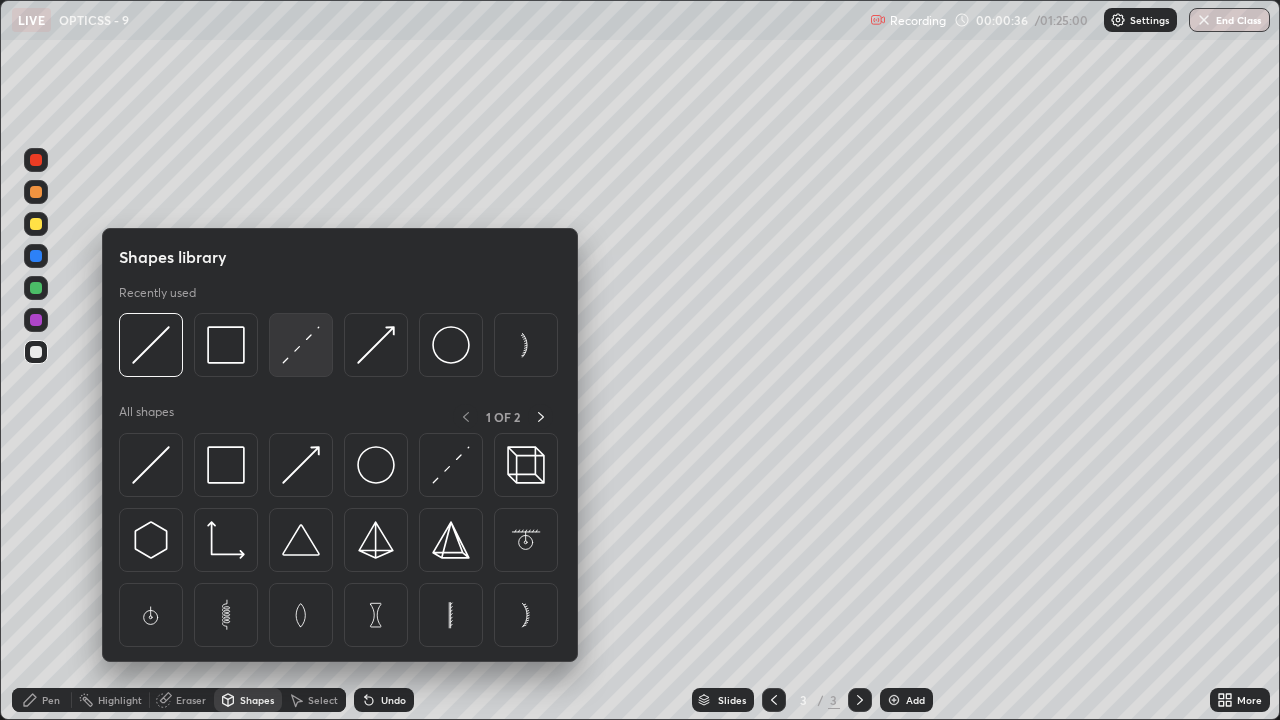 click at bounding box center (301, 345) 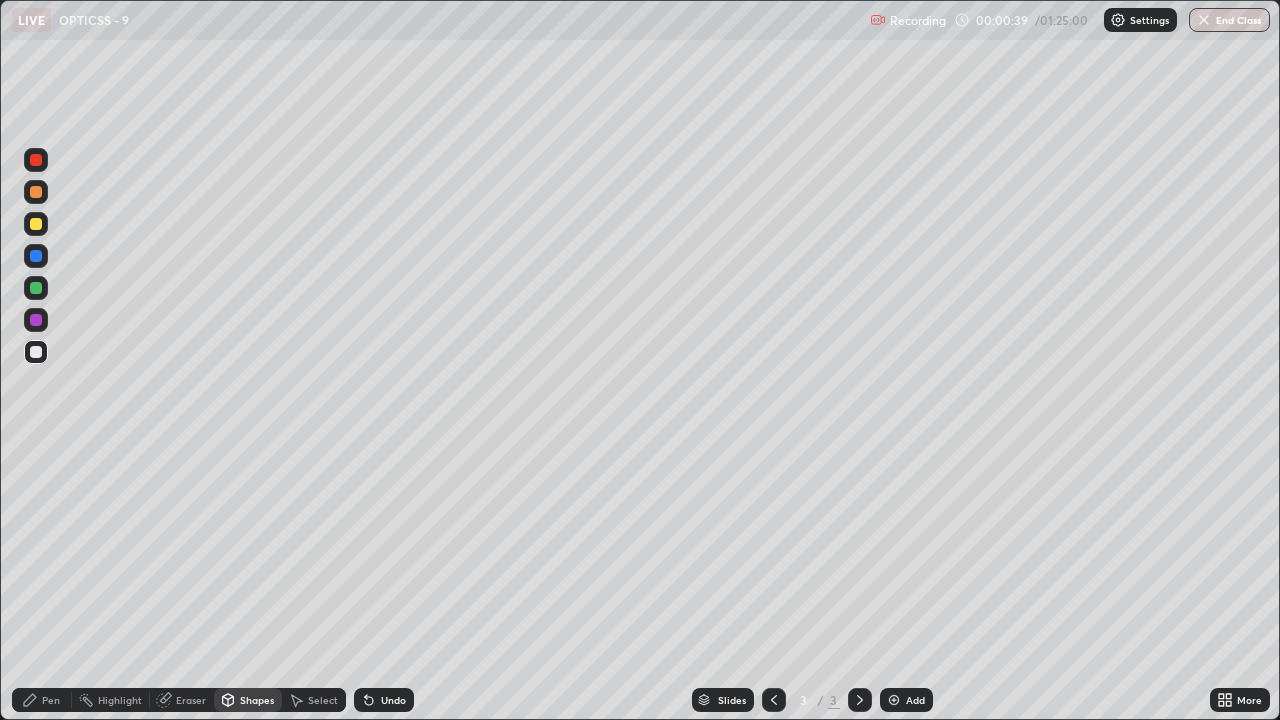 click on "Undo" at bounding box center [393, 700] 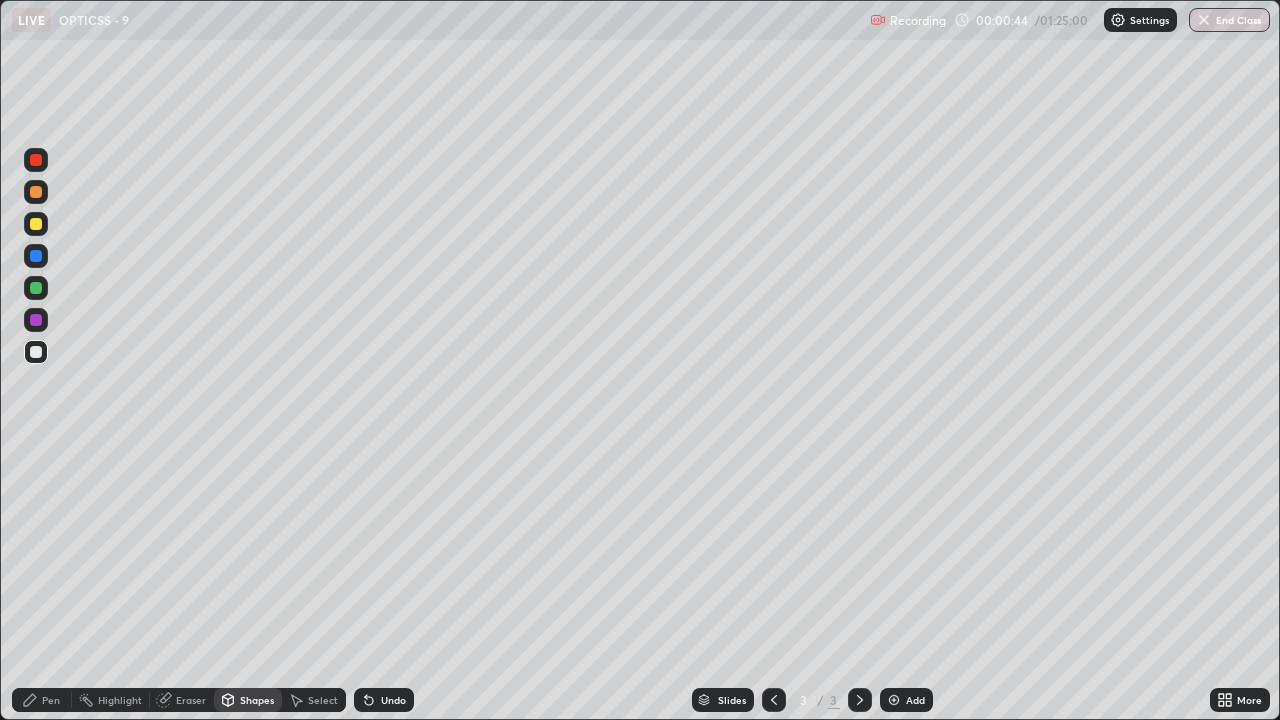 click on "Undo" at bounding box center [393, 700] 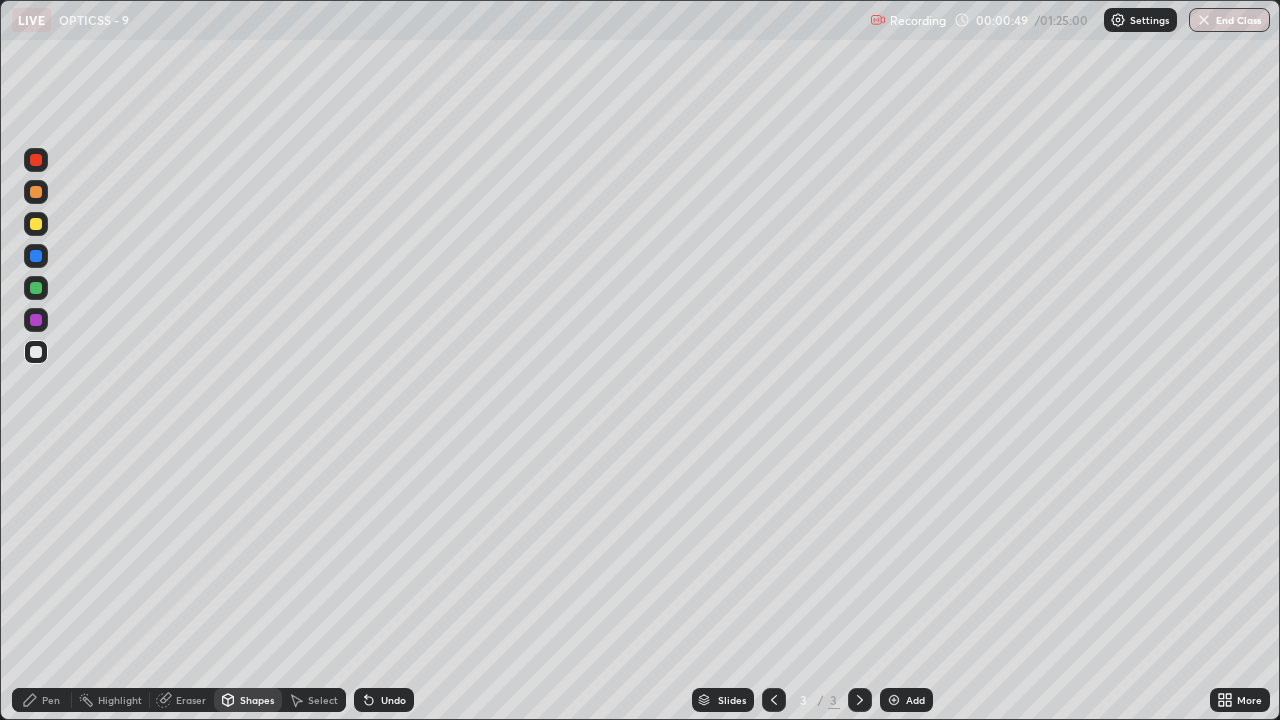 click on "Pen" at bounding box center (42, 700) 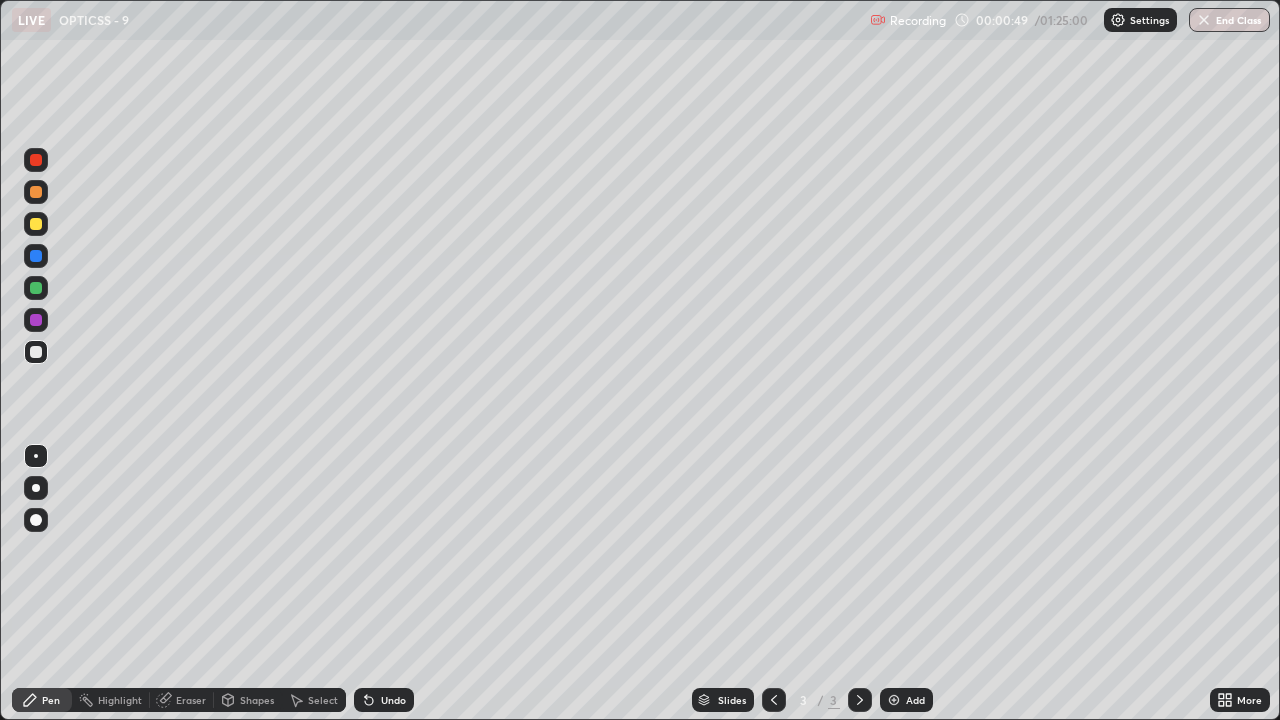 click on "Pen" at bounding box center [42, 700] 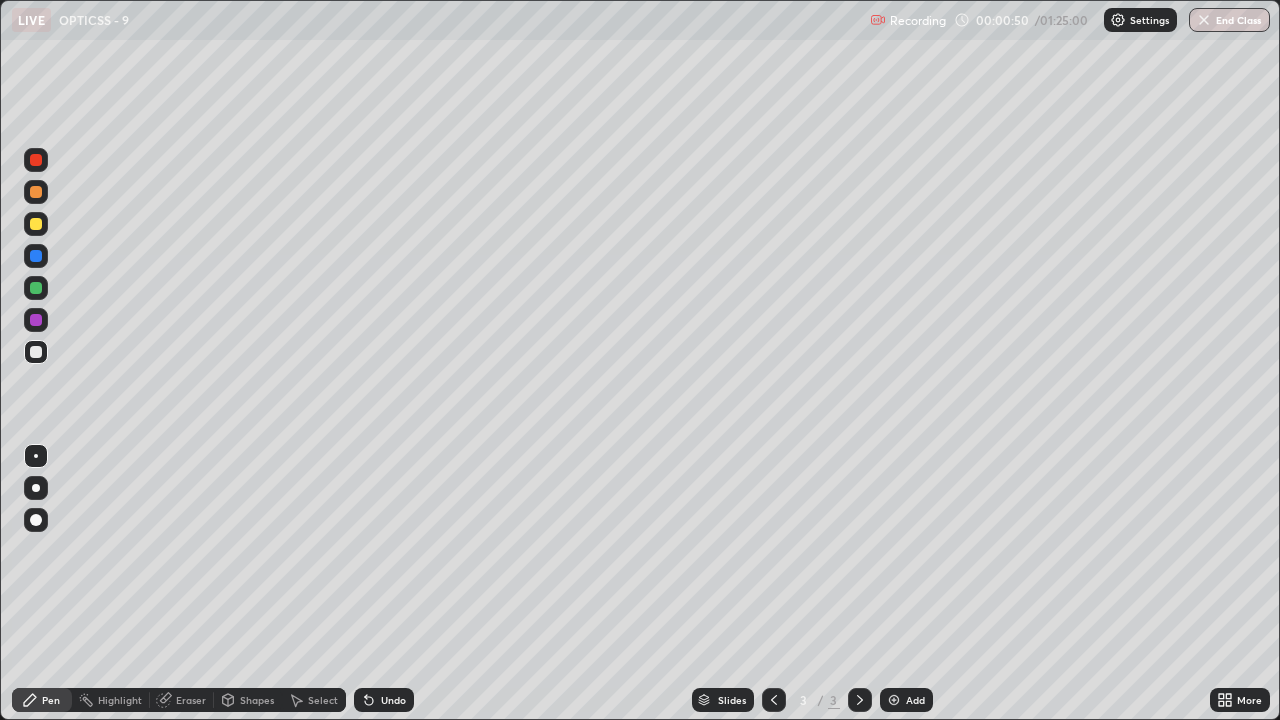 click at bounding box center (36, 224) 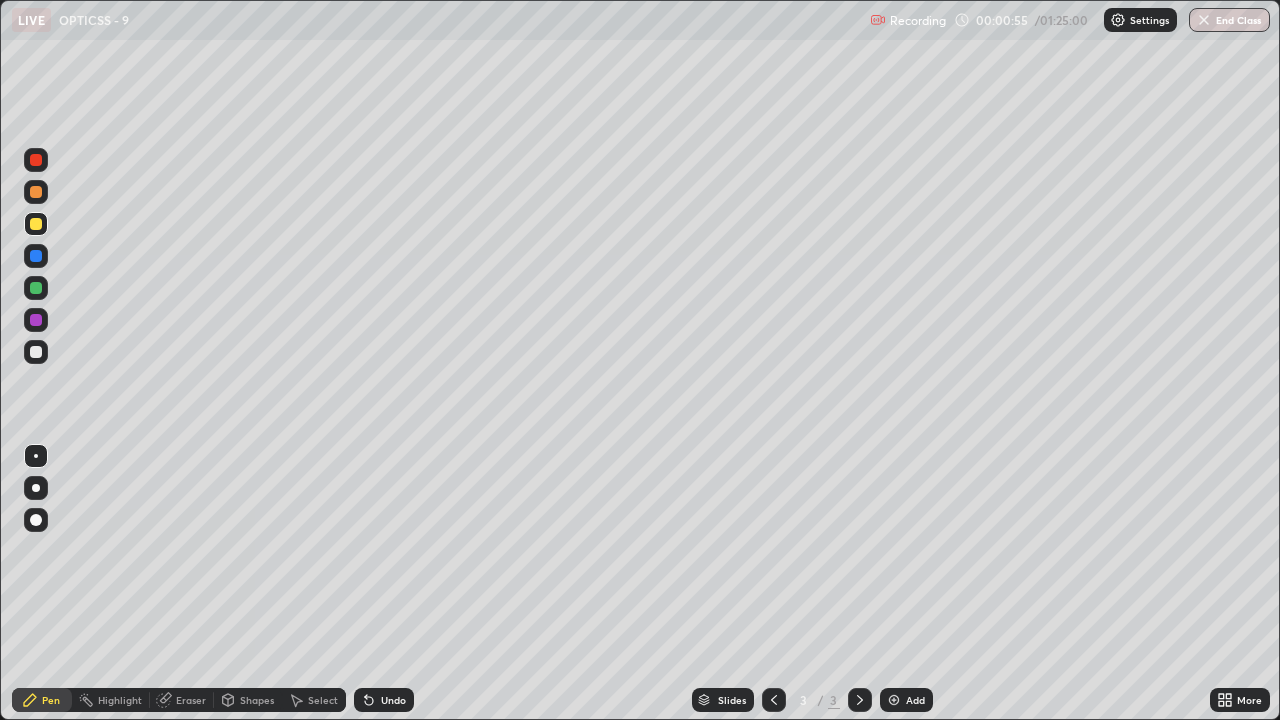 click on "Undo" at bounding box center (393, 700) 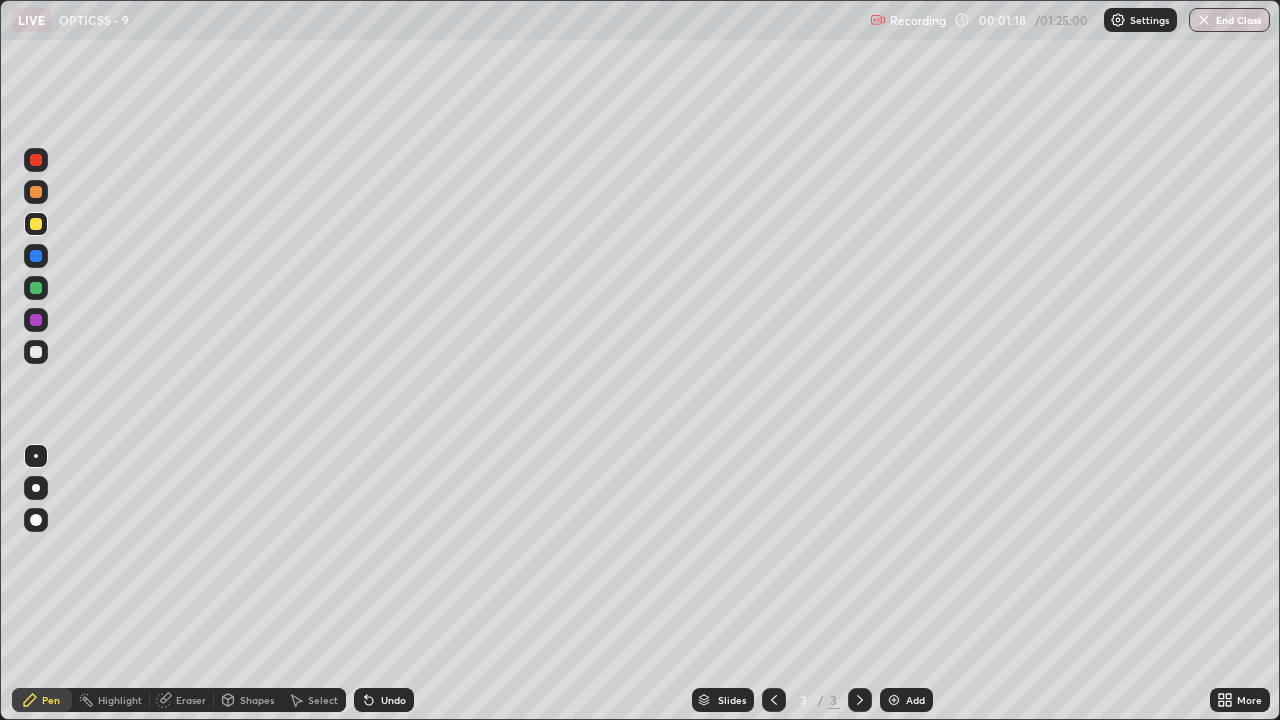 click at bounding box center (36, 352) 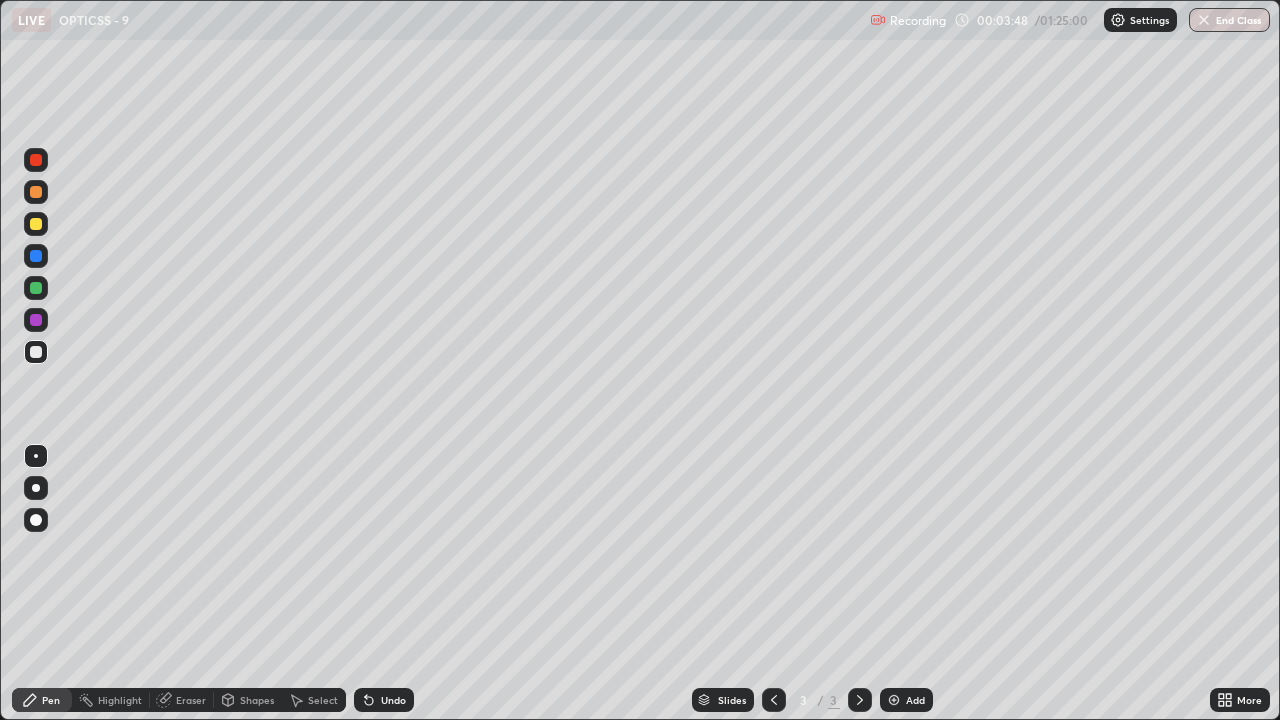 click on "Undo" at bounding box center (393, 700) 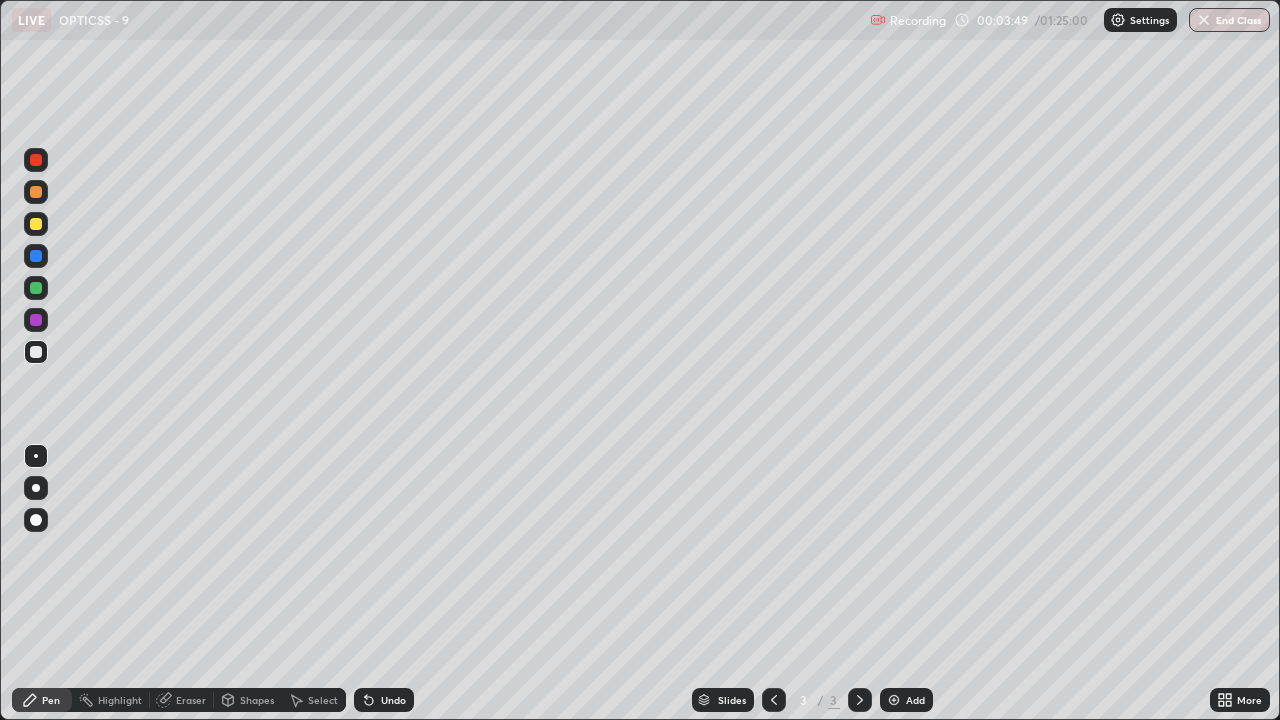 click on "Undo" at bounding box center [393, 700] 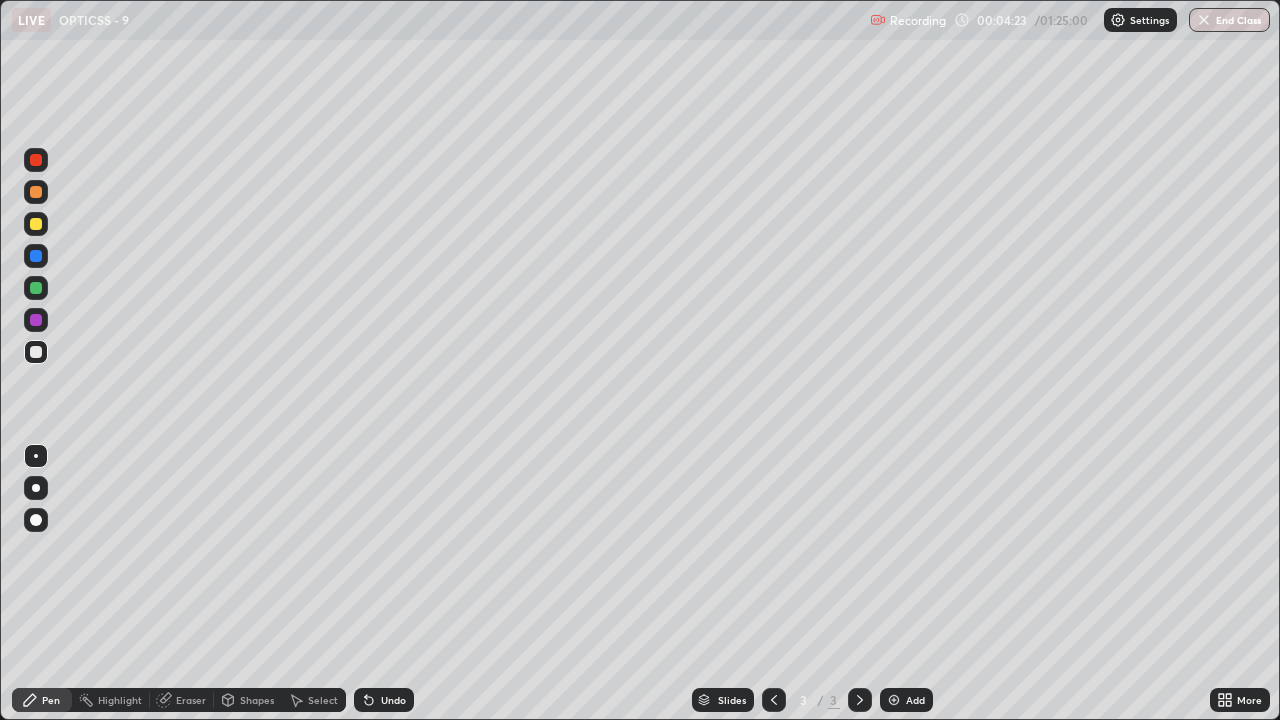 click at bounding box center (36, 224) 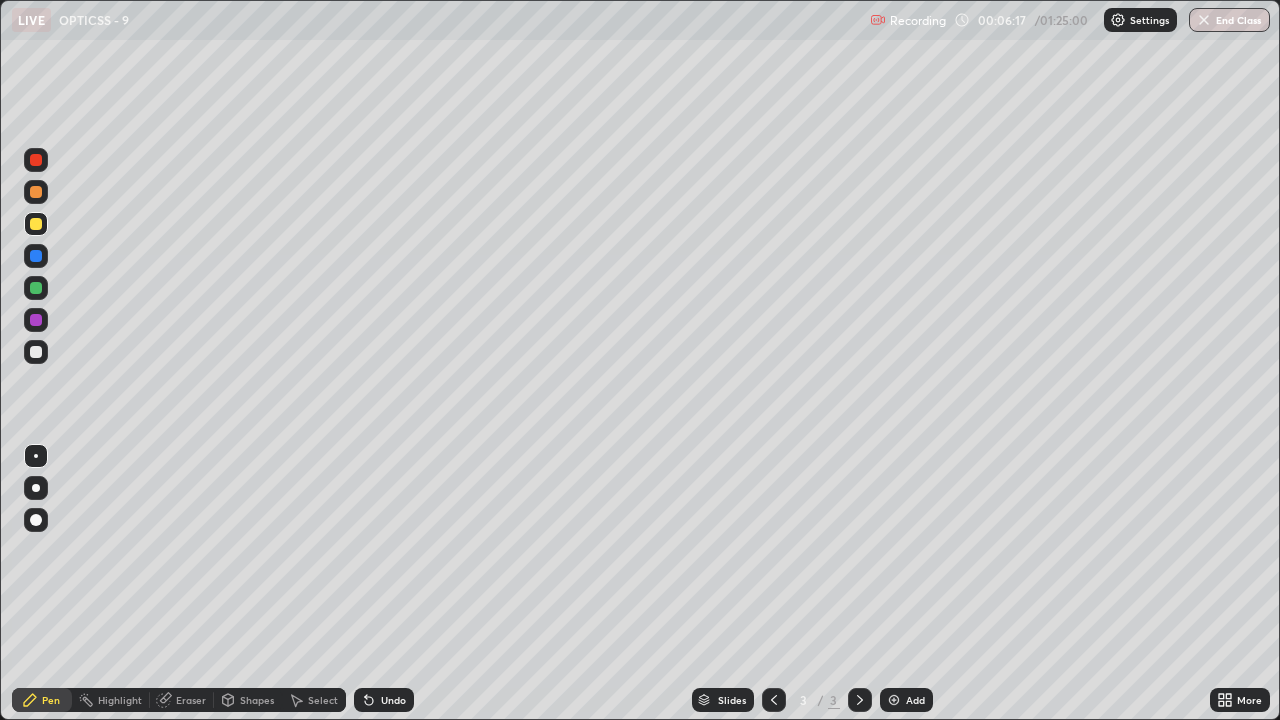 click at bounding box center [36, 320] 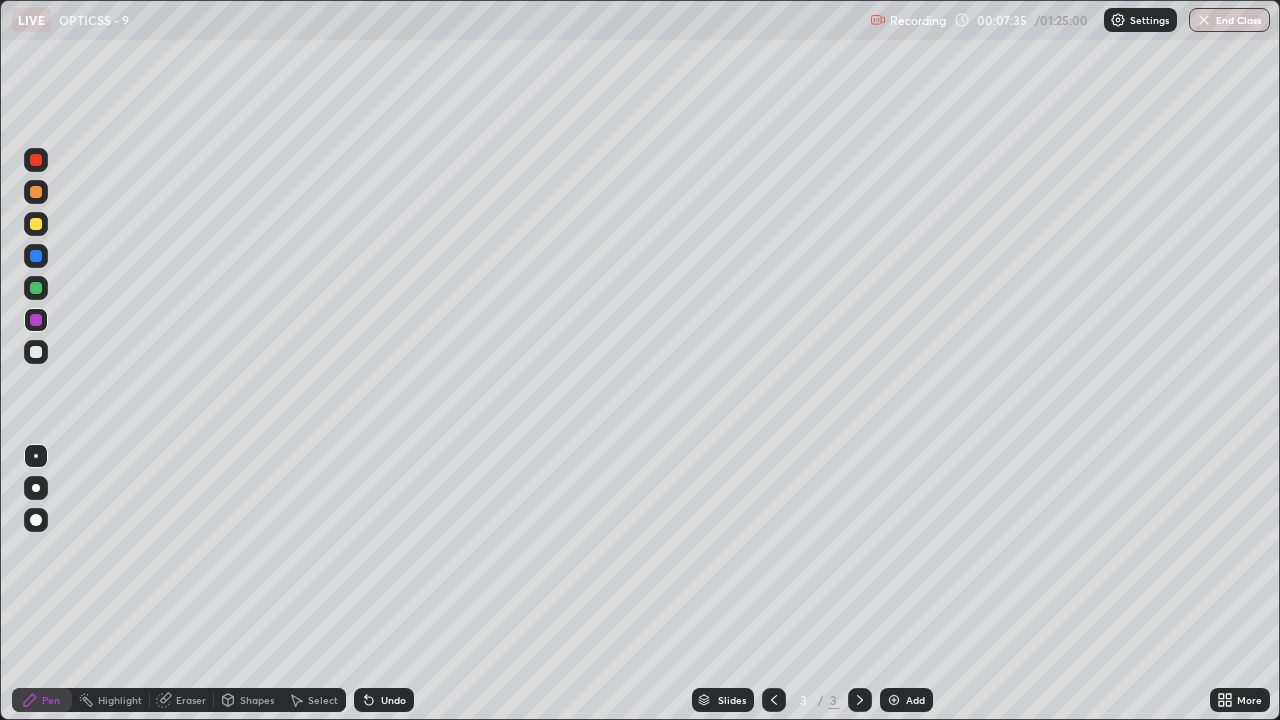 click on "Undo" at bounding box center [384, 700] 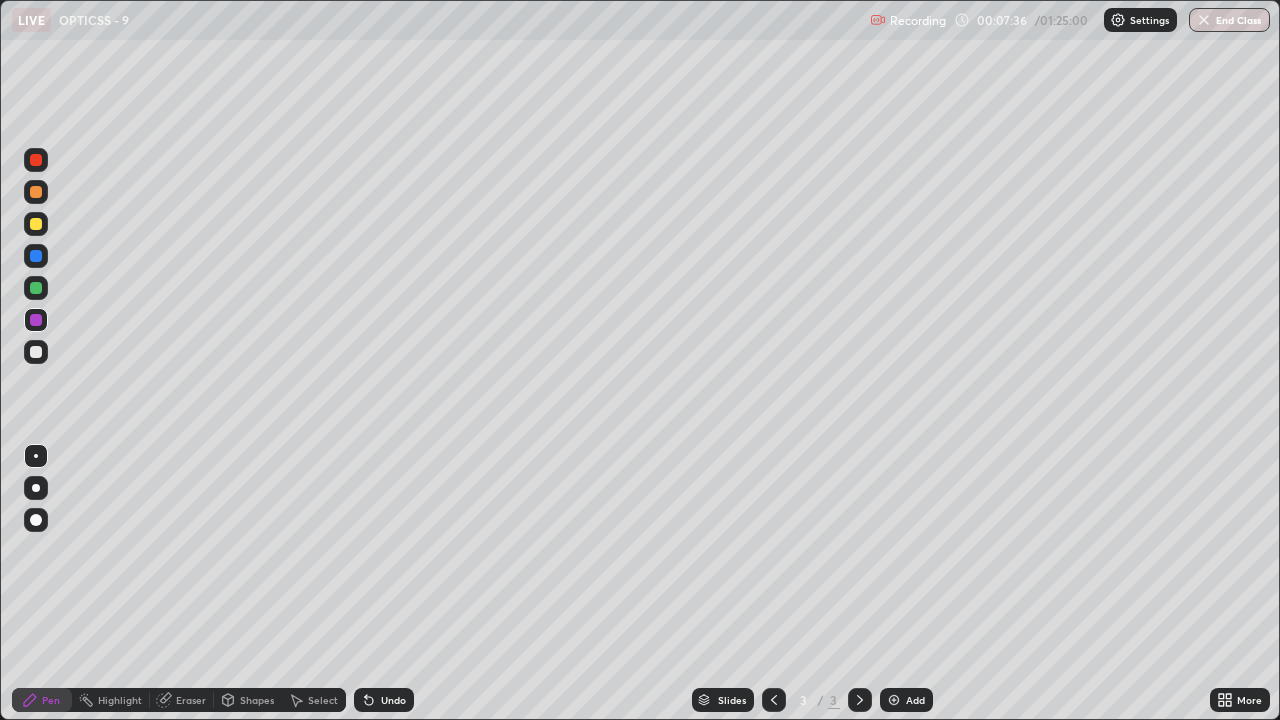 click on "Undo" at bounding box center (384, 700) 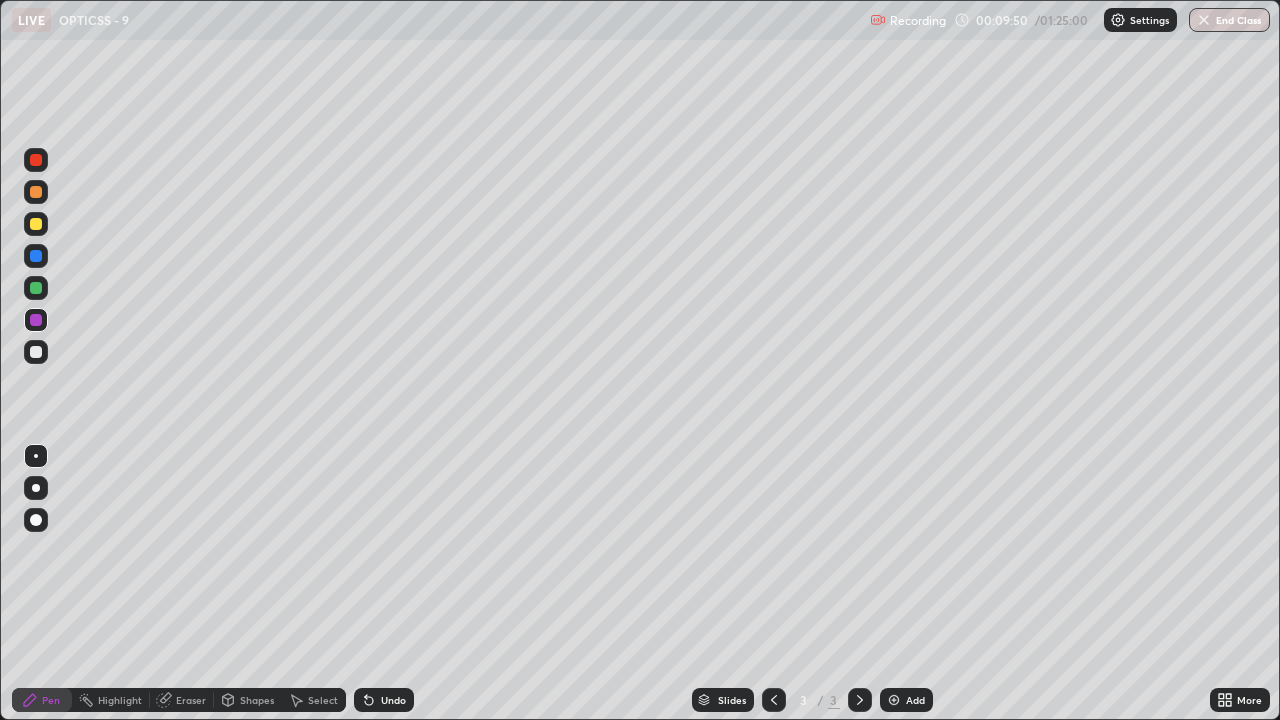click at bounding box center [36, 288] 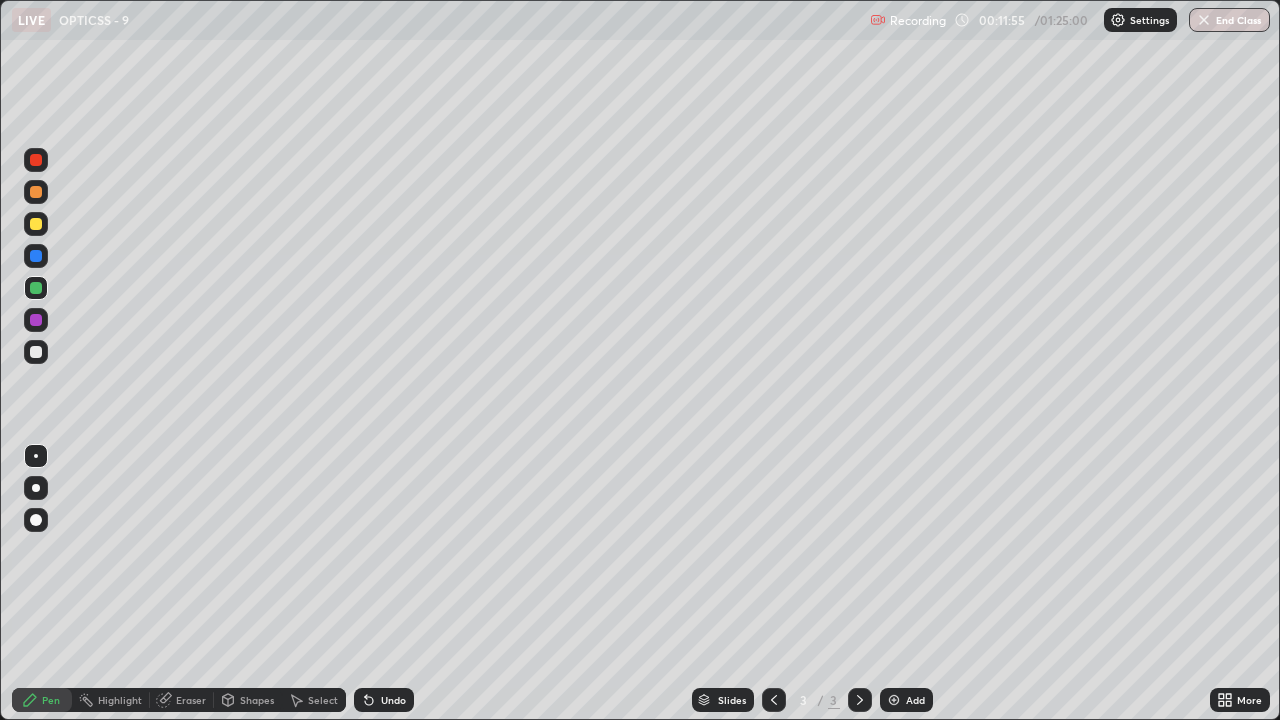 click on "Add" at bounding box center (915, 700) 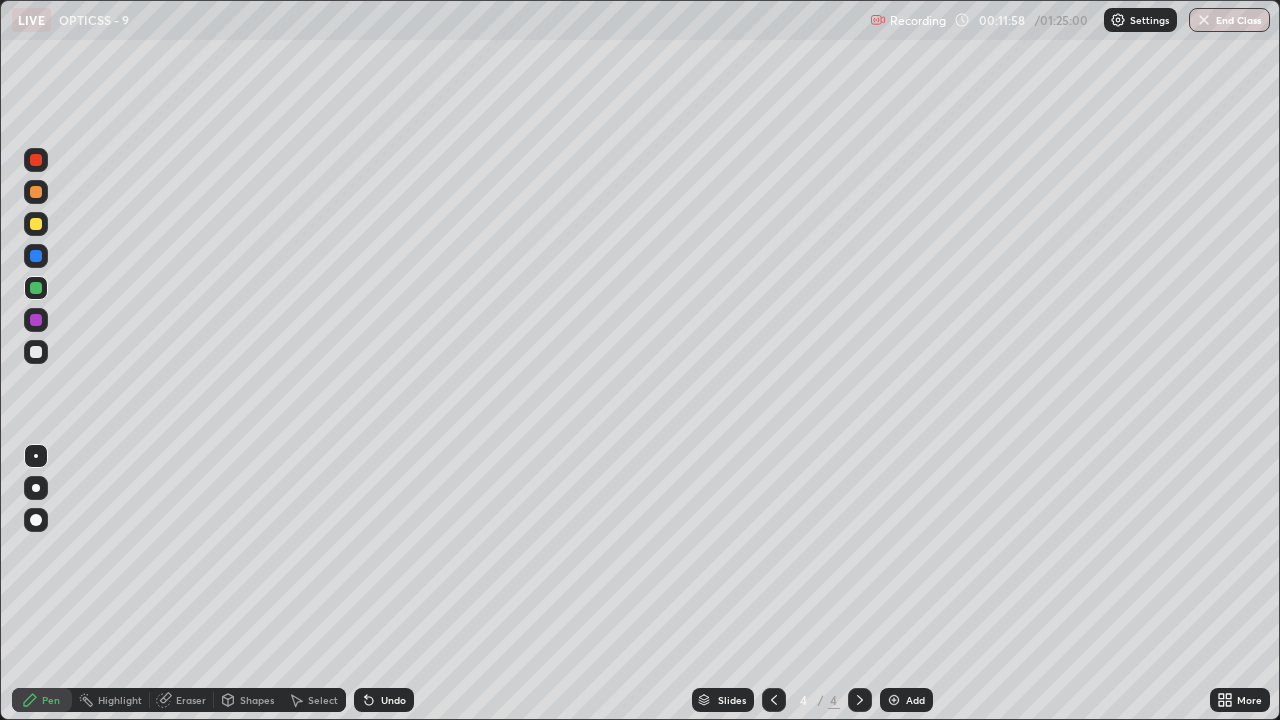 click at bounding box center (36, 352) 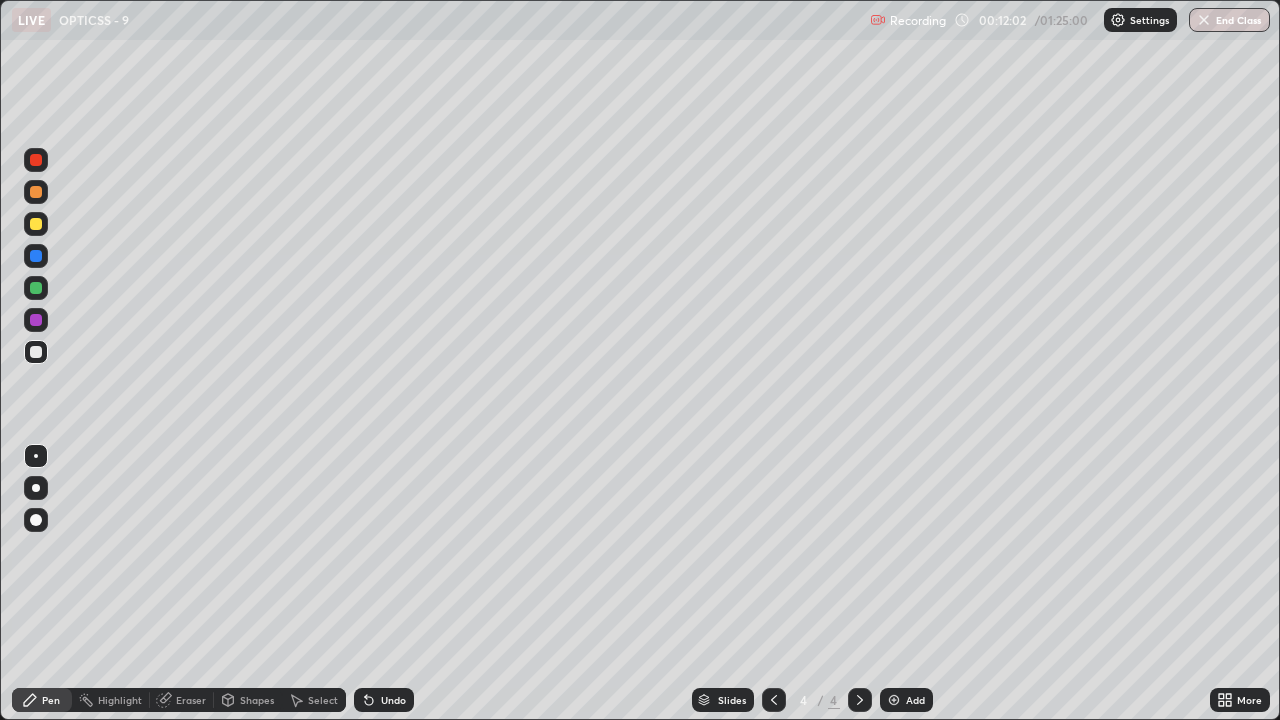 click on "Undo" at bounding box center [393, 700] 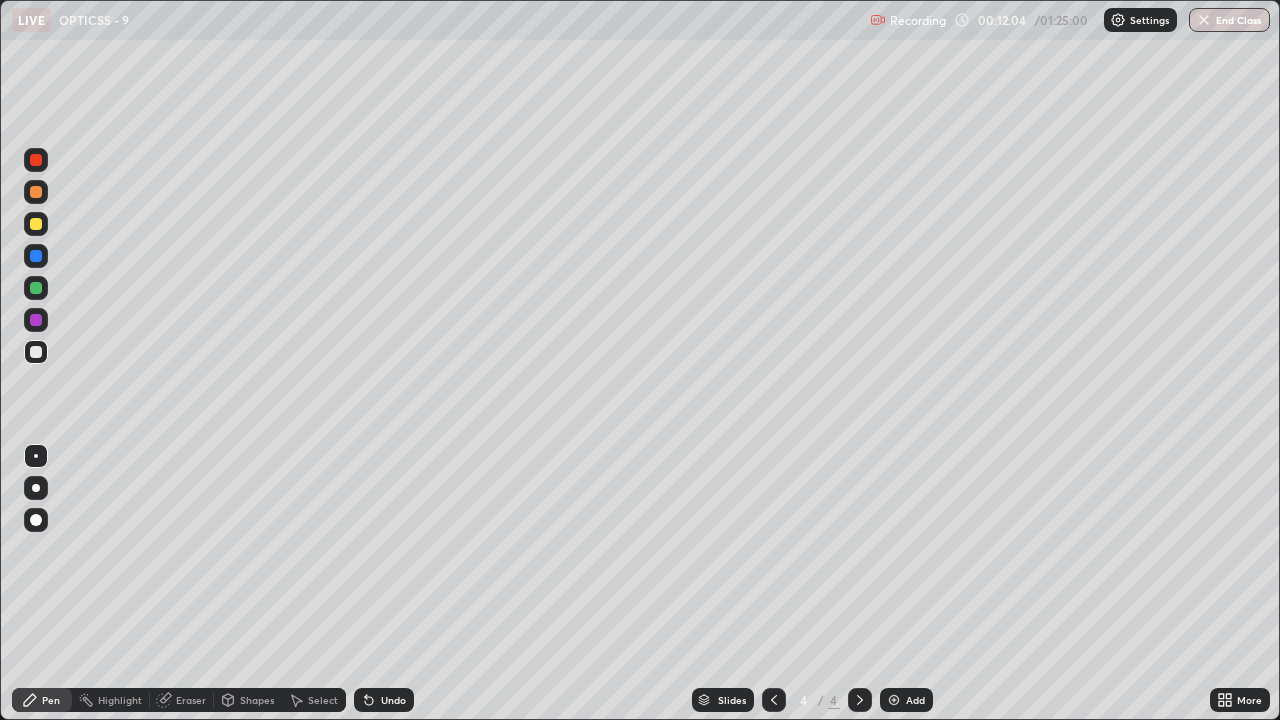 click on "Shapes" at bounding box center (257, 700) 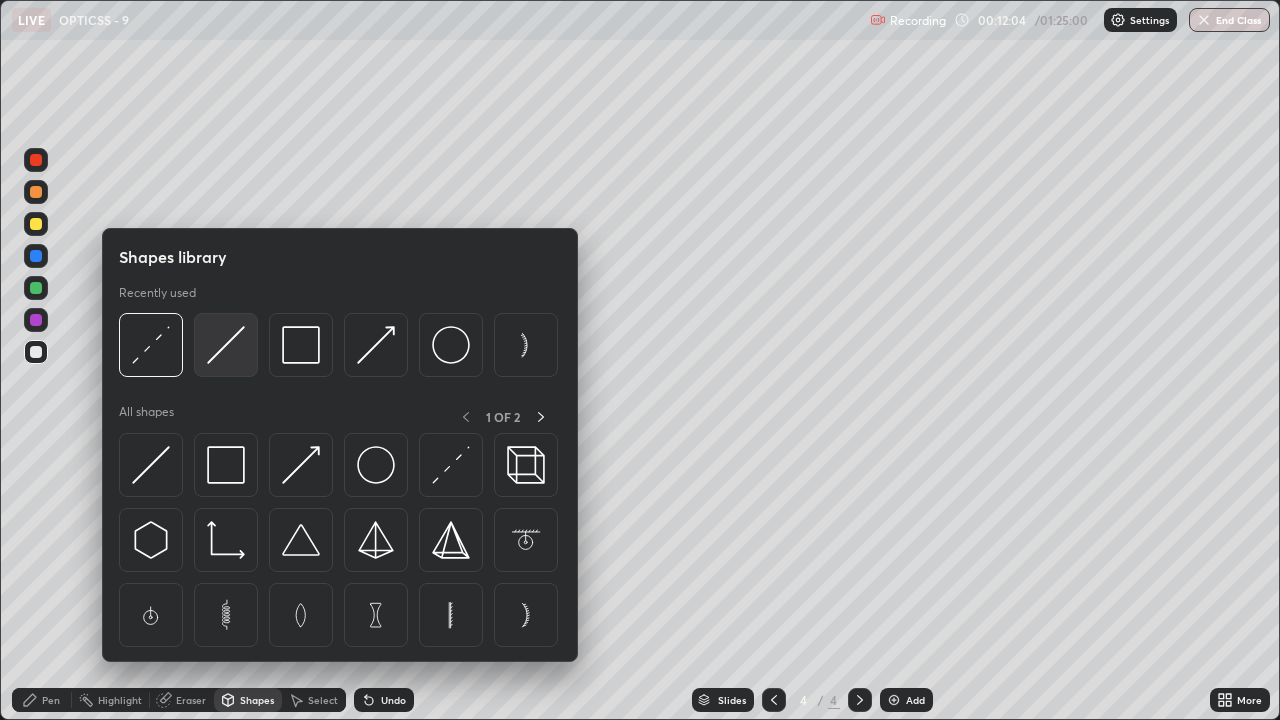 click at bounding box center [226, 345] 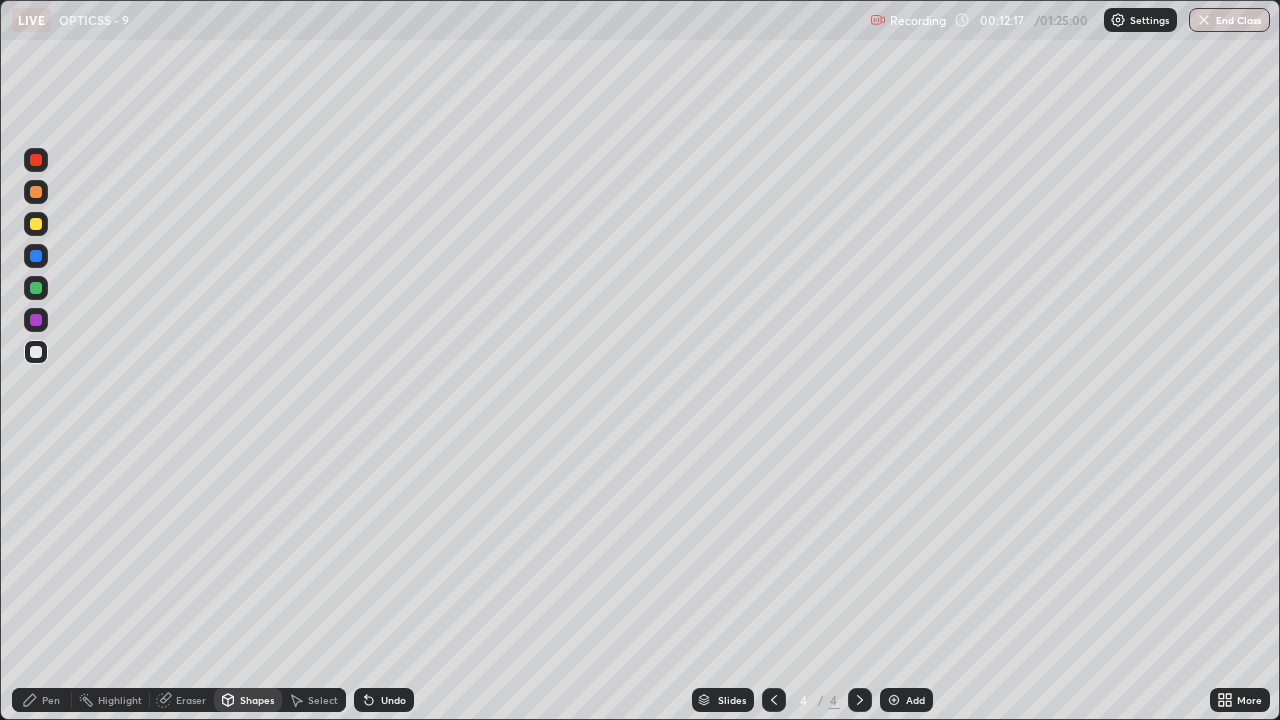 click on "Pen" at bounding box center [51, 700] 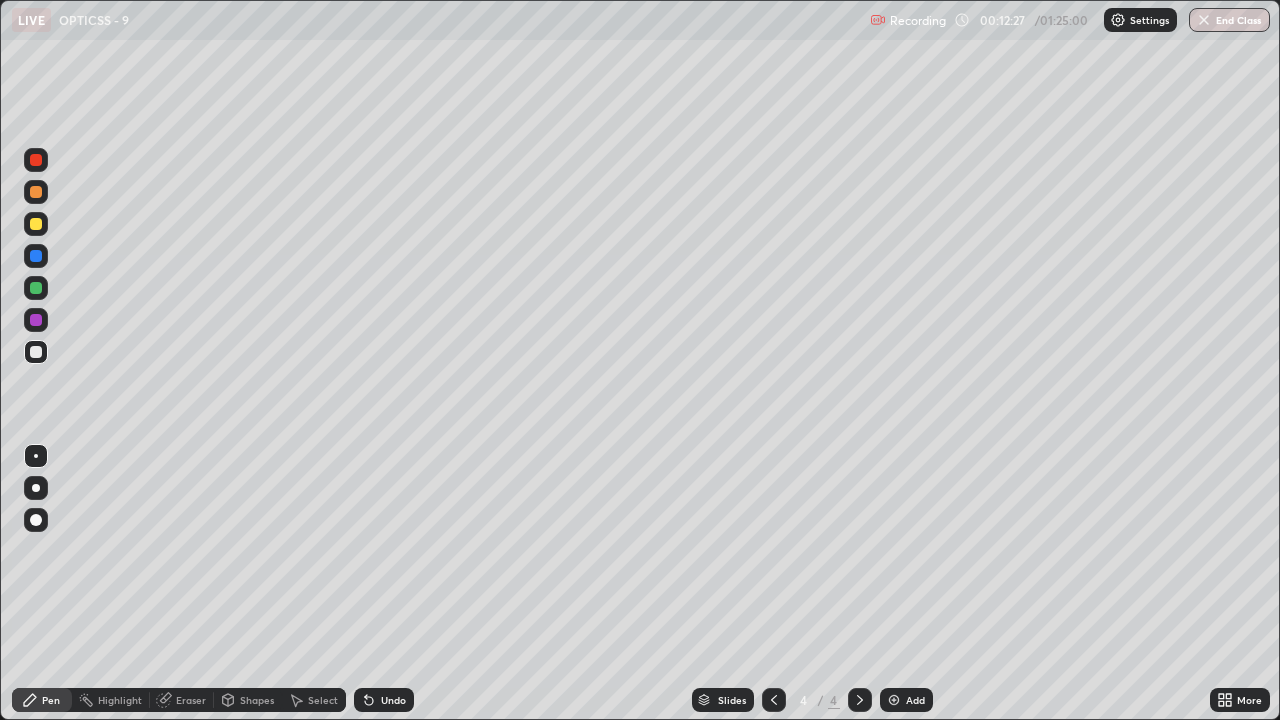 click at bounding box center [36, 256] 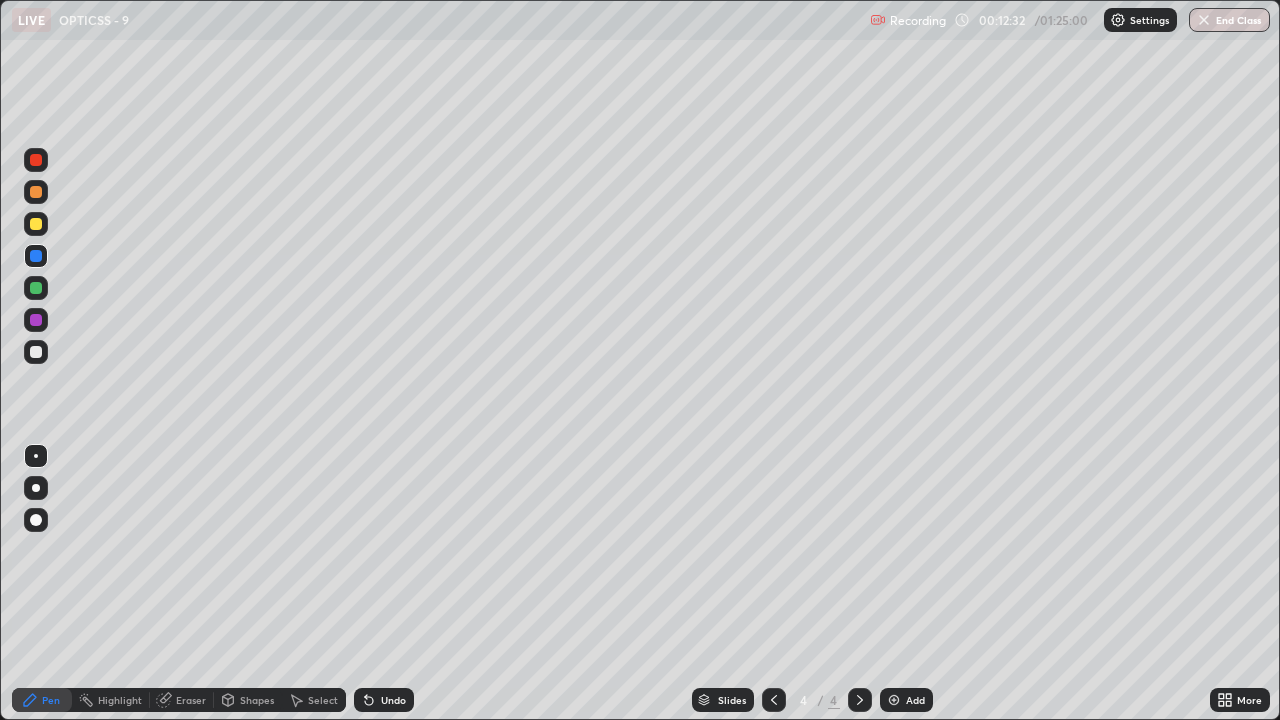 click on "Undo" at bounding box center [393, 700] 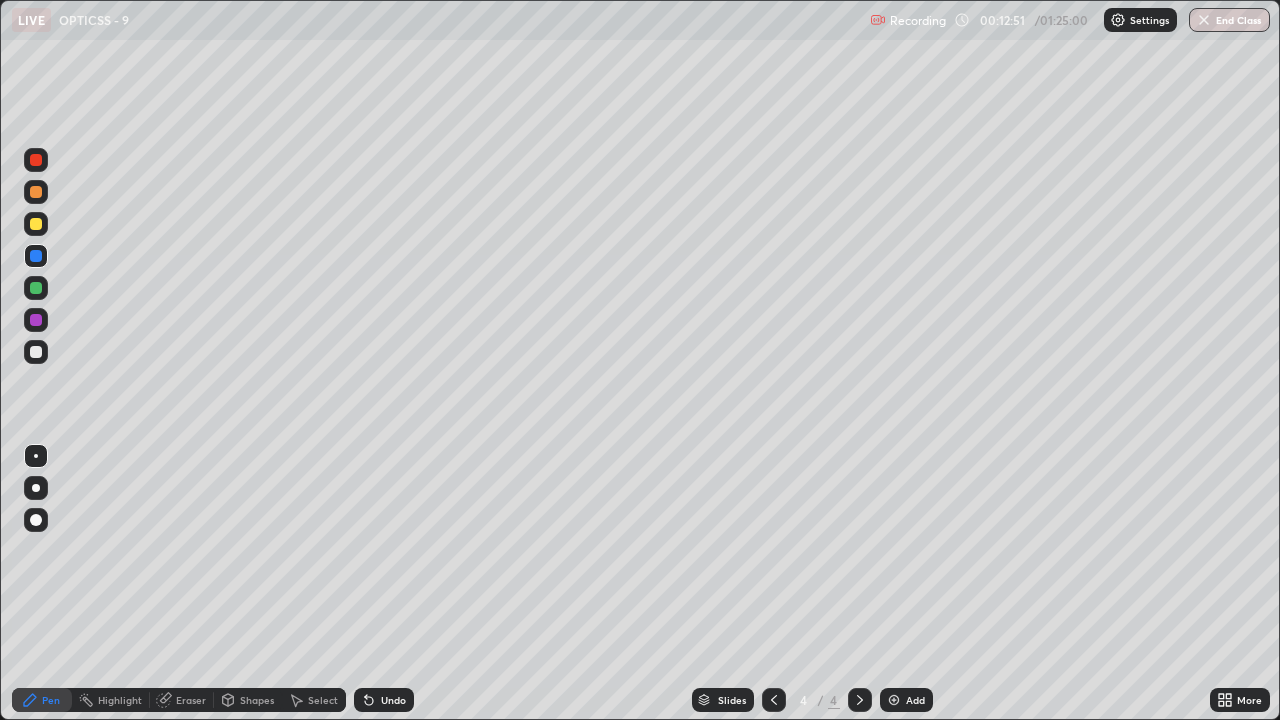 click at bounding box center (36, 352) 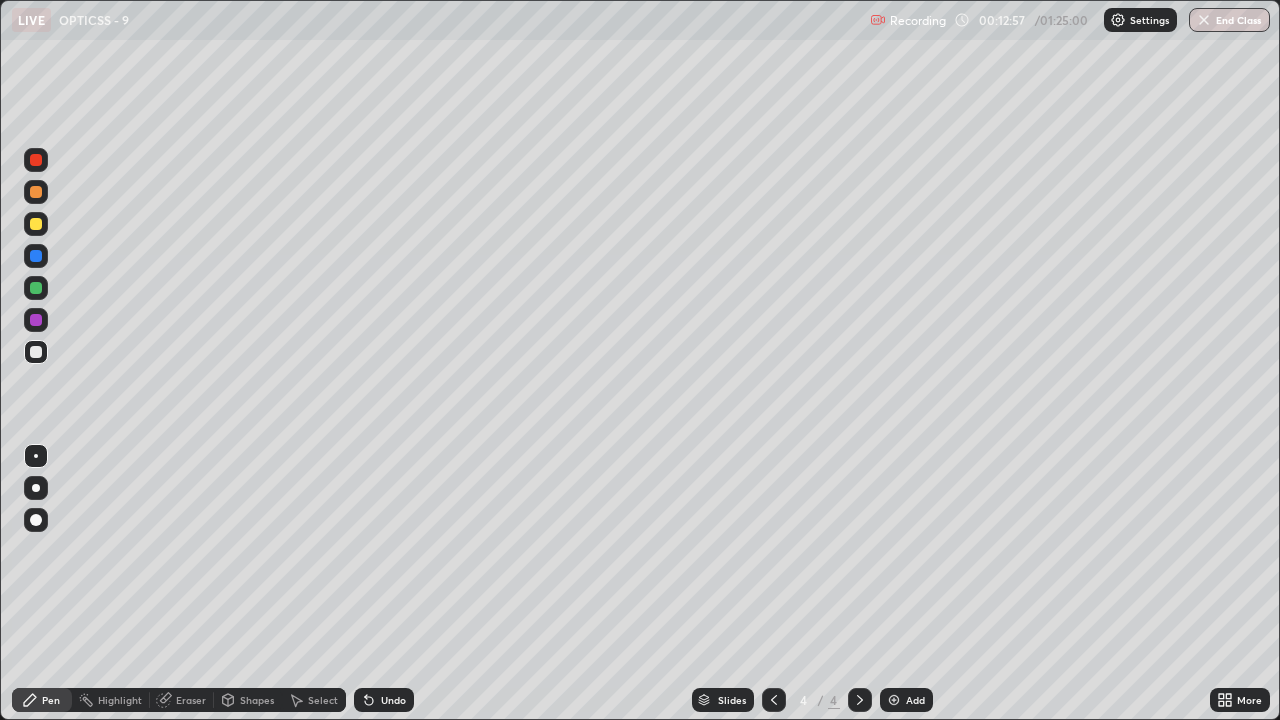 click on "Undo" at bounding box center (393, 700) 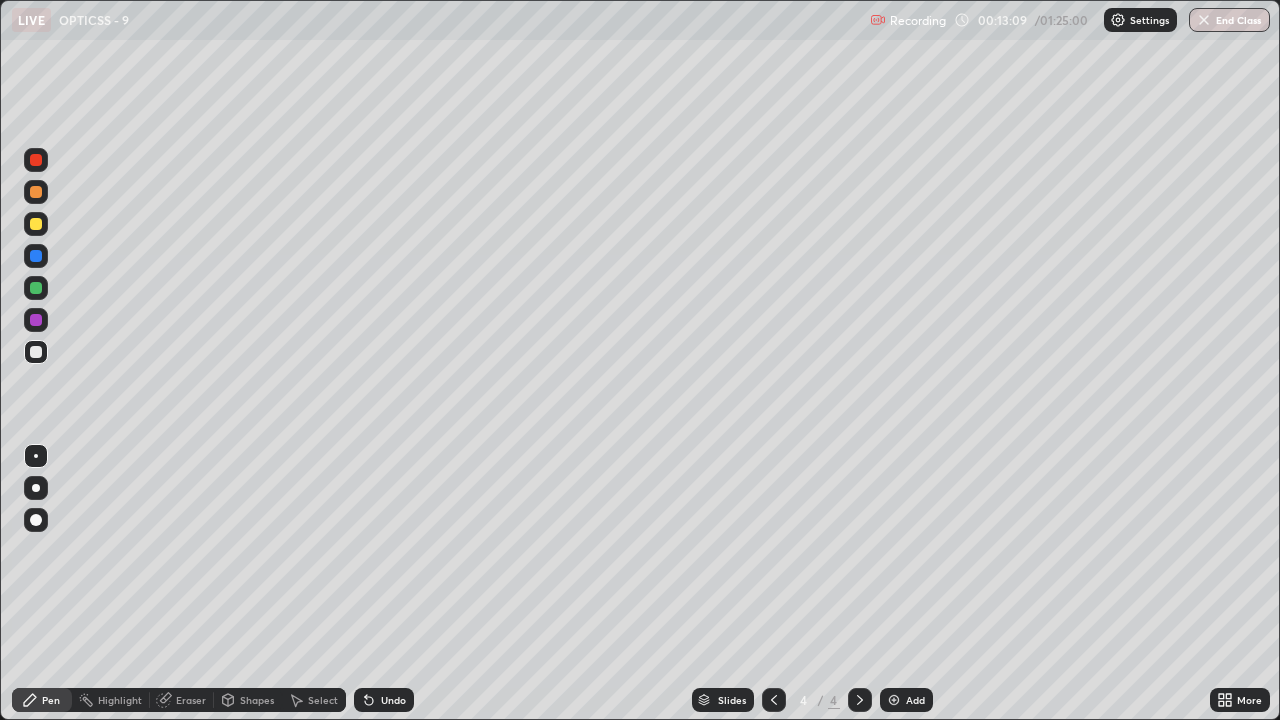 click on "Undo" at bounding box center [393, 700] 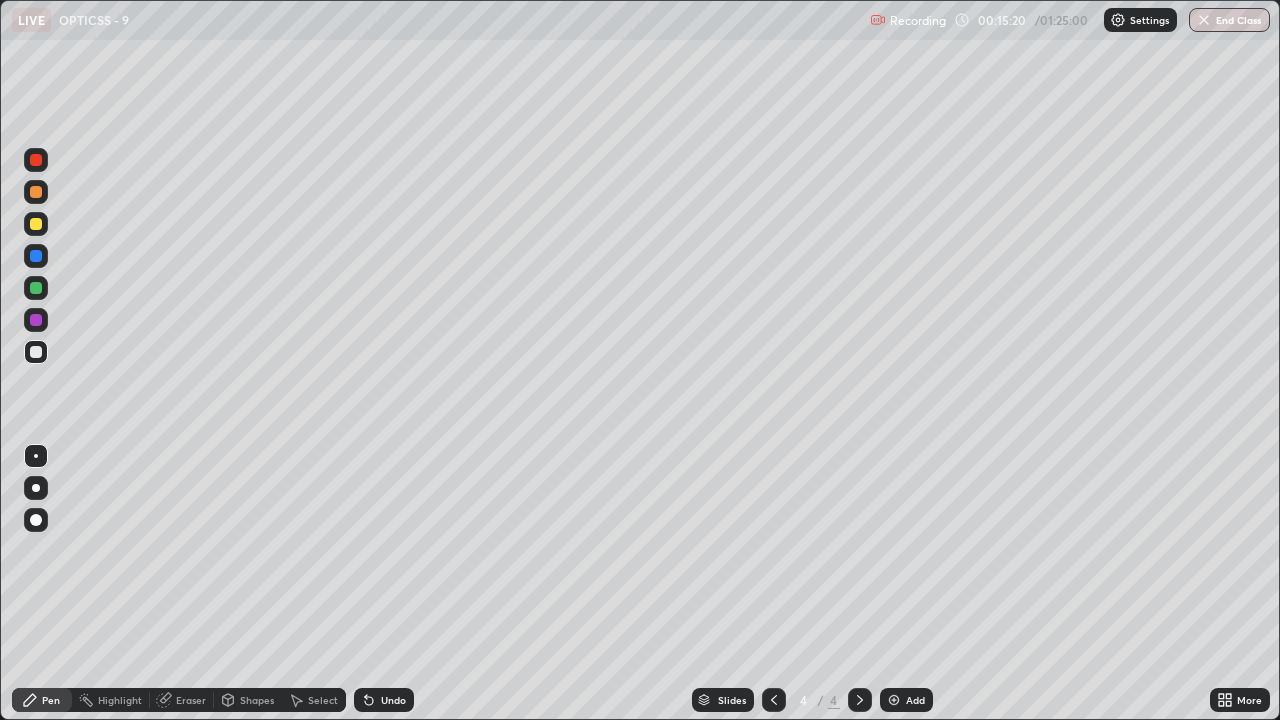 click at bounding box center (36, 224) 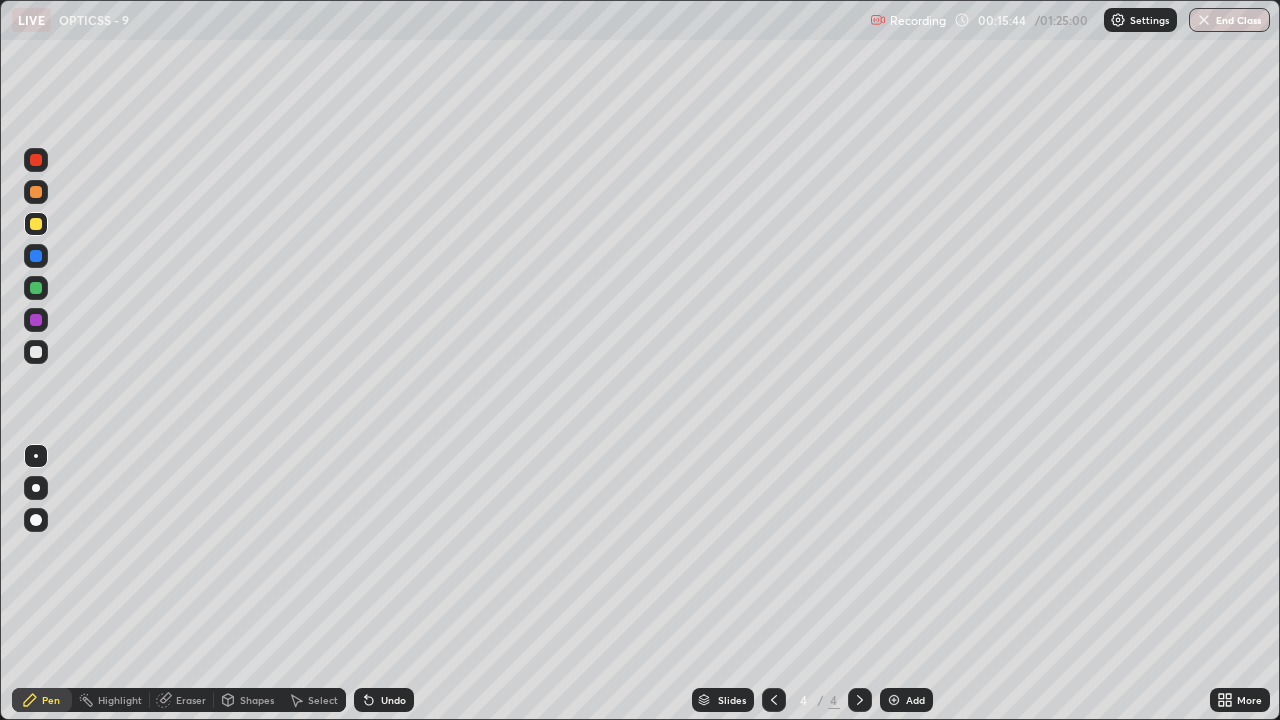 click on "Undo" at bounding box center [393, 700] 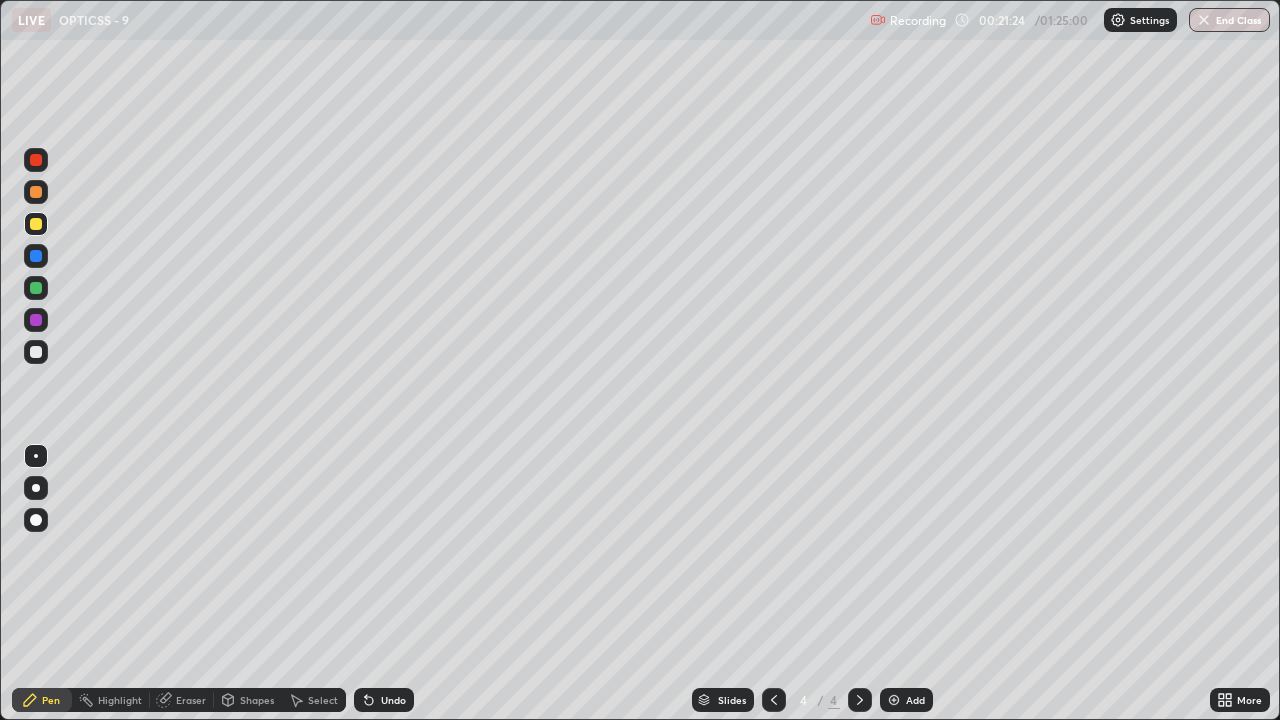 click on "Add" at bounding box center (915, 700) 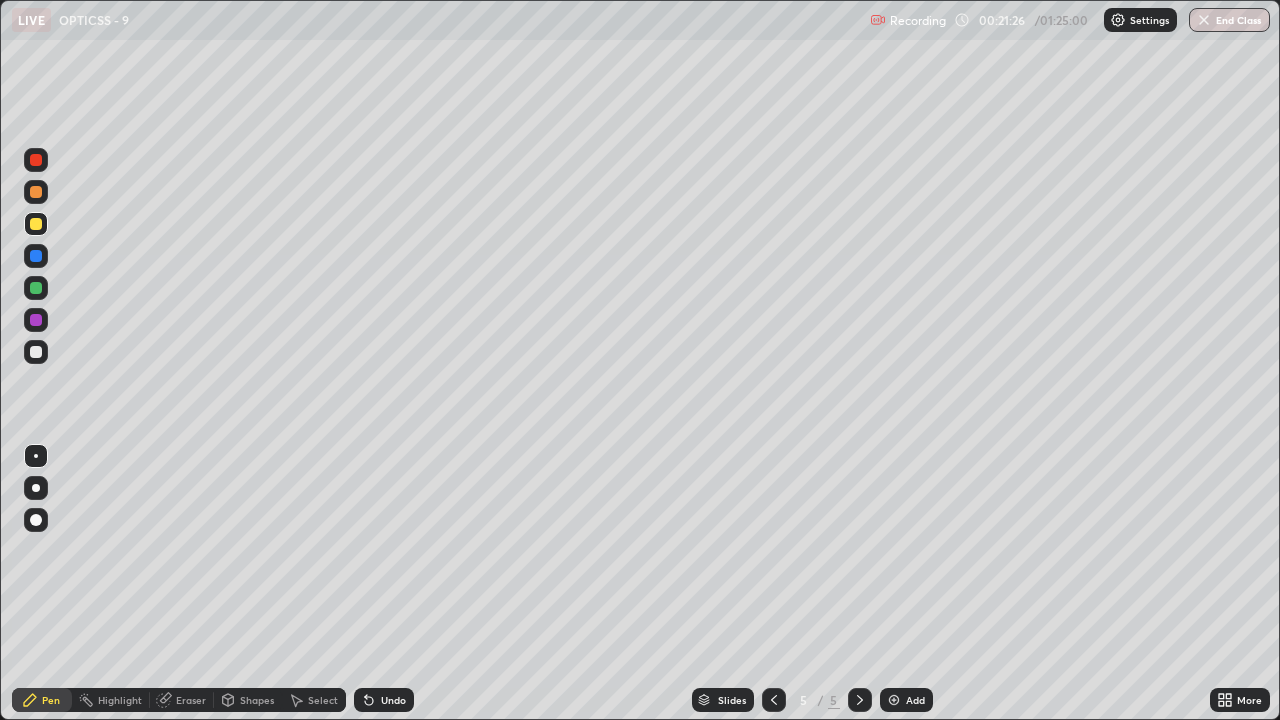 click at bounding box center (36, 352) 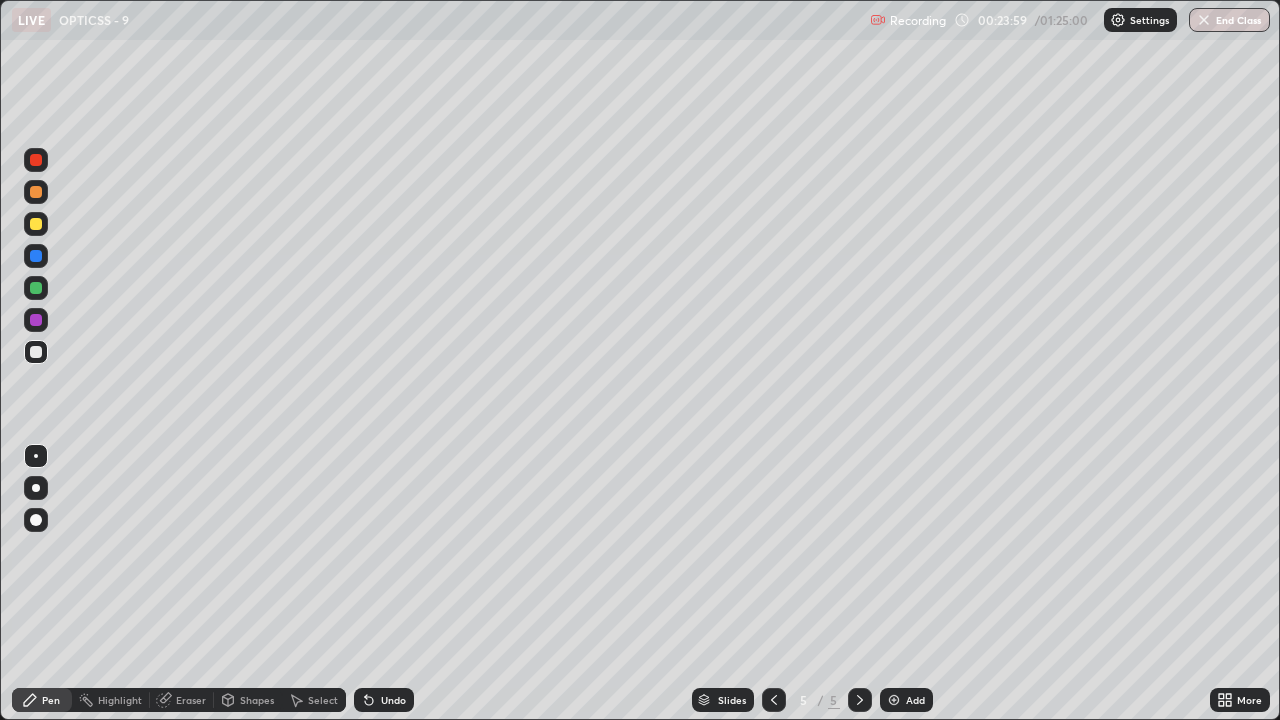 click at bounding box center (36, 224) 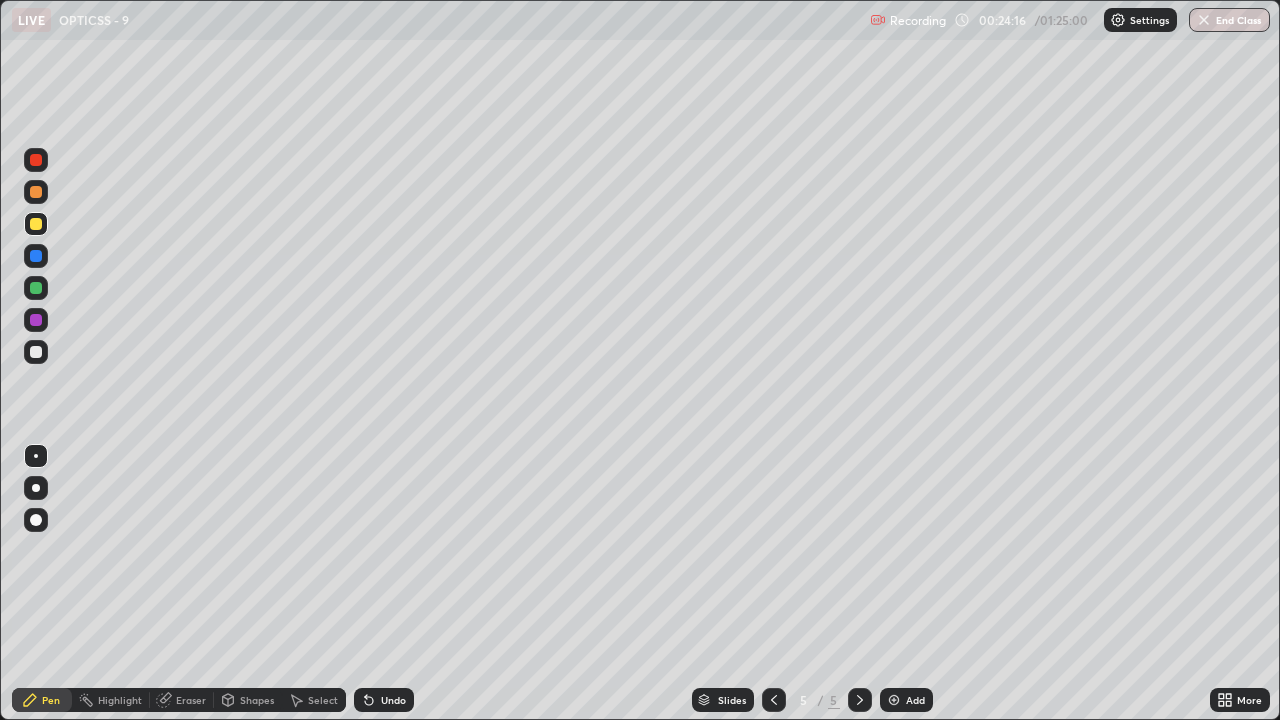 click at bounding box center [36, 160] 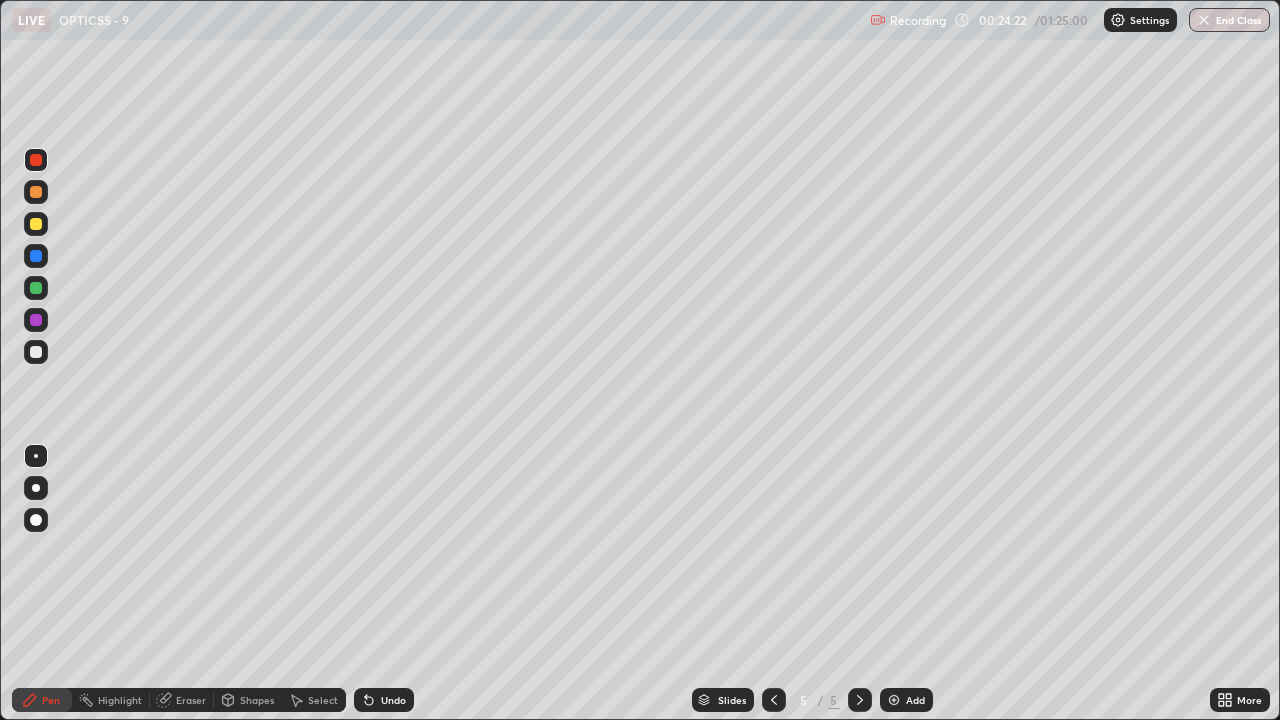 click on "Undo" at bounding box center (393, 700) 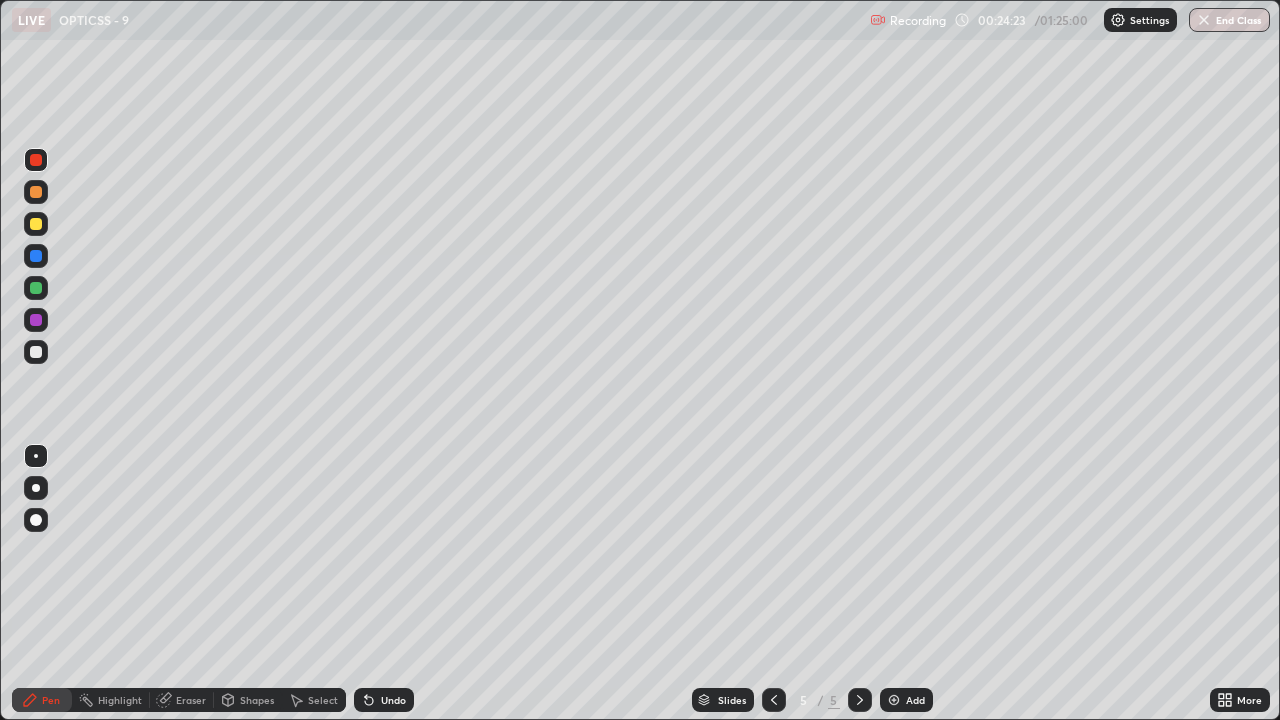 click on "Undo" at bounding box center [384, 700] 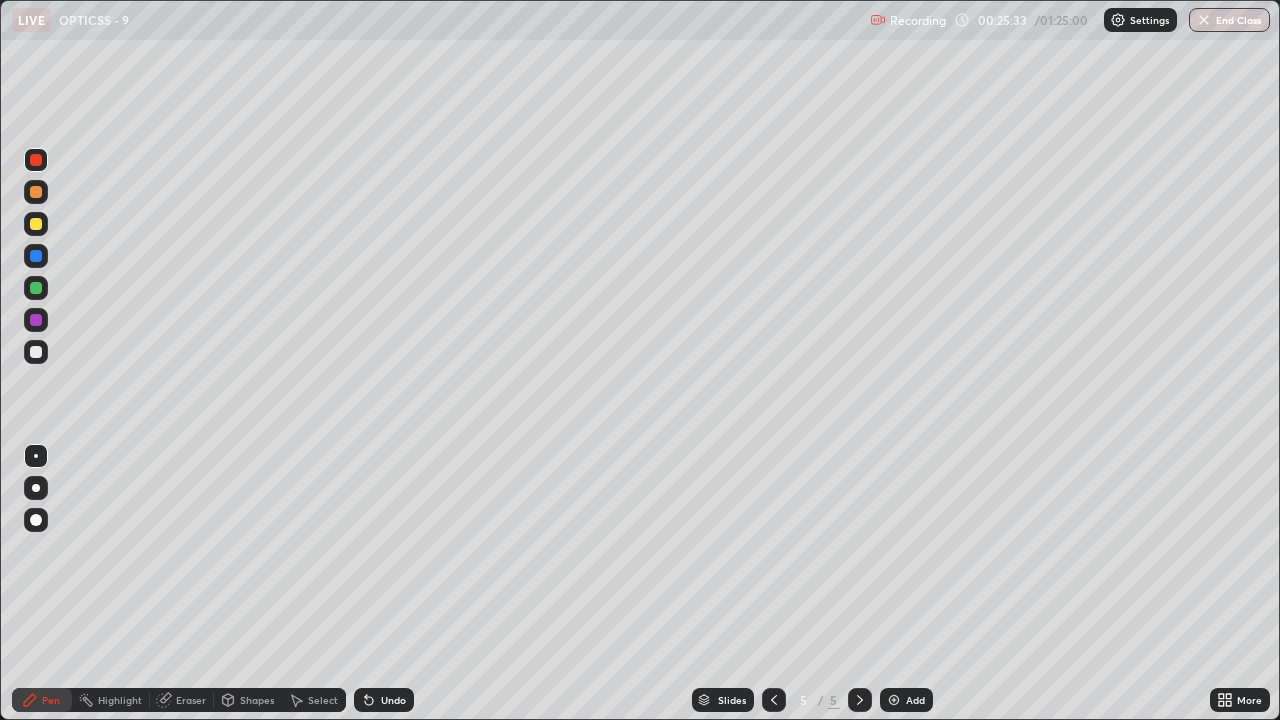 click on "Shapes" at bounding box center (257, 700) 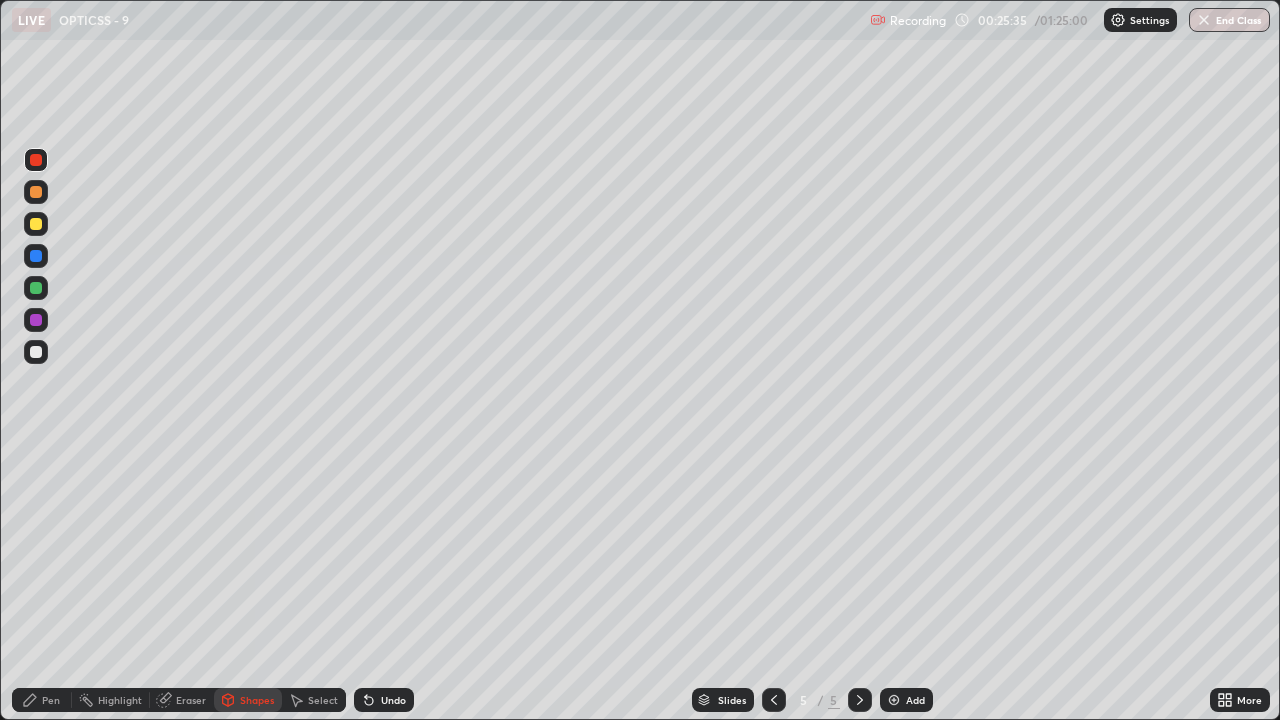 click on "Select" at bounding box center (323, 700) 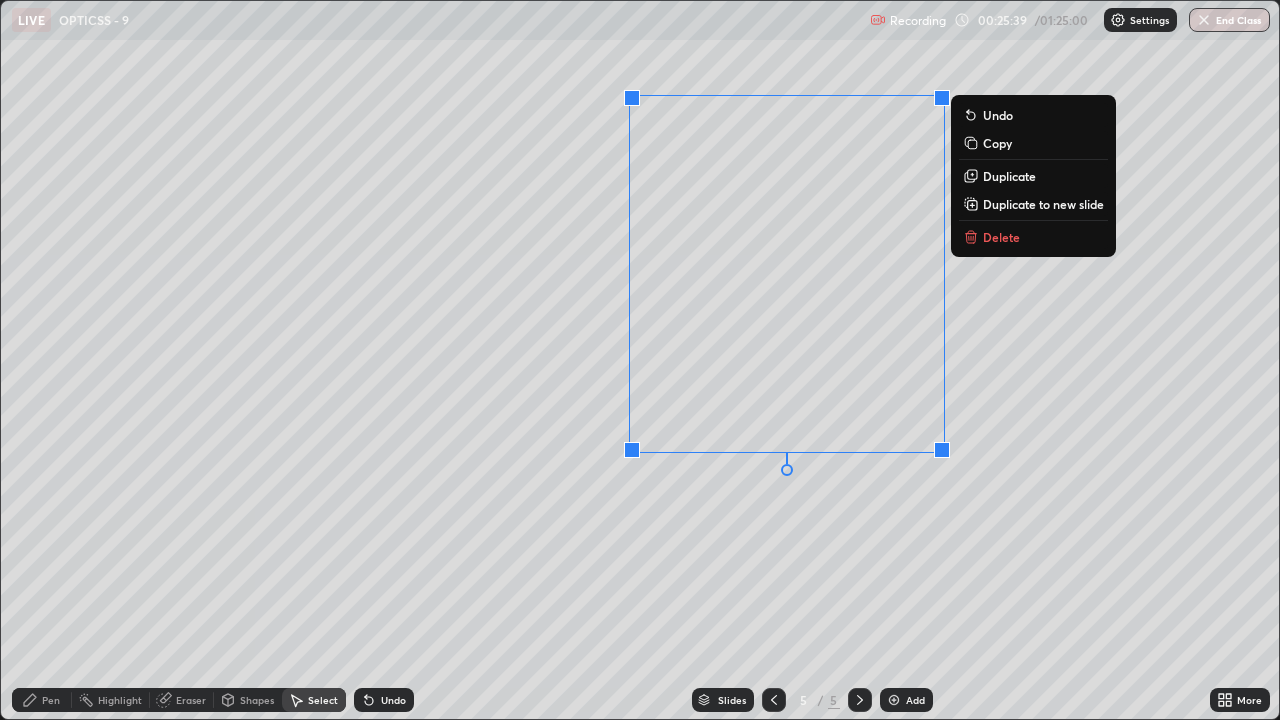 click on "0 ° Undo Copy Duplicate Duplicate to new slide Delete" at bounding box center [640, 360] 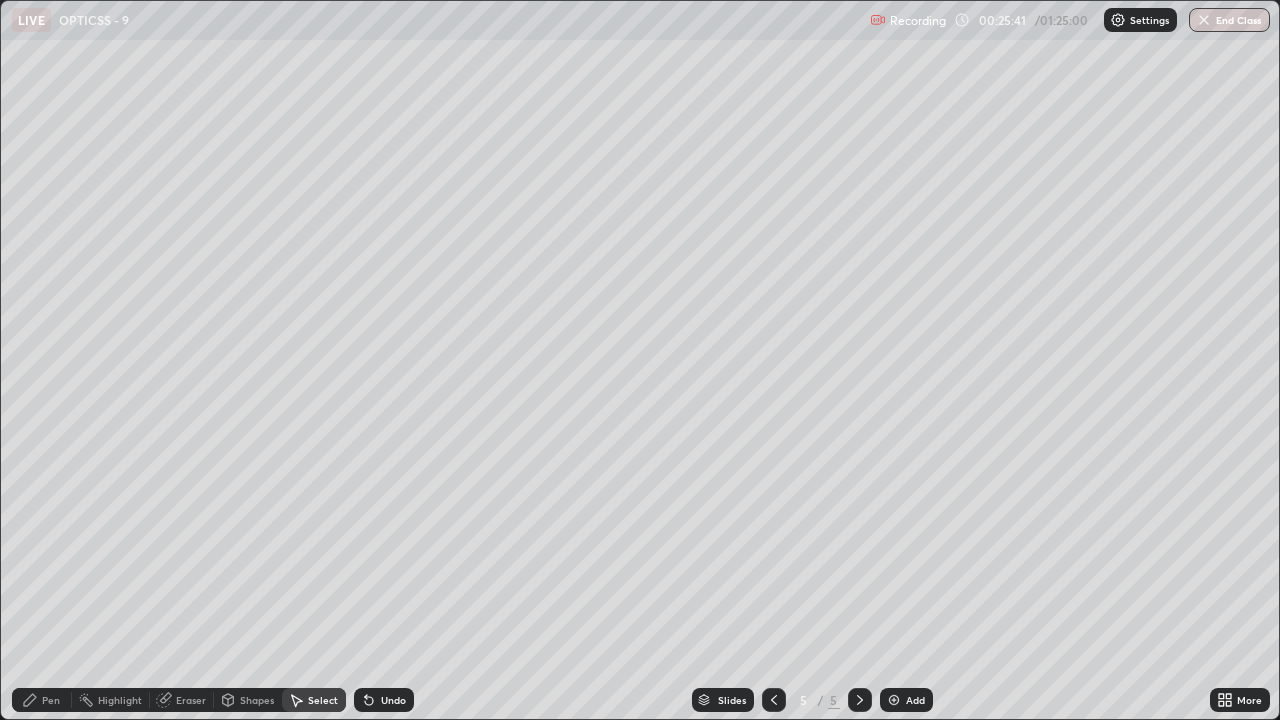 click on "Shapes" at bounding box center [257, 700] 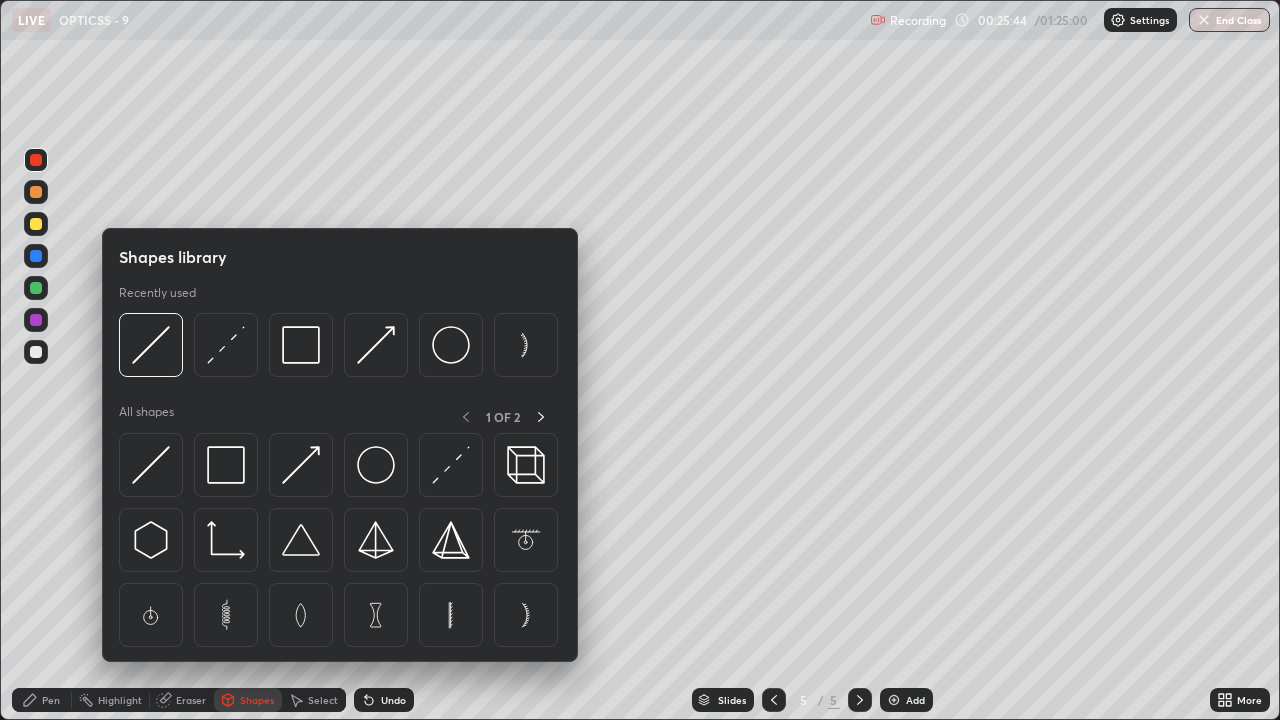 click on "Erase all" at bounding box center [36, 360] 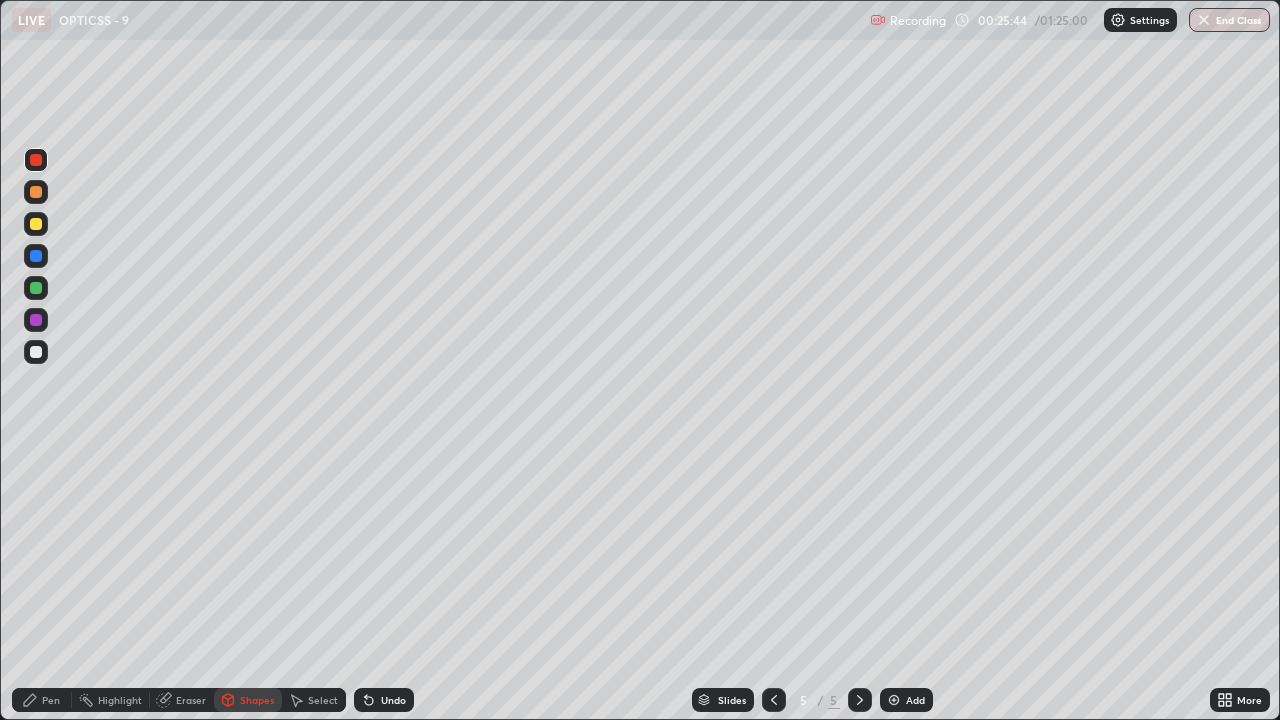 click at bounding box center [36, 352] 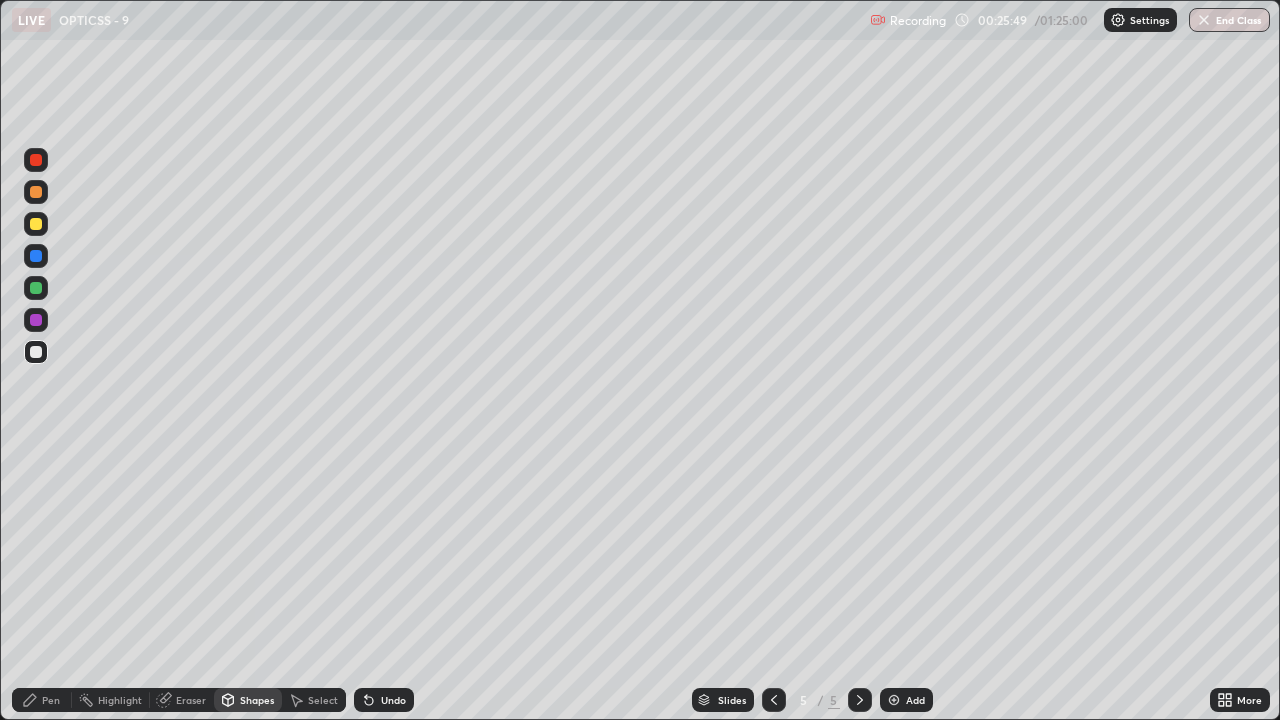 click on "Pen" at bounding box center (51, 700) 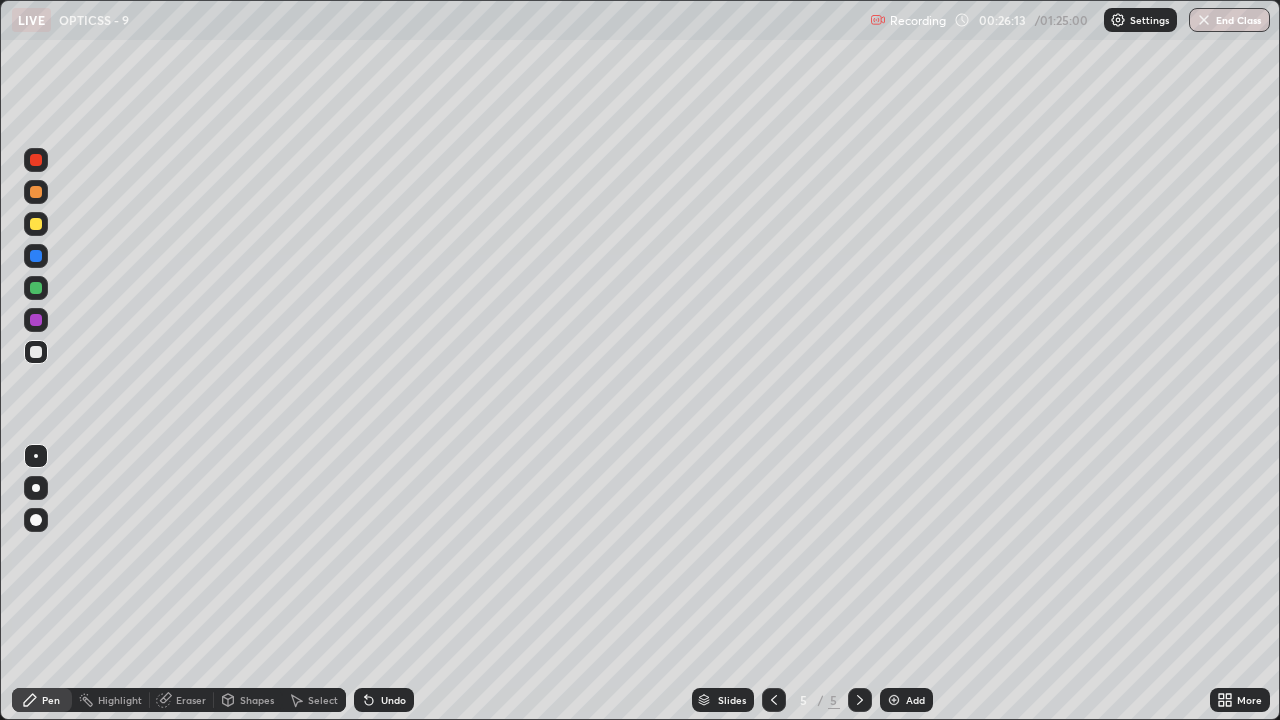 click at bounding box center (36, 224) 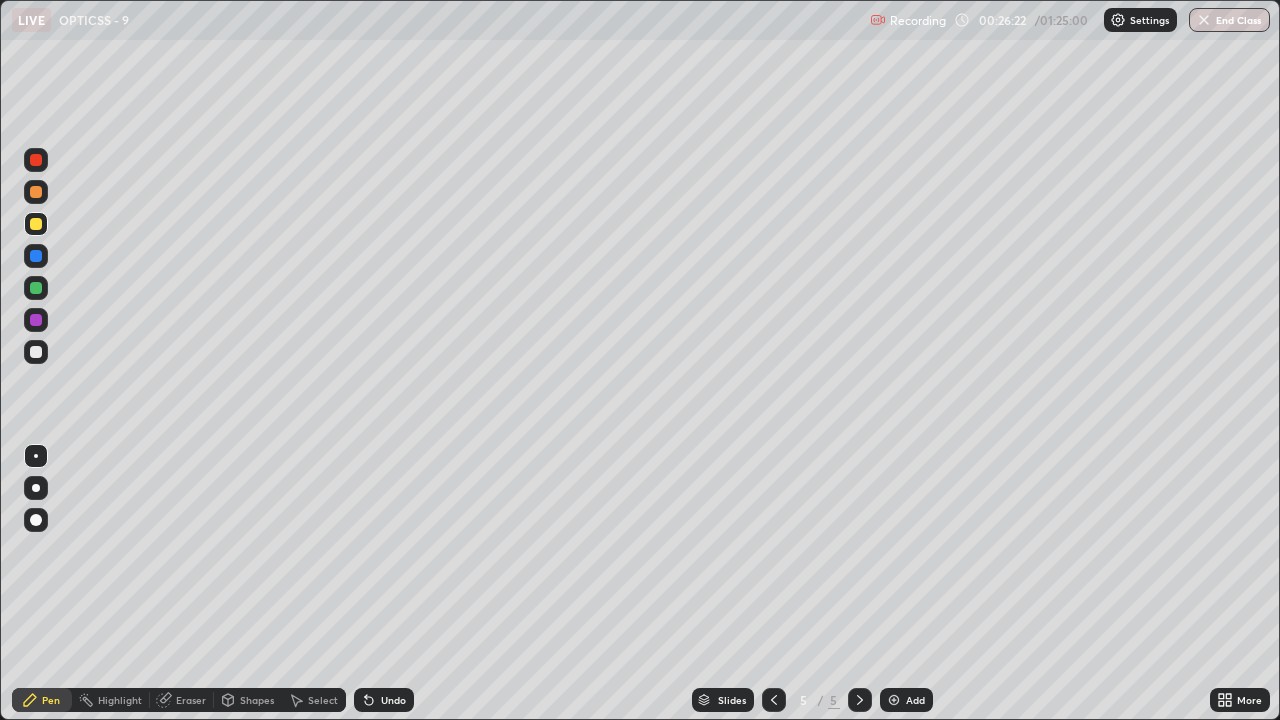 click on "Undo" at bounding box center [393, 700] 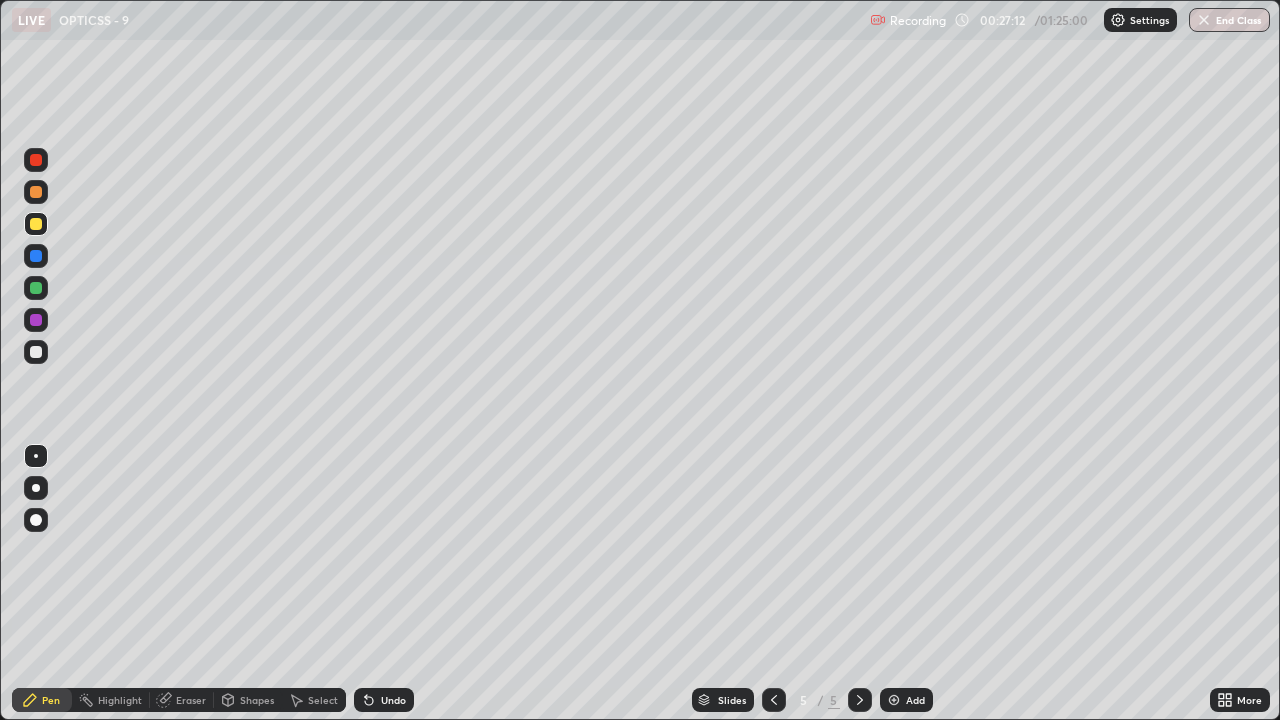 click at bounding box center [36, 352] 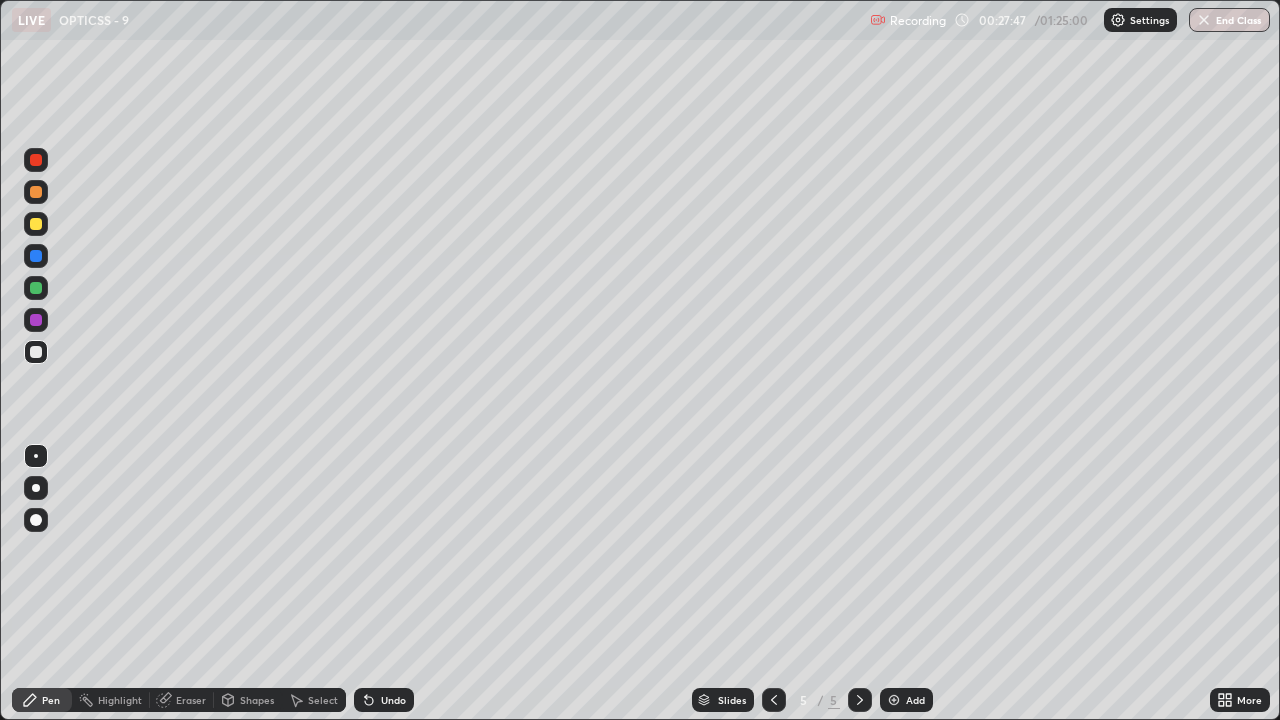 click at bounding box center (36, 288) 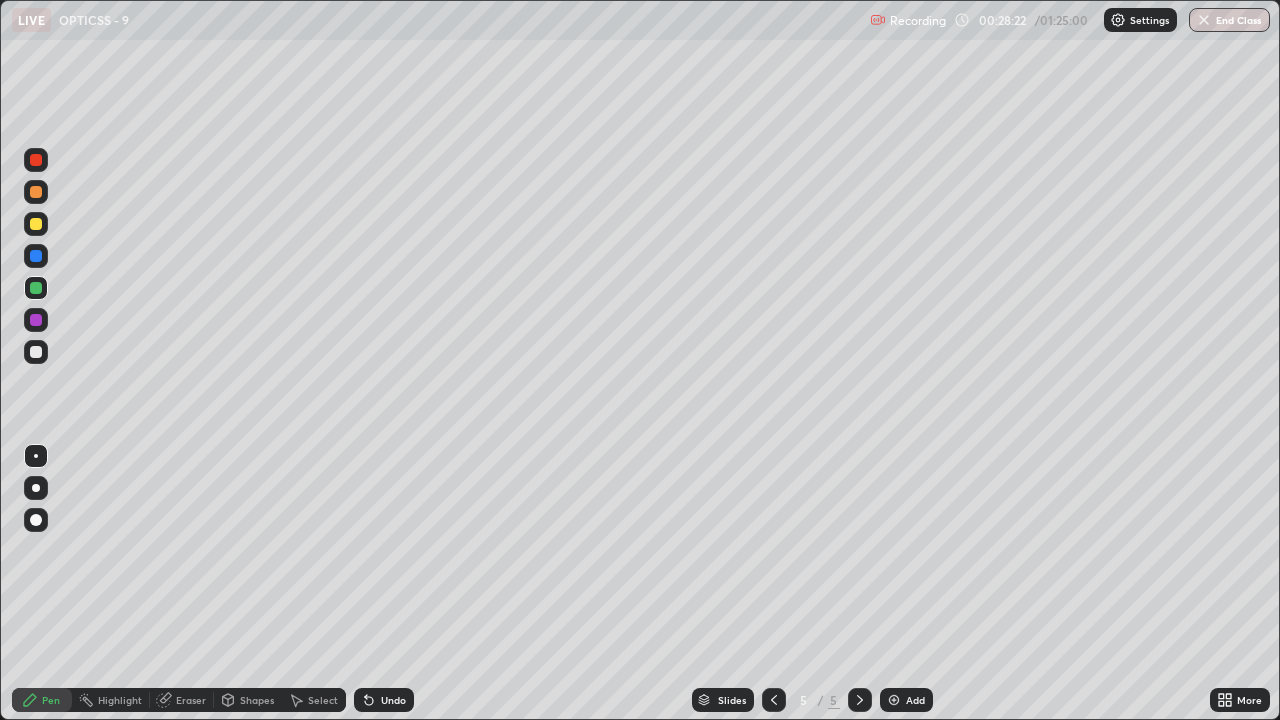 click at bounding box center [36, 160] 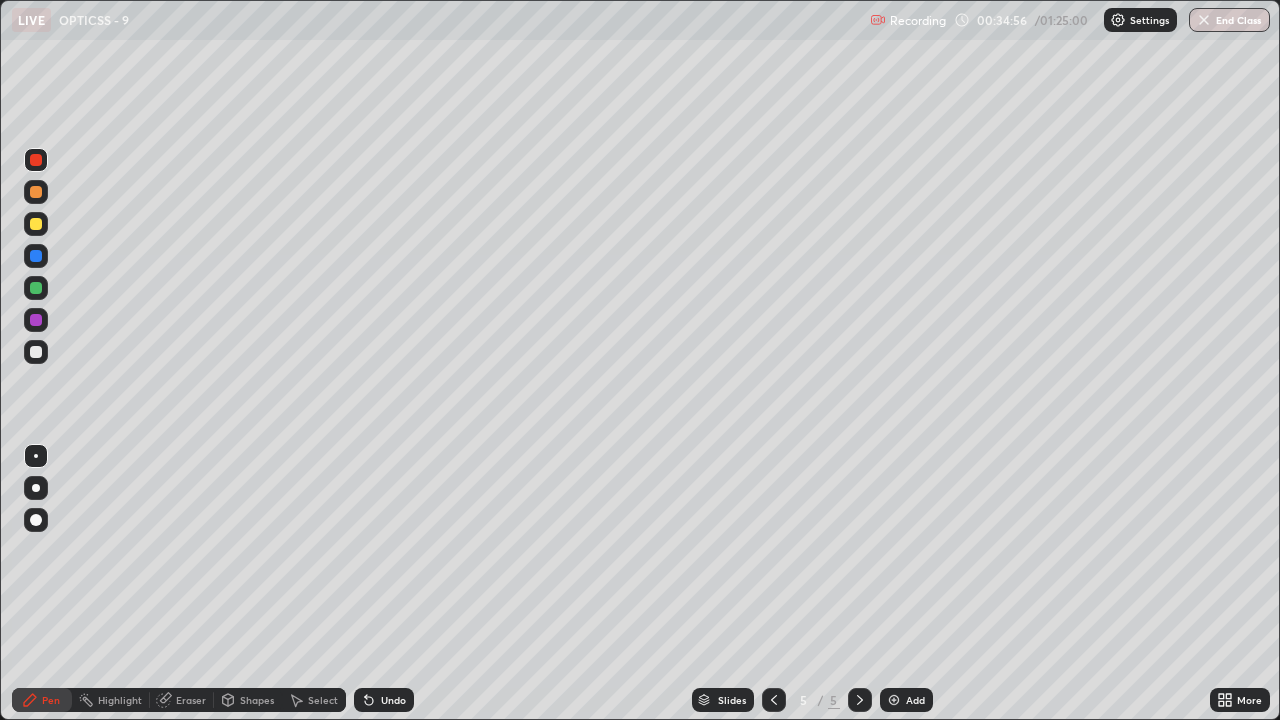 click on "Add" at bounding box center [915, 700] 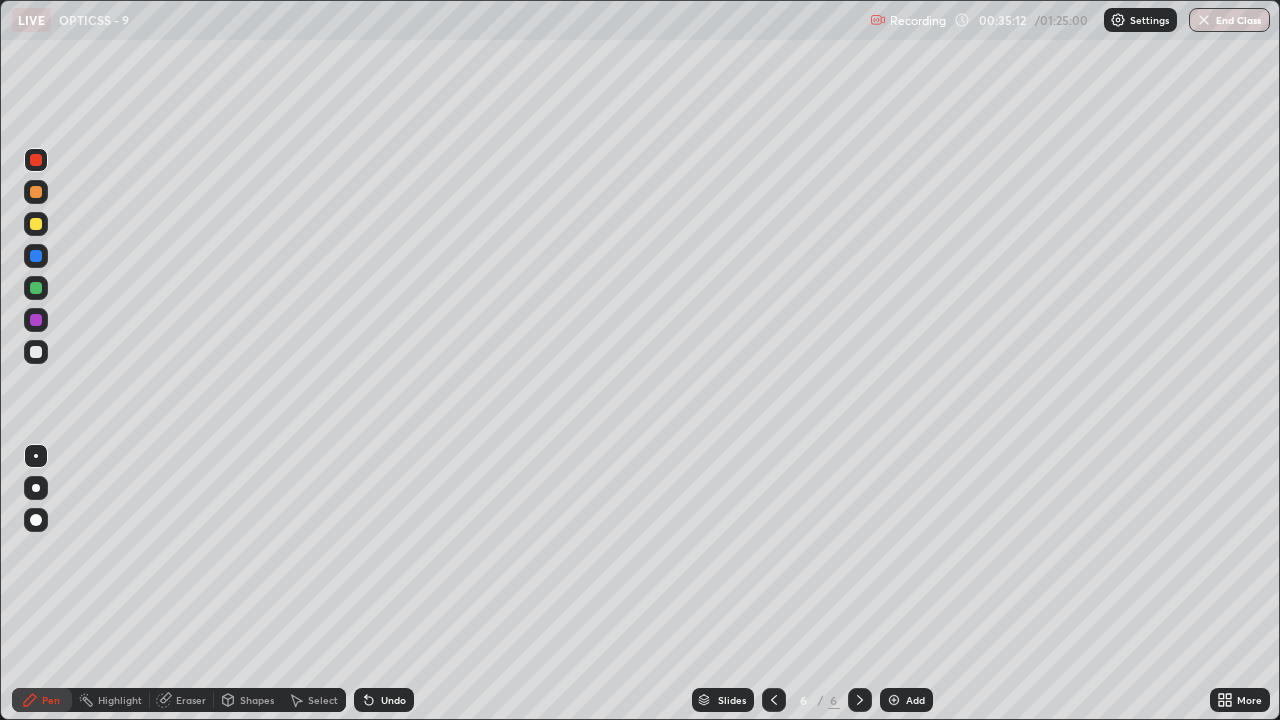 click on "Eraser" at bounding box center (182, 700) 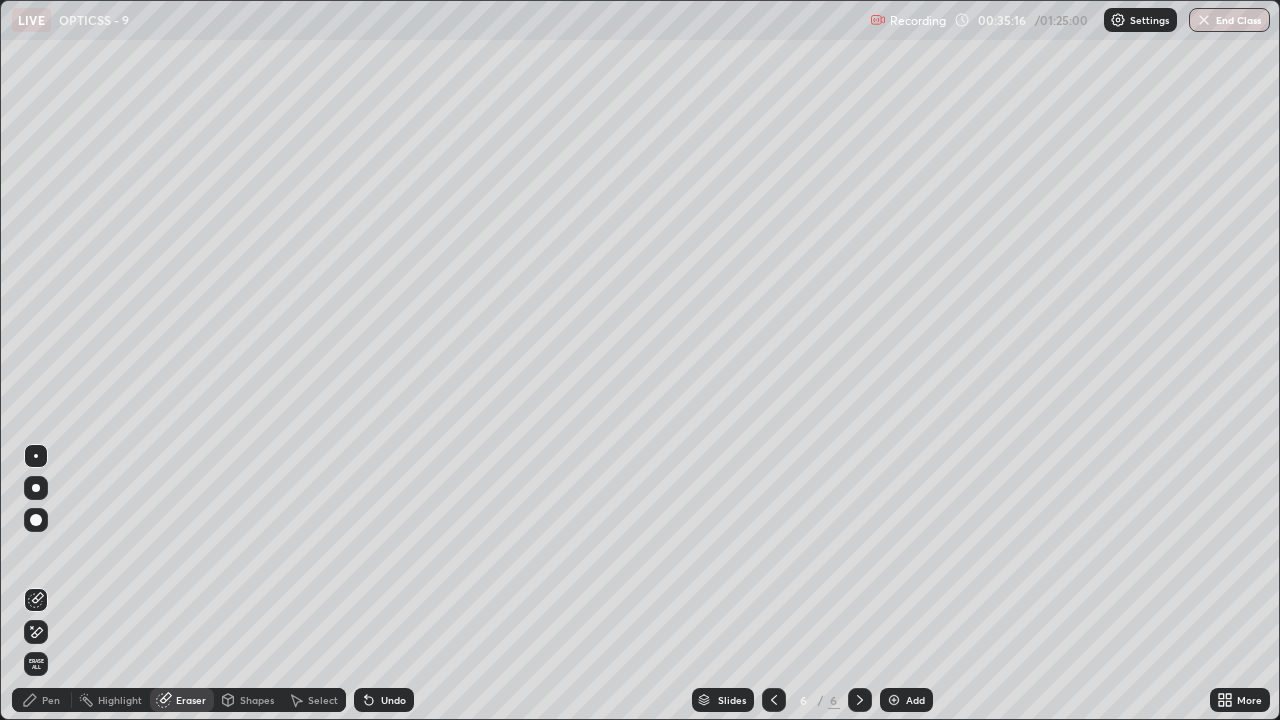 click on "Pen" at bounding box center [51, 700] 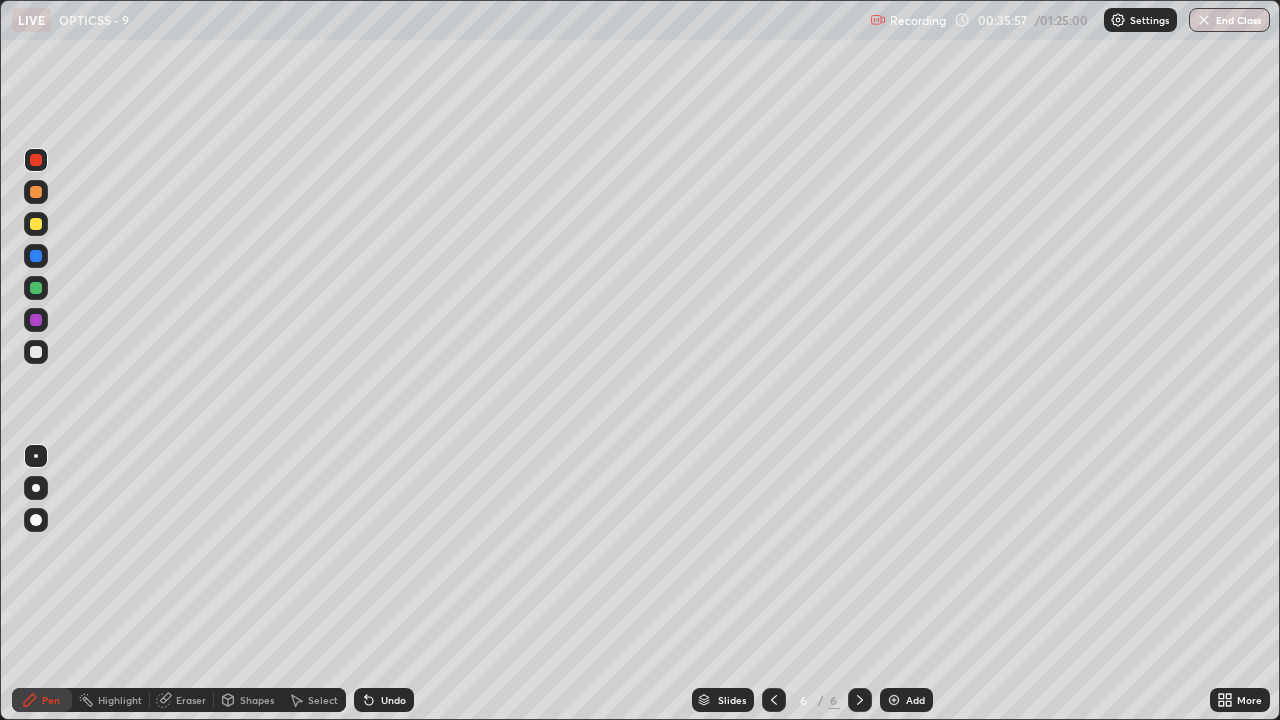 click on "Shapes" at bounding box center (257, 700) 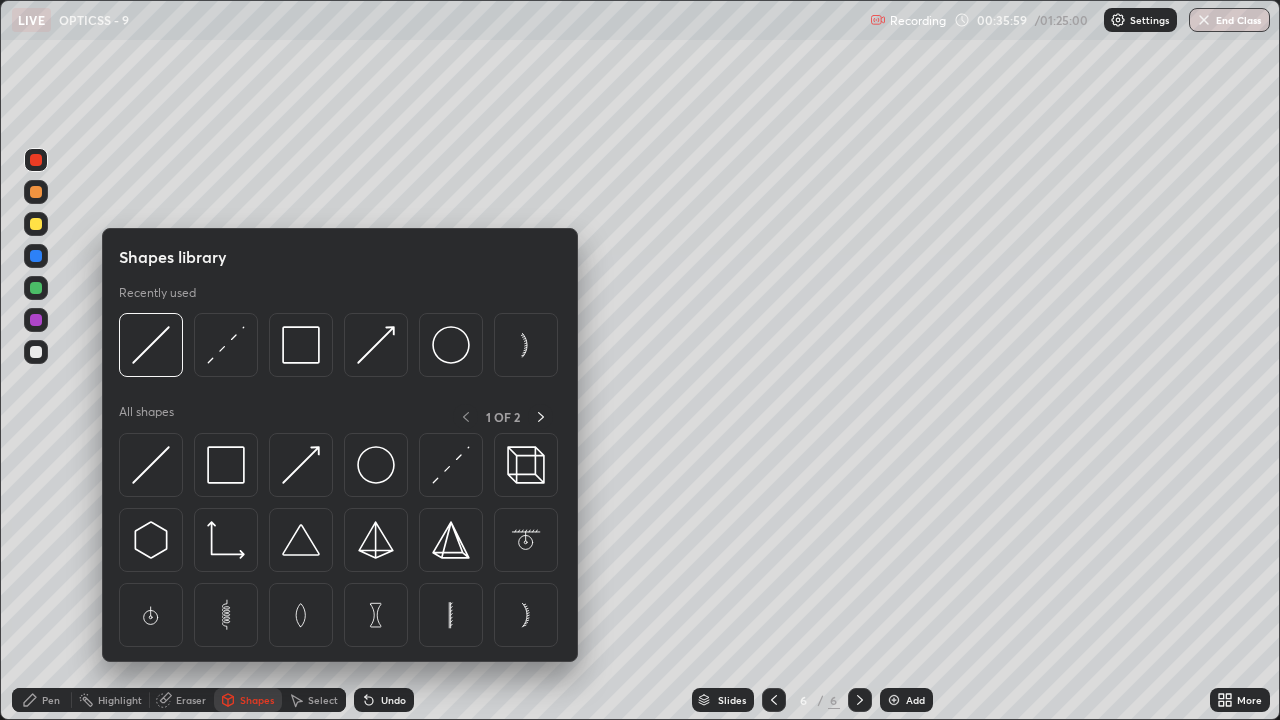 click on "Eraser" at bounding box center [191, 700] 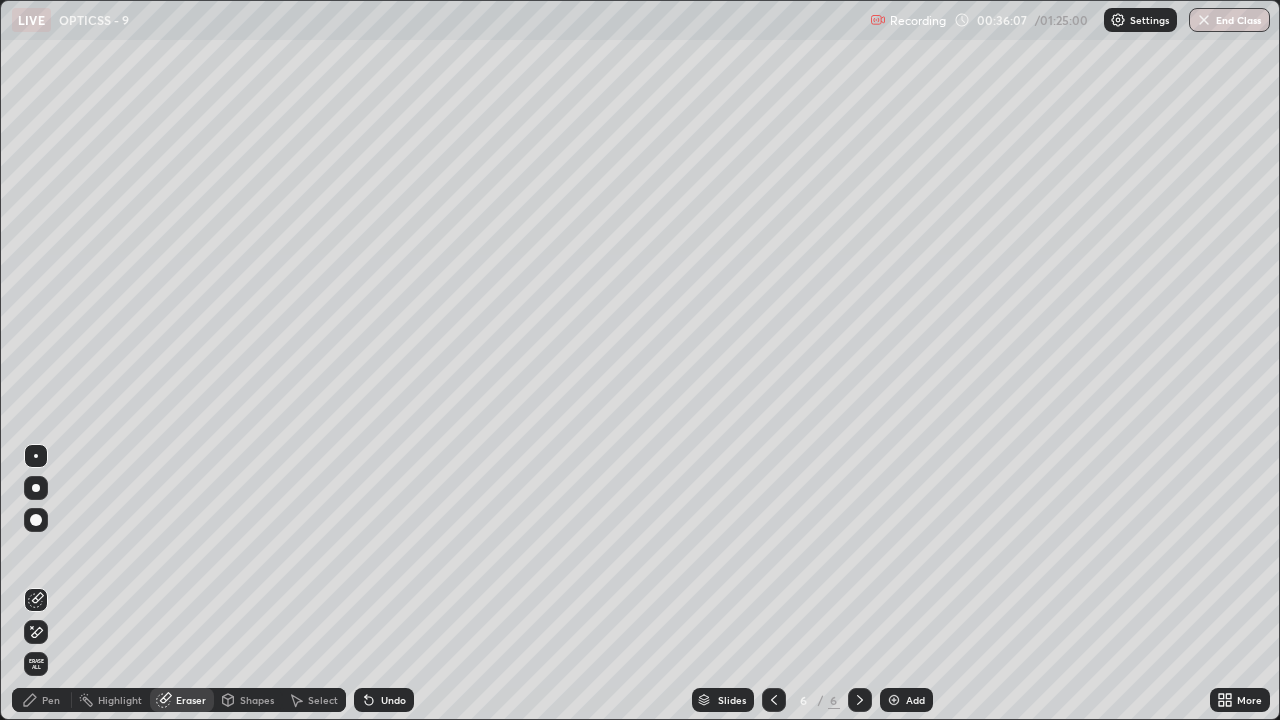 click on "Pen" at bounding box center [51, 700] 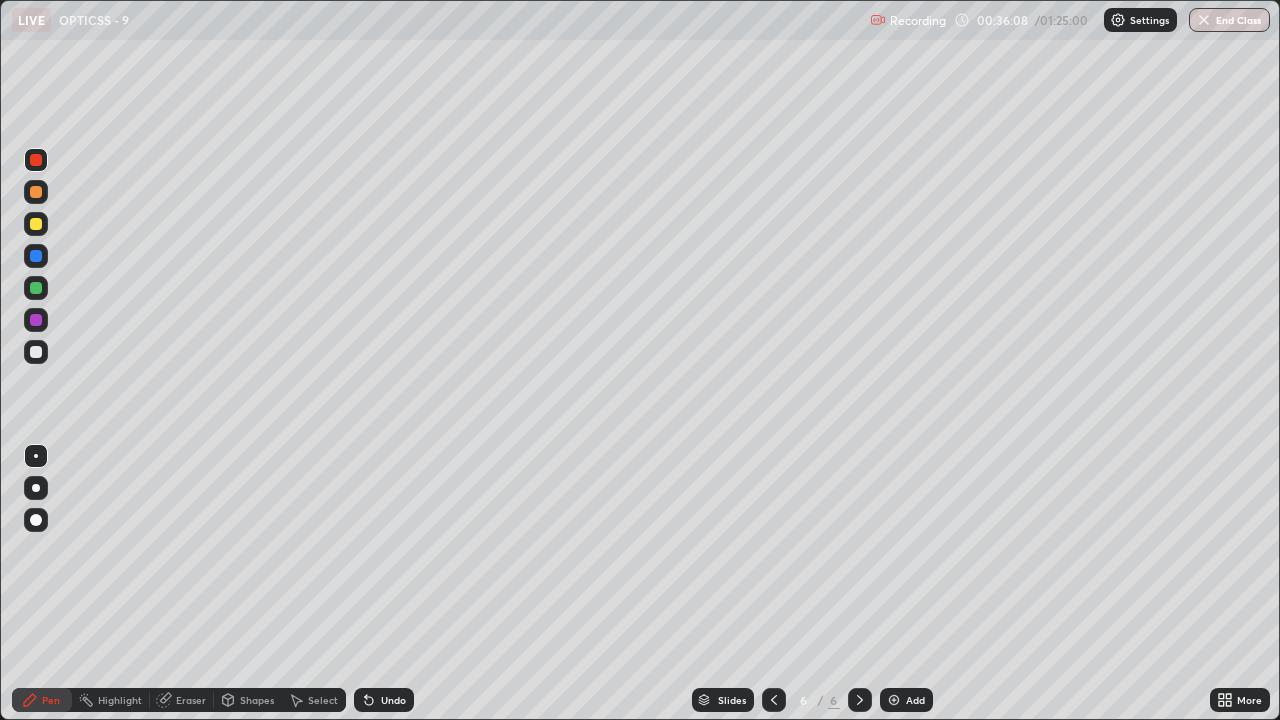 click at bounding box center (36, 352) 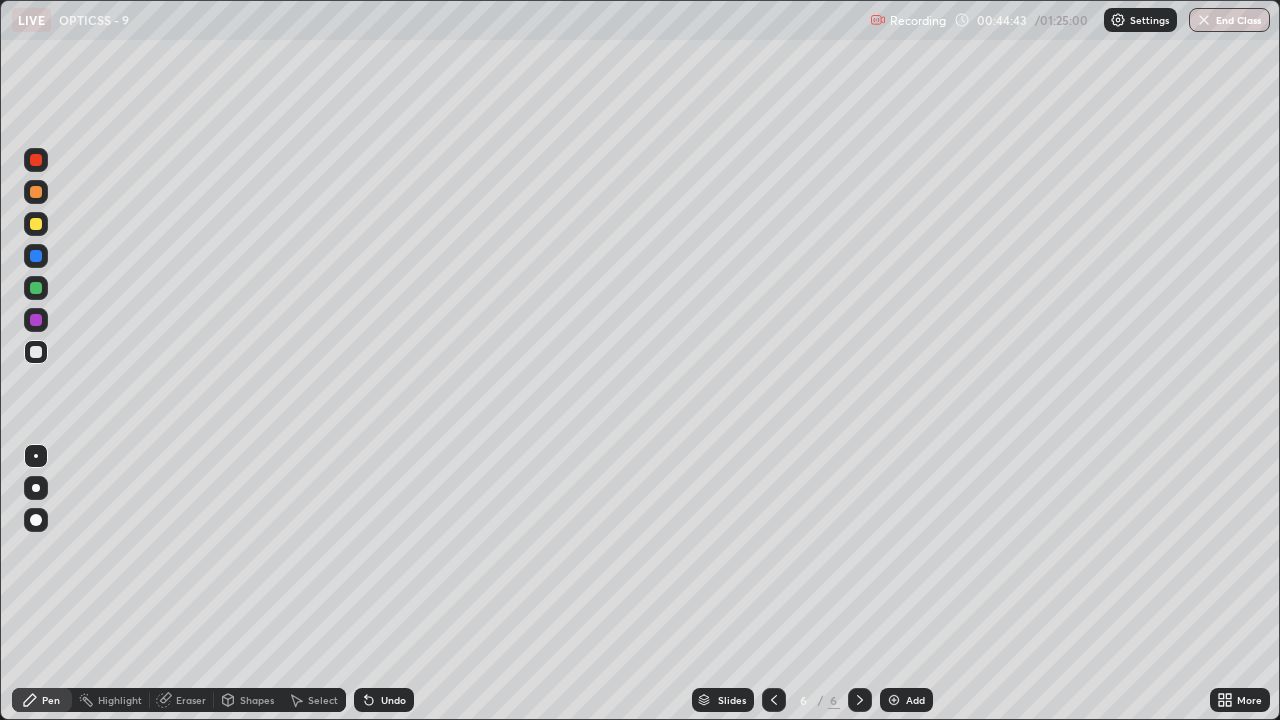 click at bounding box center (36, 352) 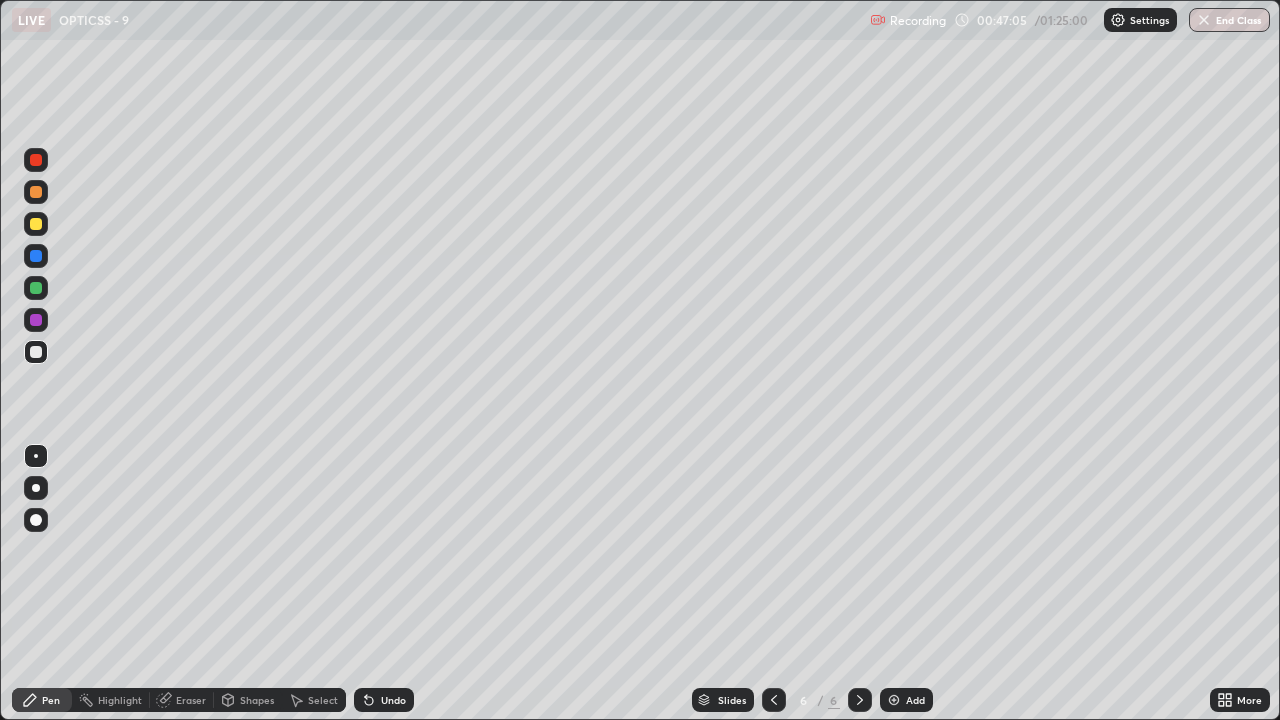 click on "Undo" at bounding box center [384, 700] 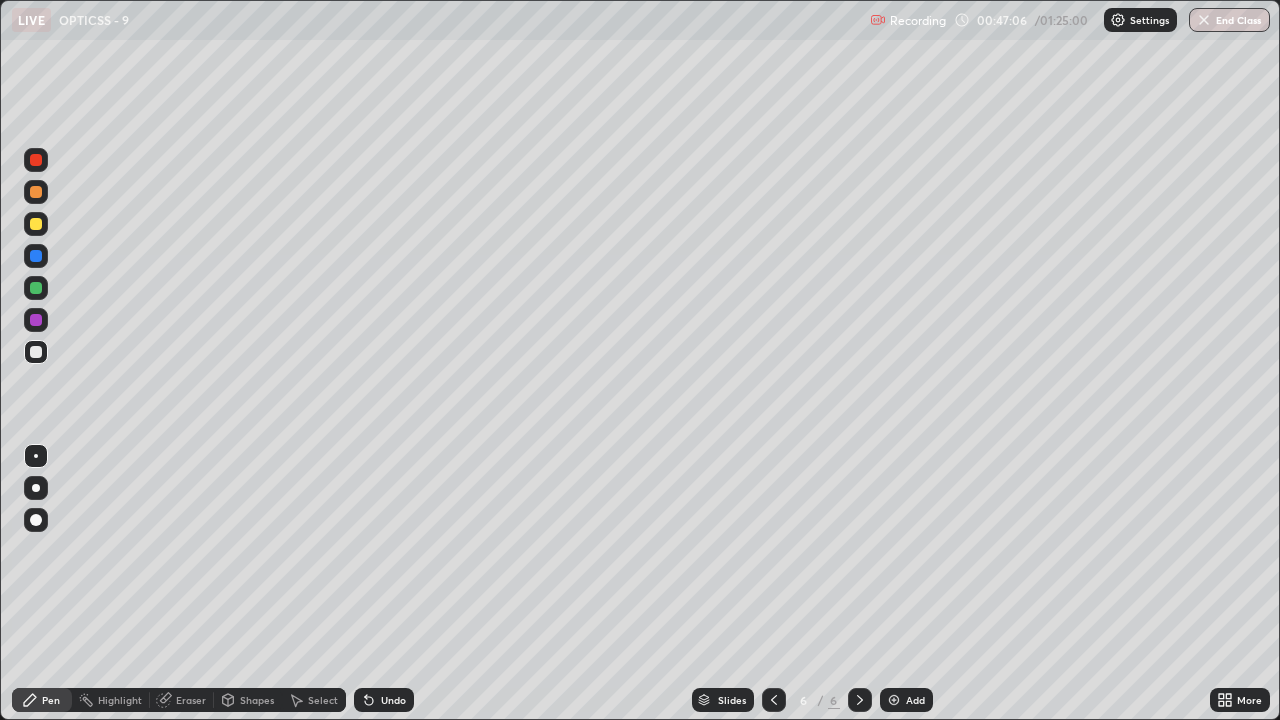 click on "Undo" at bounding box center (384, 700) 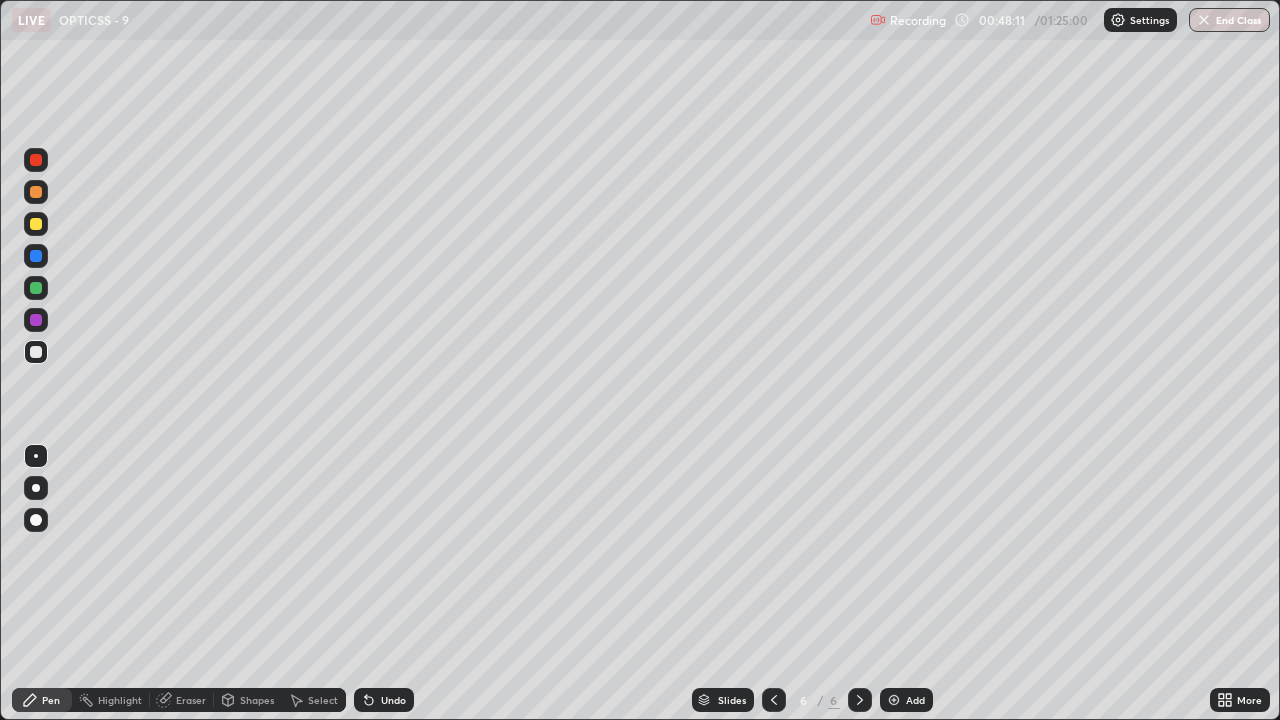 click on "Add" at bounding box center (906, 700) 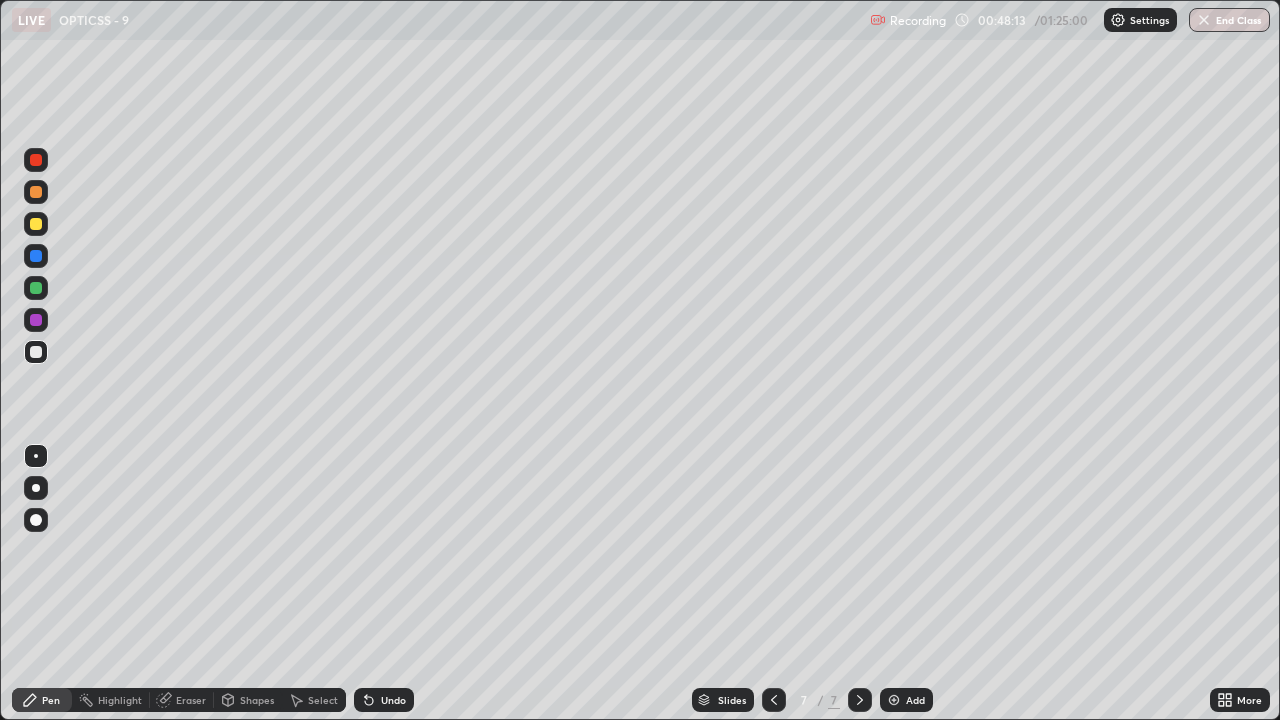 click on "Shapes" at bounding box center [257, 700] 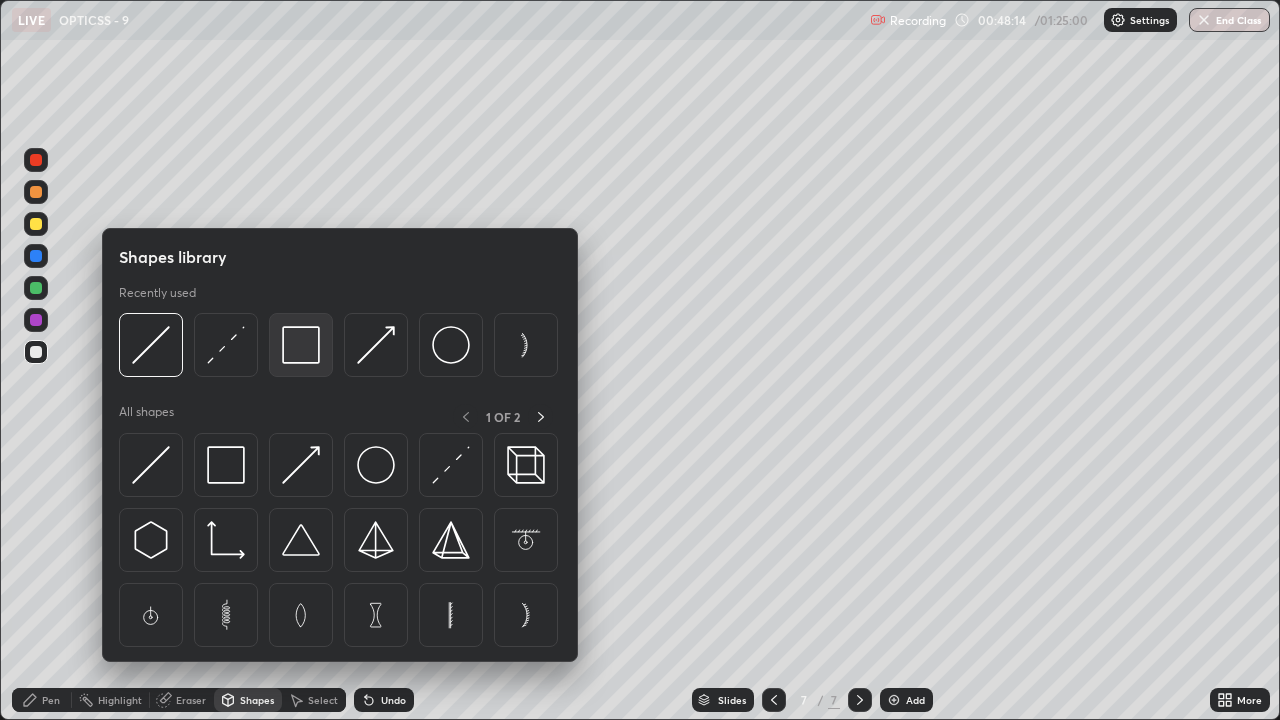 click at bounding box center (301, 345) 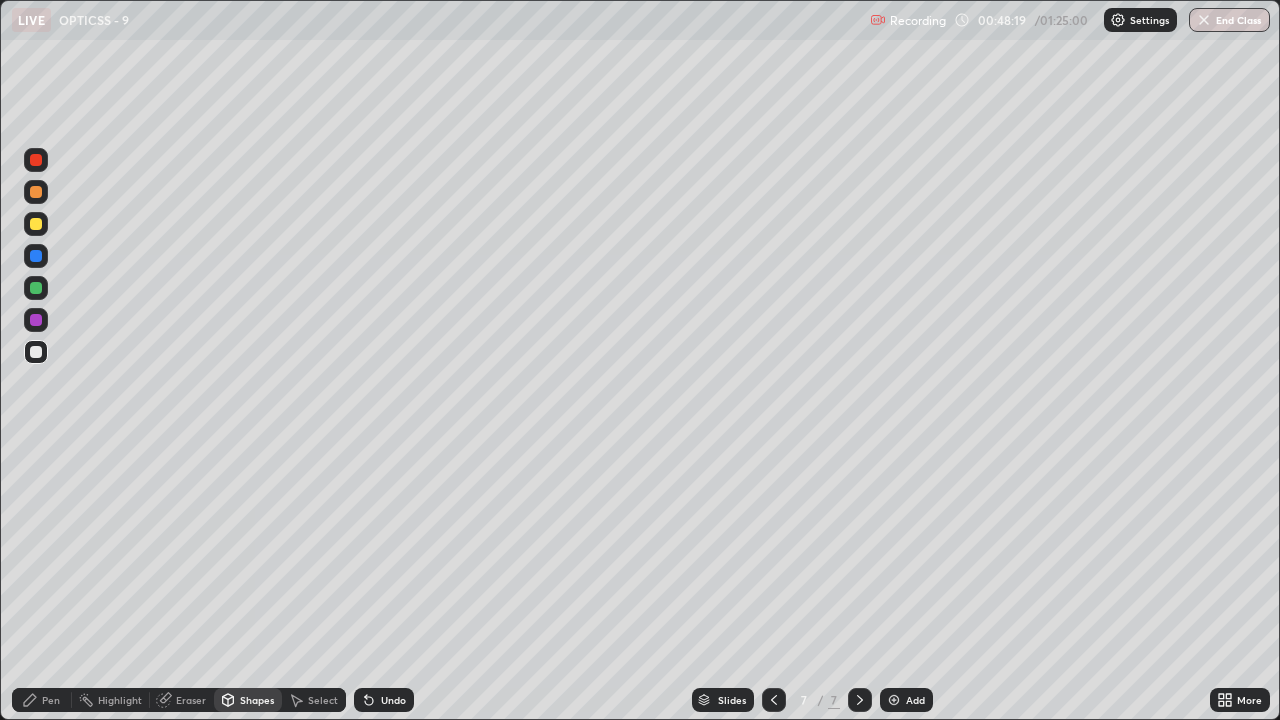 click on "Select" at bounding box center (323, 700) 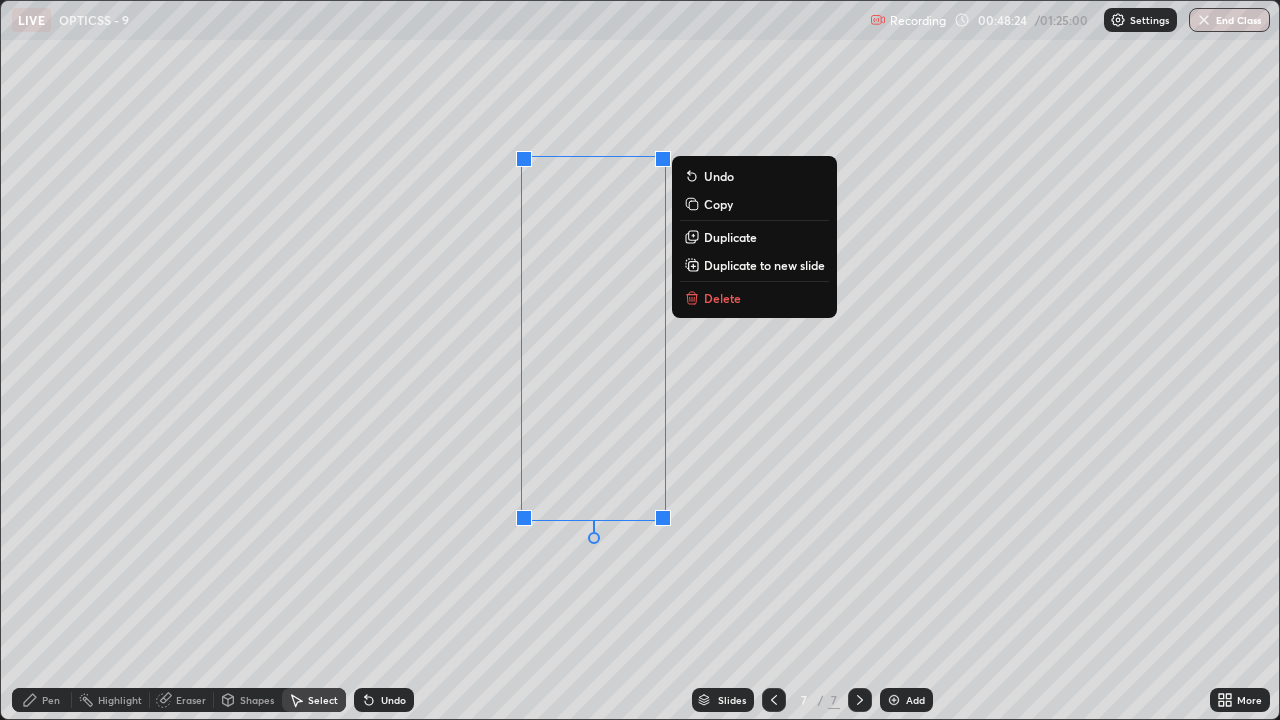 click on "Shapes" at bounding box center [257, 700] 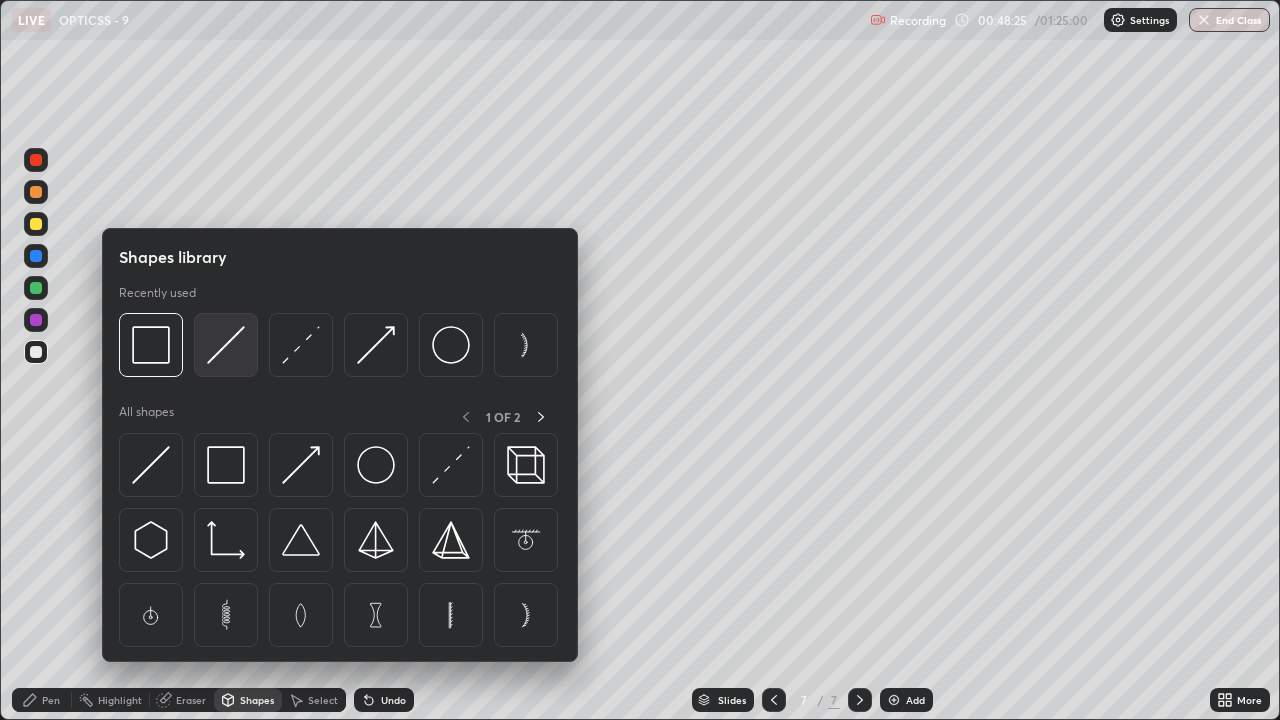 click at bounding box center [226, 345] 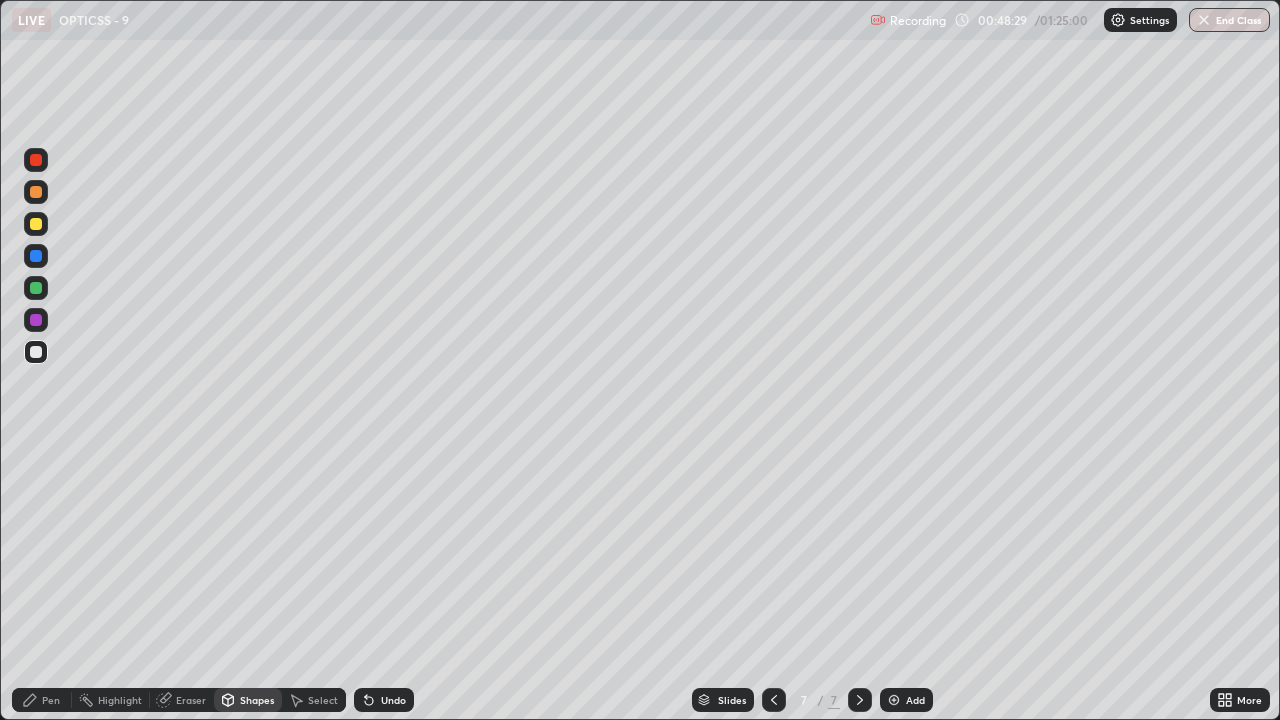 click on "Pen" at bounding box center (51, 700) 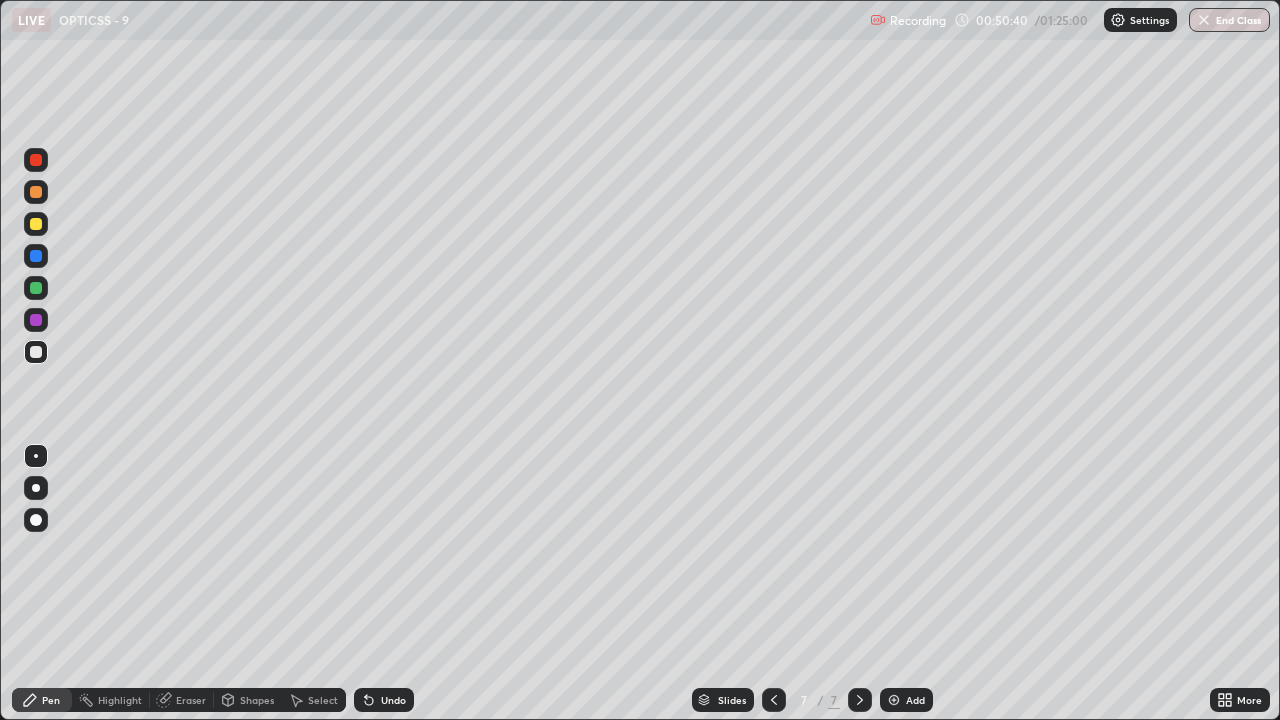 click at bounding box center [36, 224] 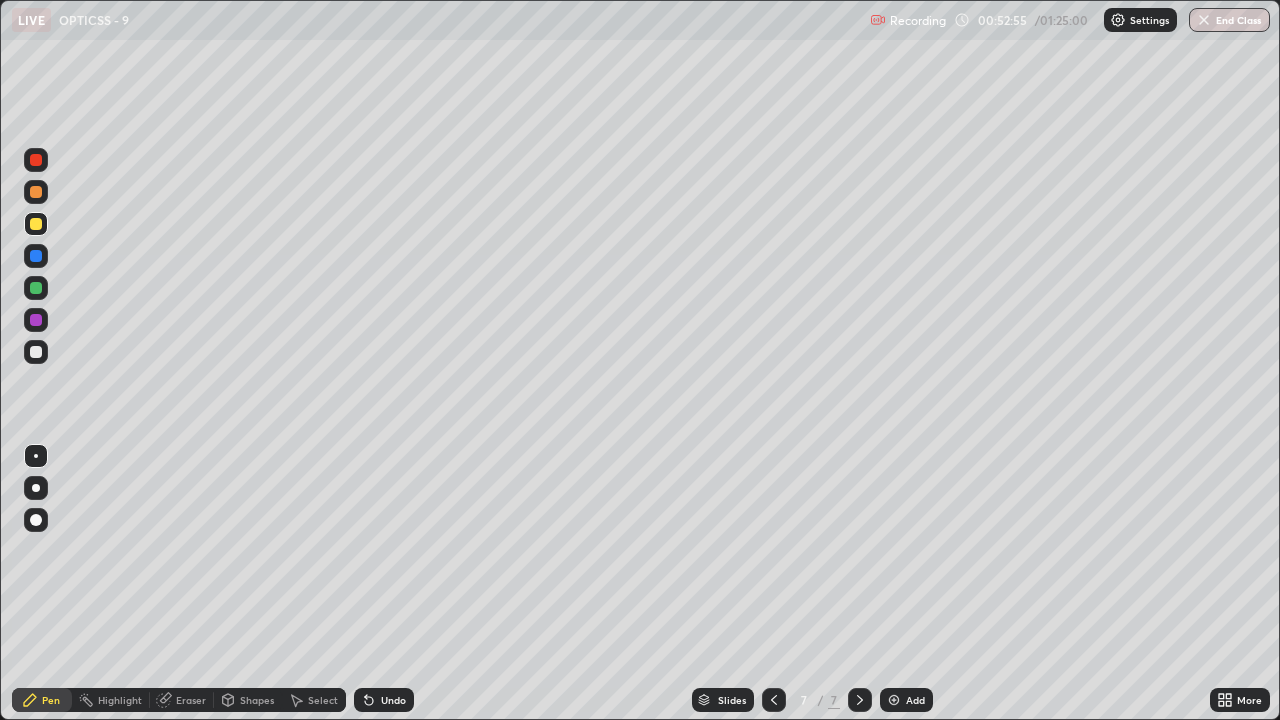 click at bounding box center [36, 160] 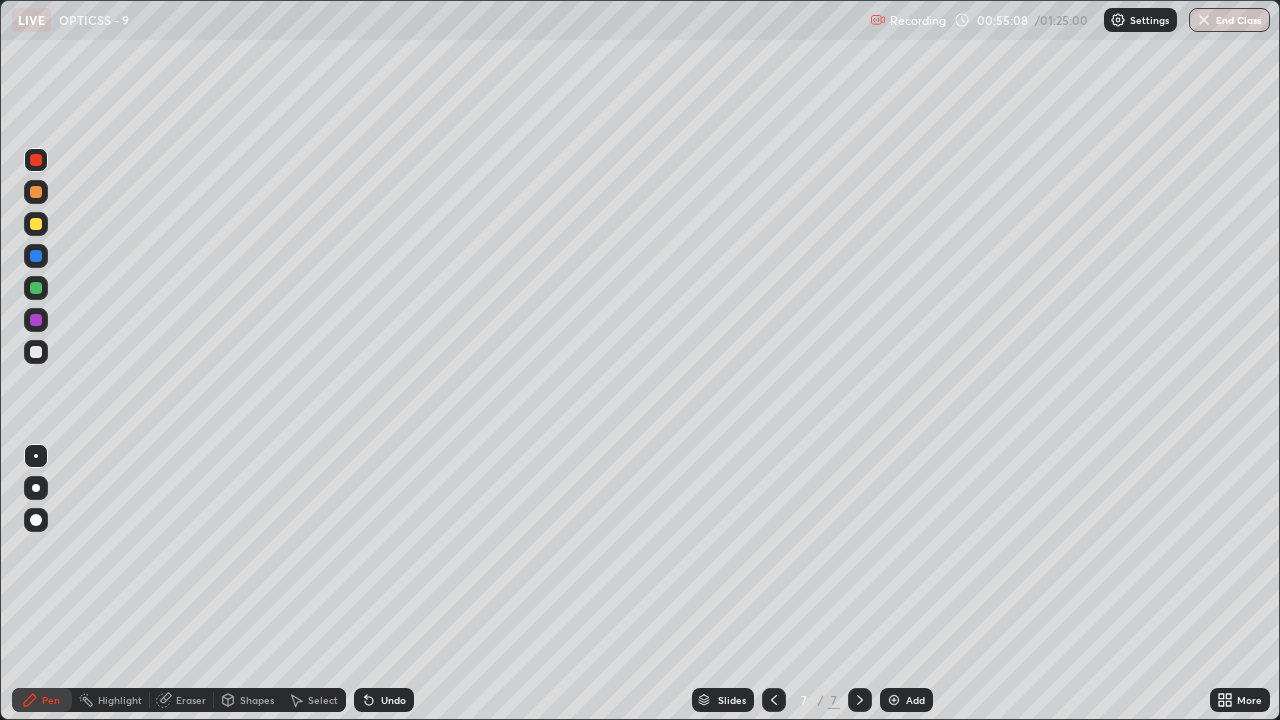 click at bounding box center [894, 700] 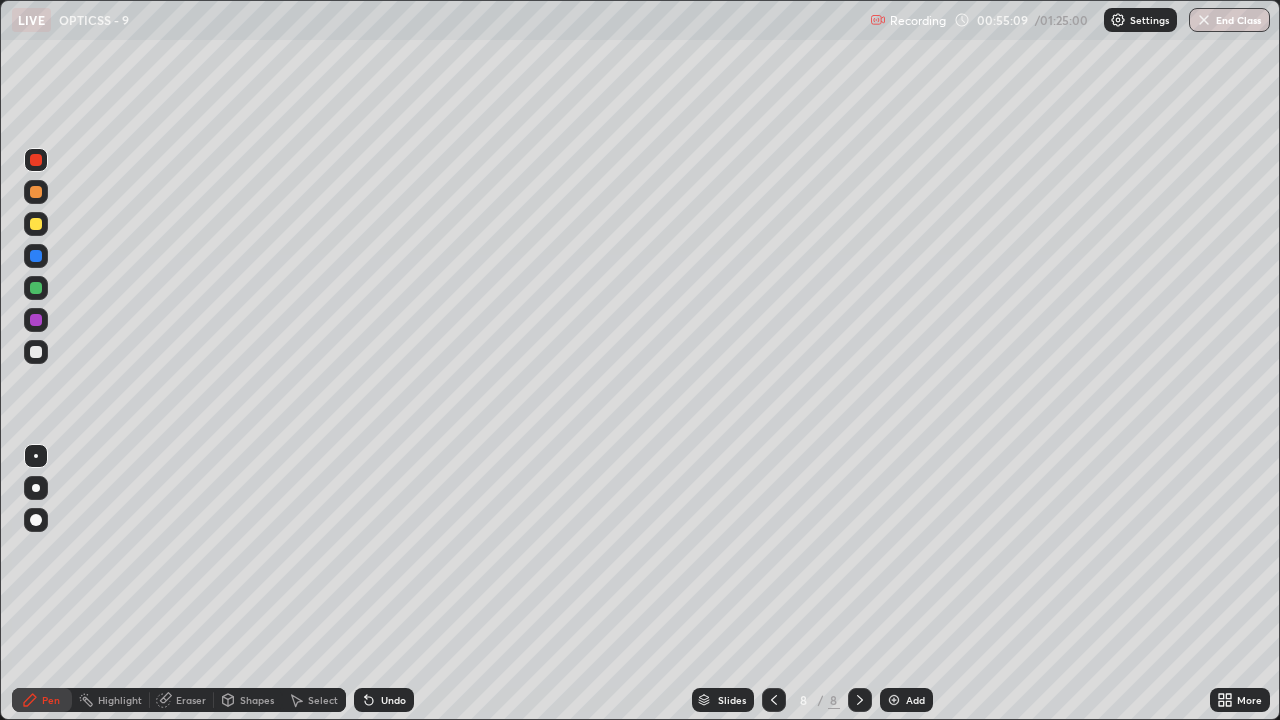 click at bounding box center [36, 352] 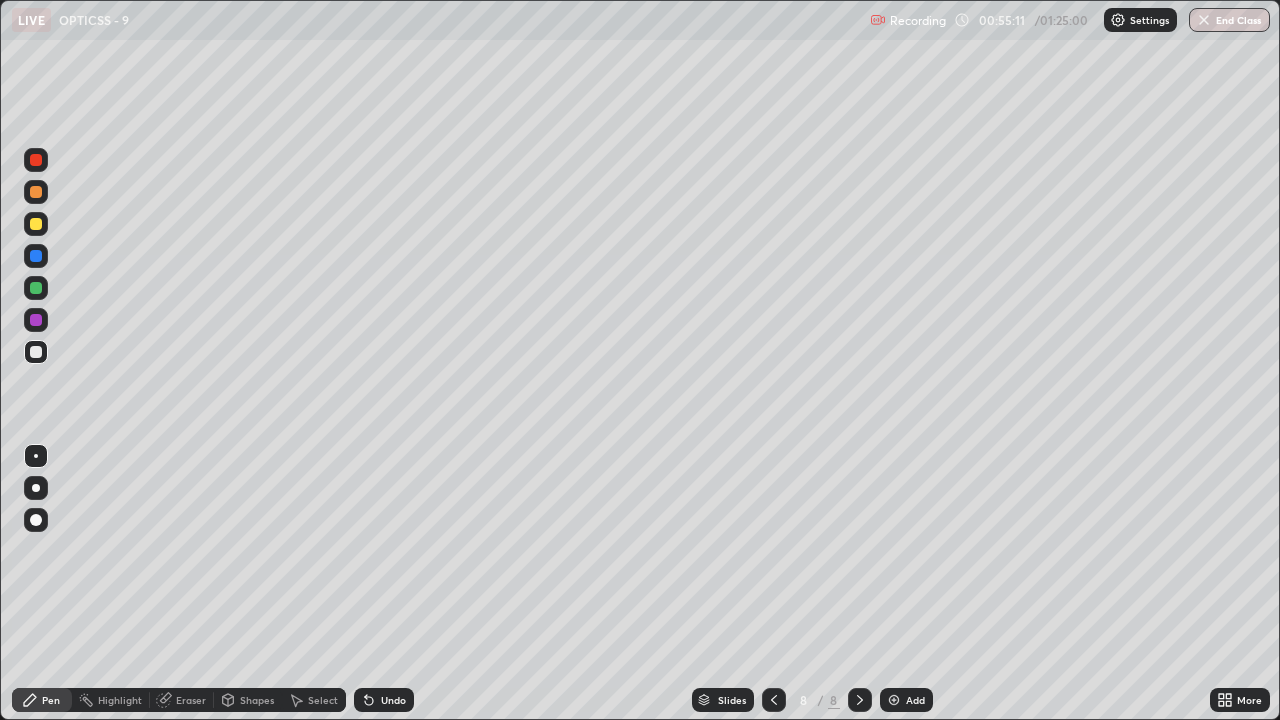 click on "Shapes" at bounding box center (257, 700) 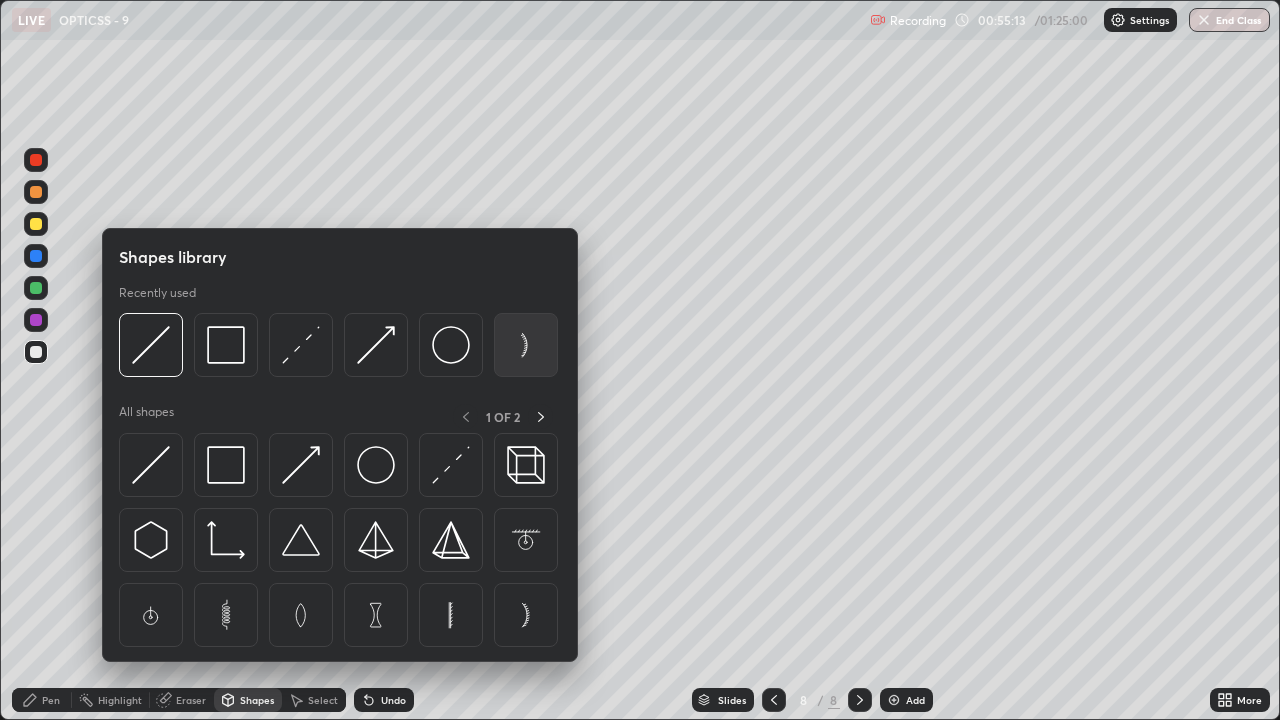 click at bounding box center (526, 345) 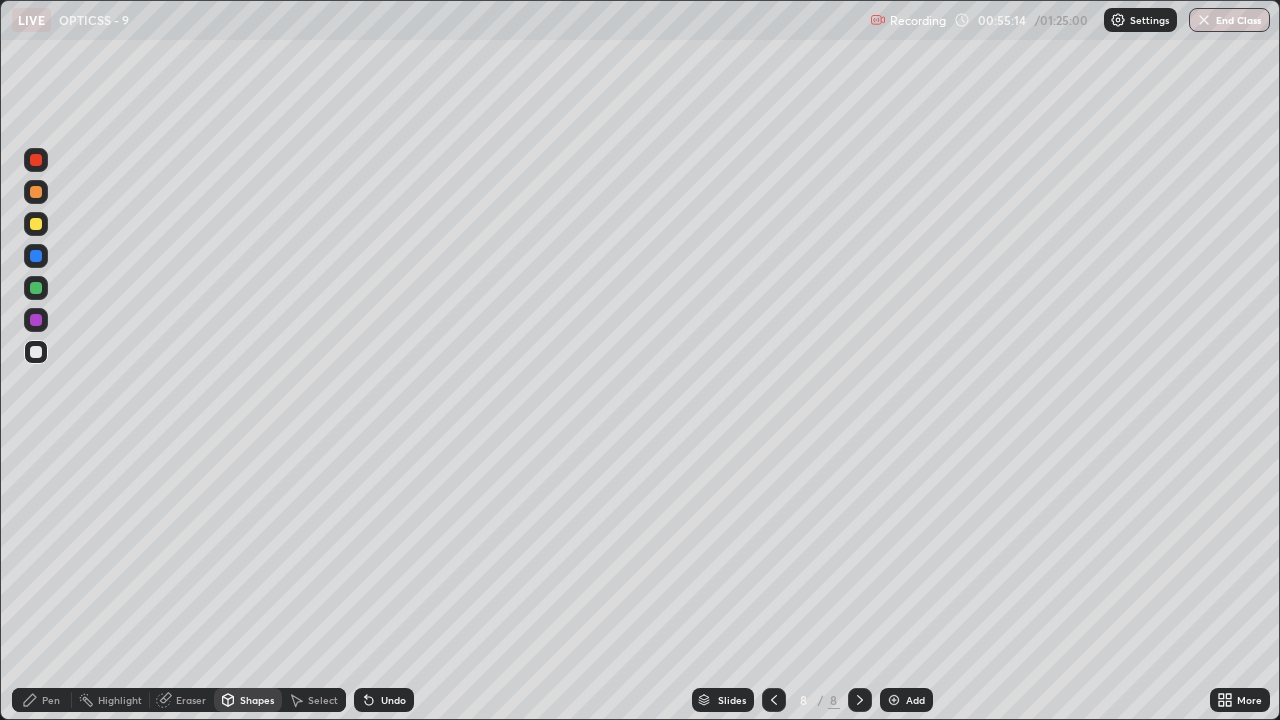 click on "Shapes" at bounding box center [257, 700] 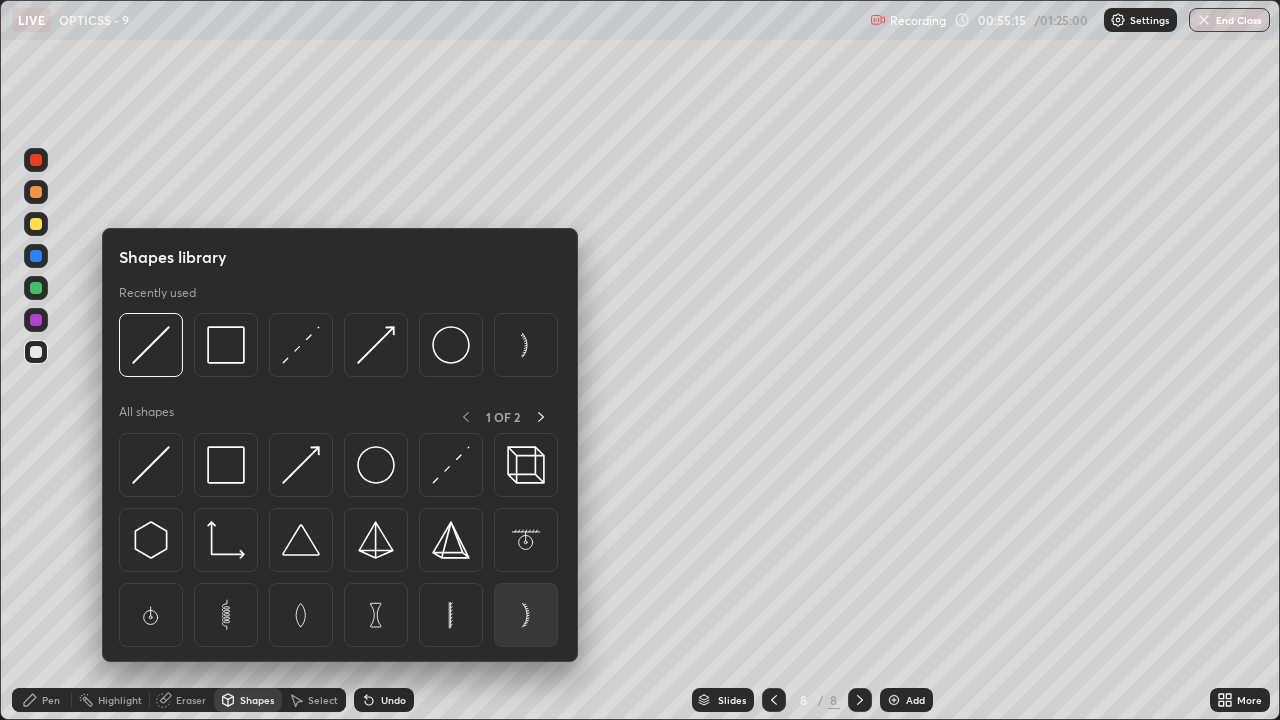 click at bounding box center [526, 615] 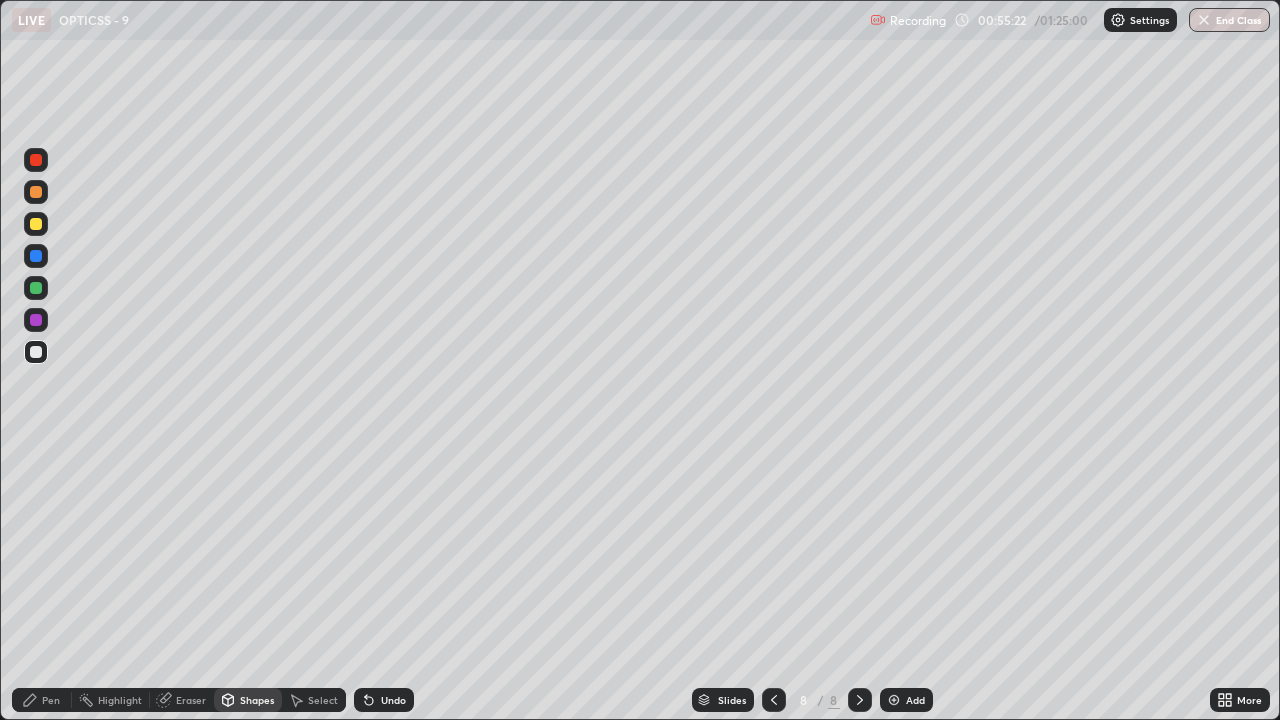 click on "Shapes" at bounding box center [257, 700] 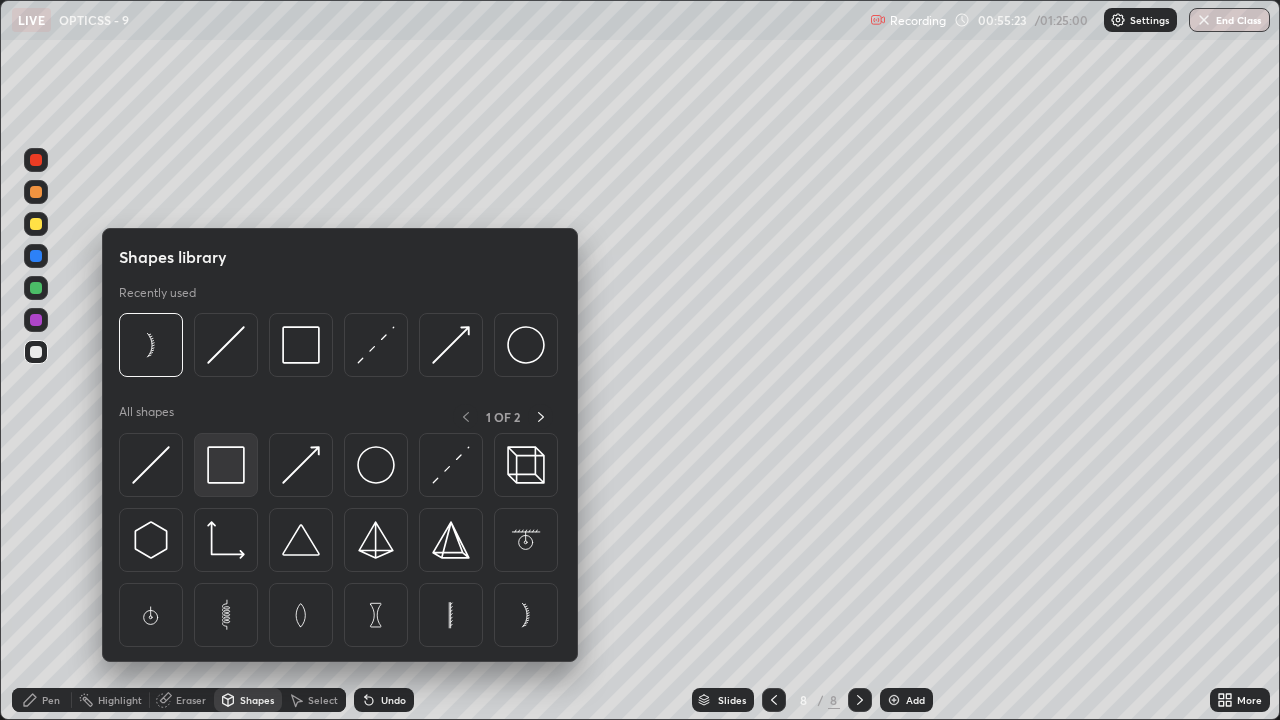 click at bounding box center (226, 465) 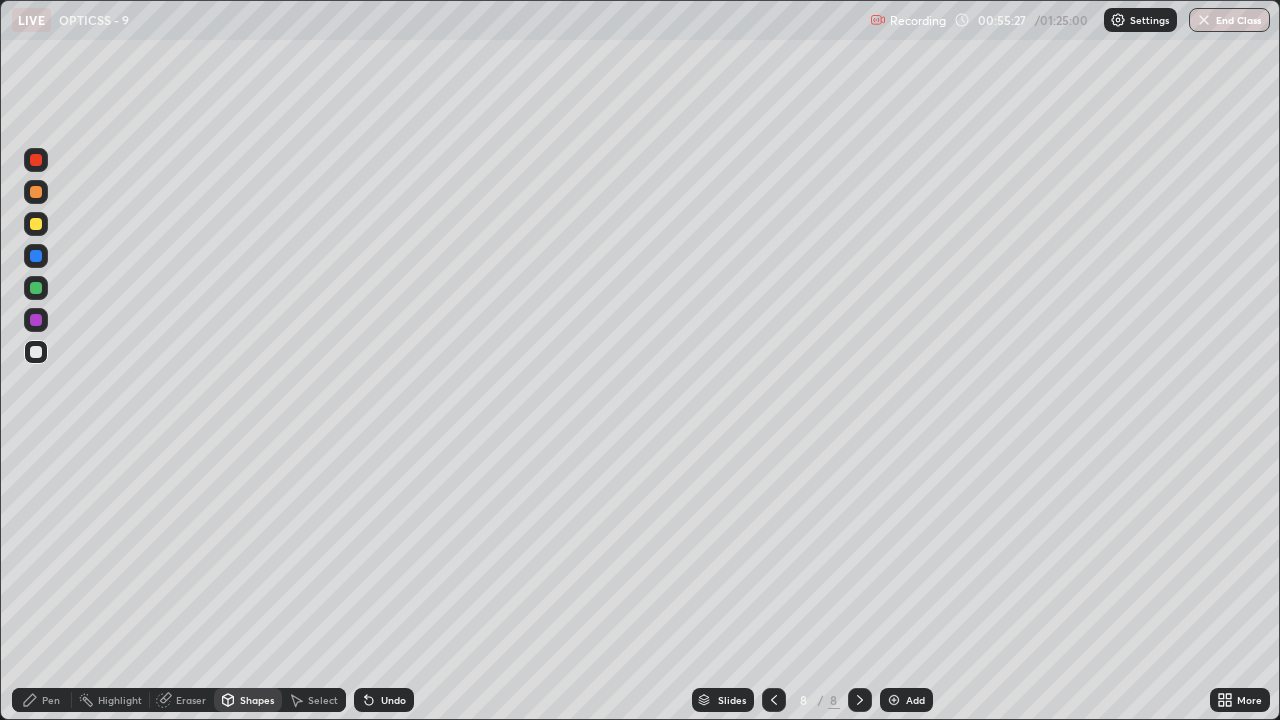 click on "Shapes" at bounding box center [248, 700] 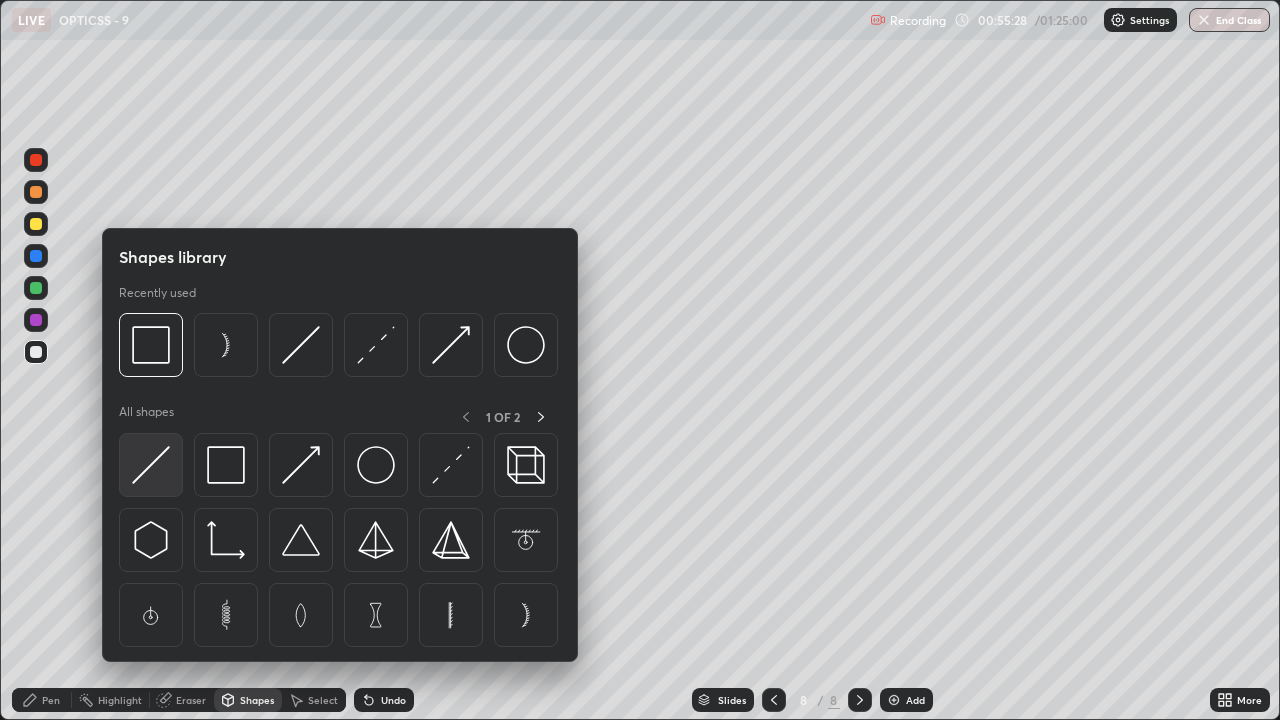 click at bounding box center [151, 465] 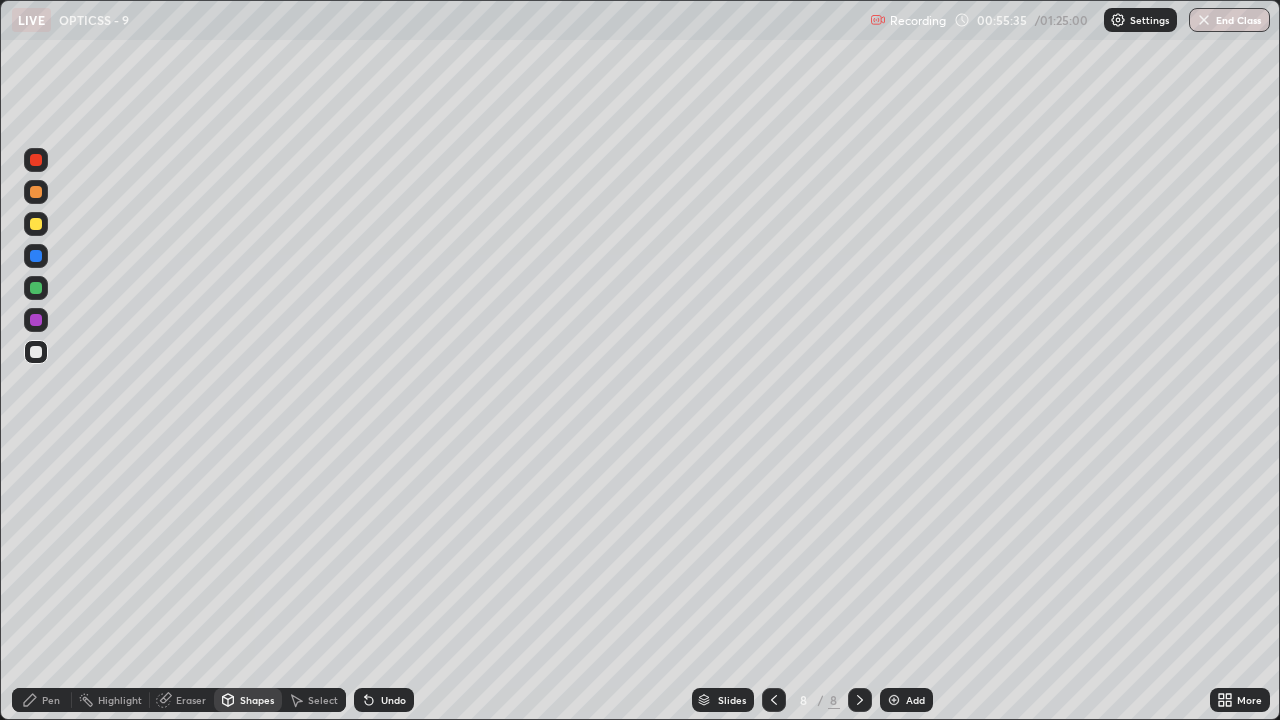 click on "Pen" at bounding box center [42, 700] 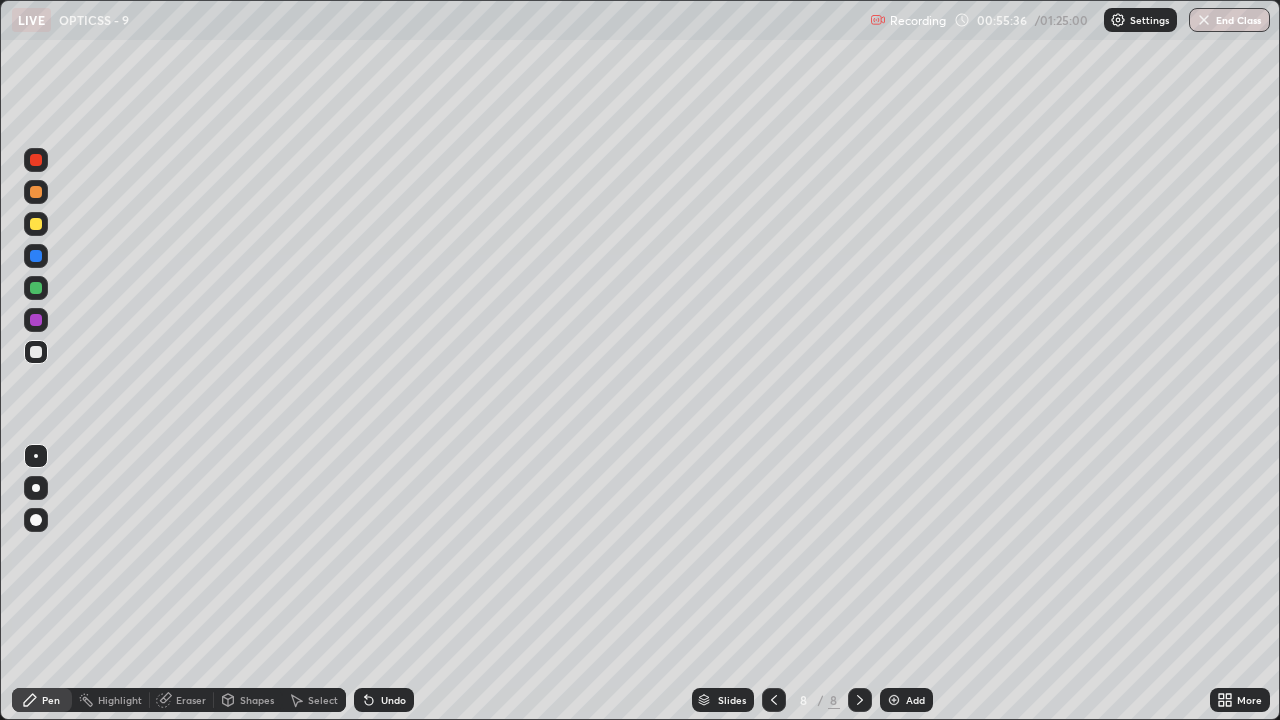 click at bounding box center (36, 224) 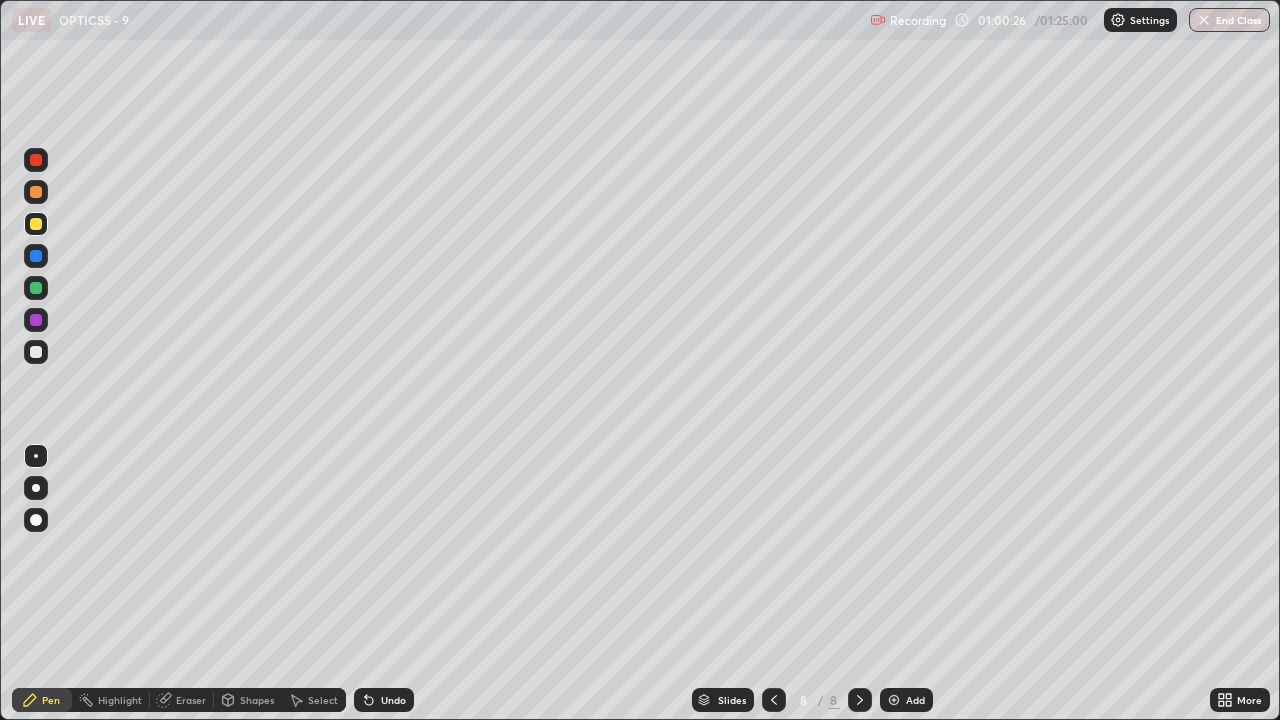 click on "Undo" at bounding box center [393, 700] 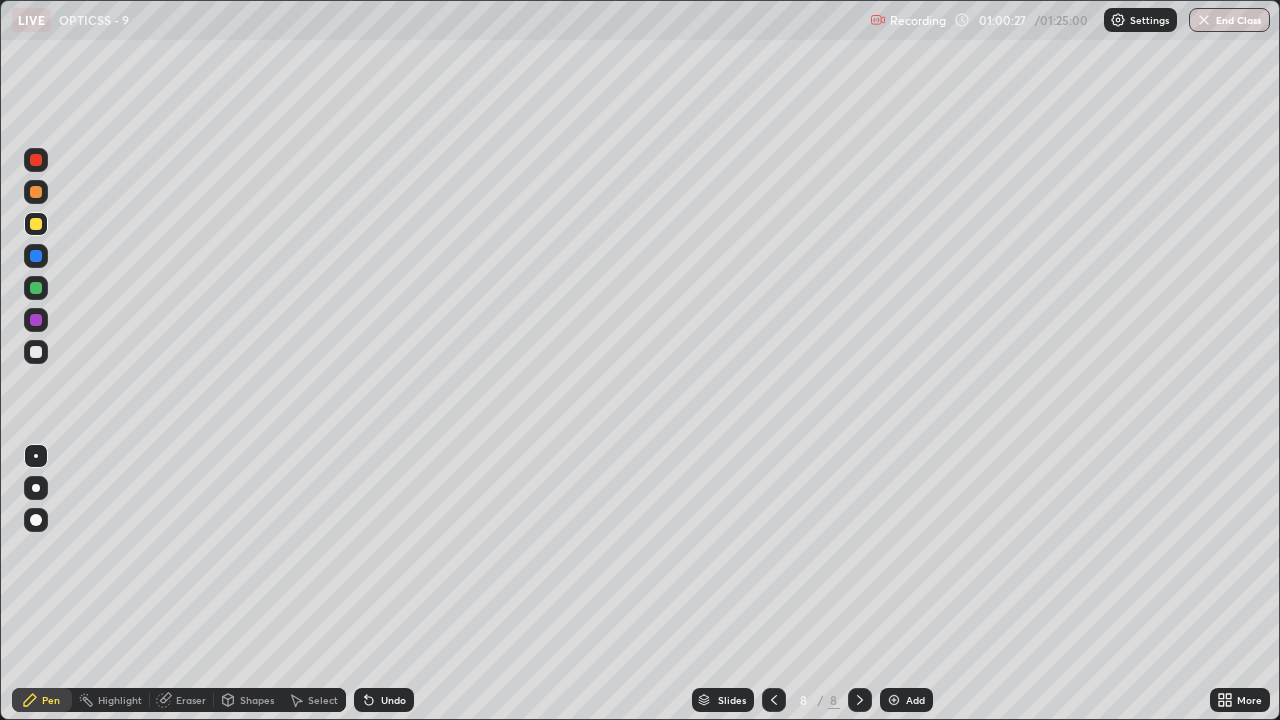 click on "Undo" at bounding box center (393, 700) 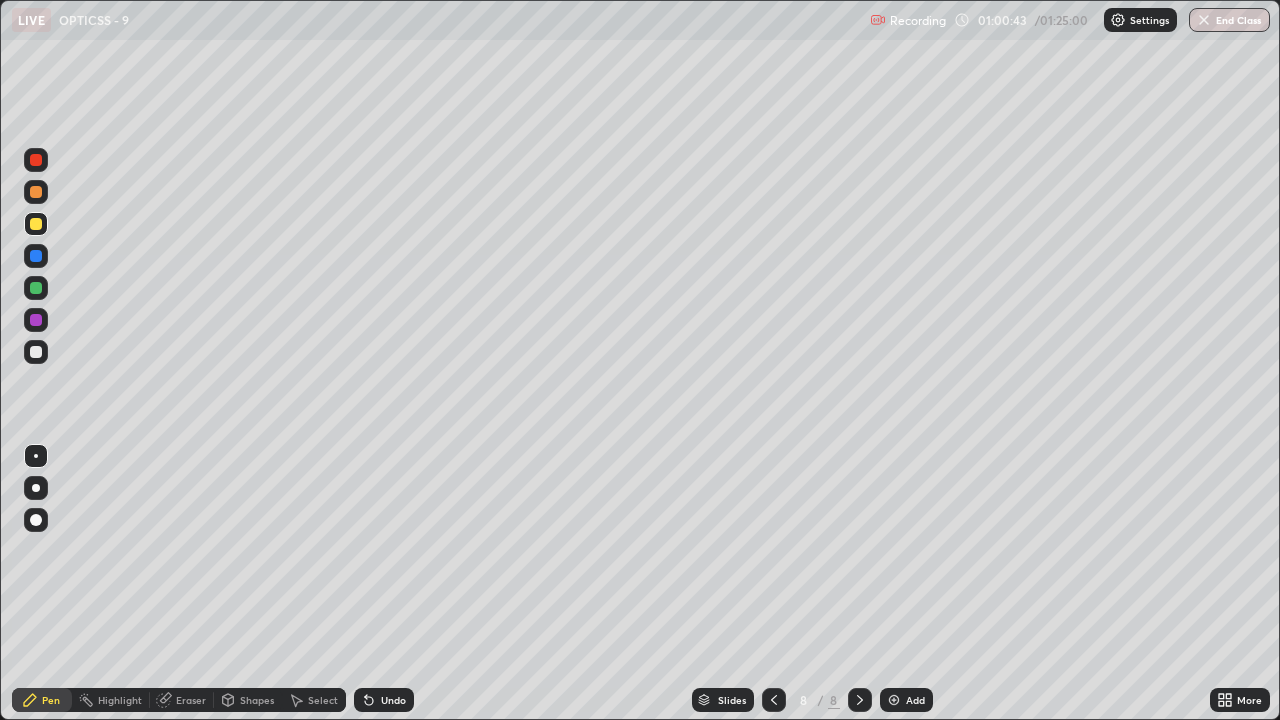 click at bounding box center [36, 320] 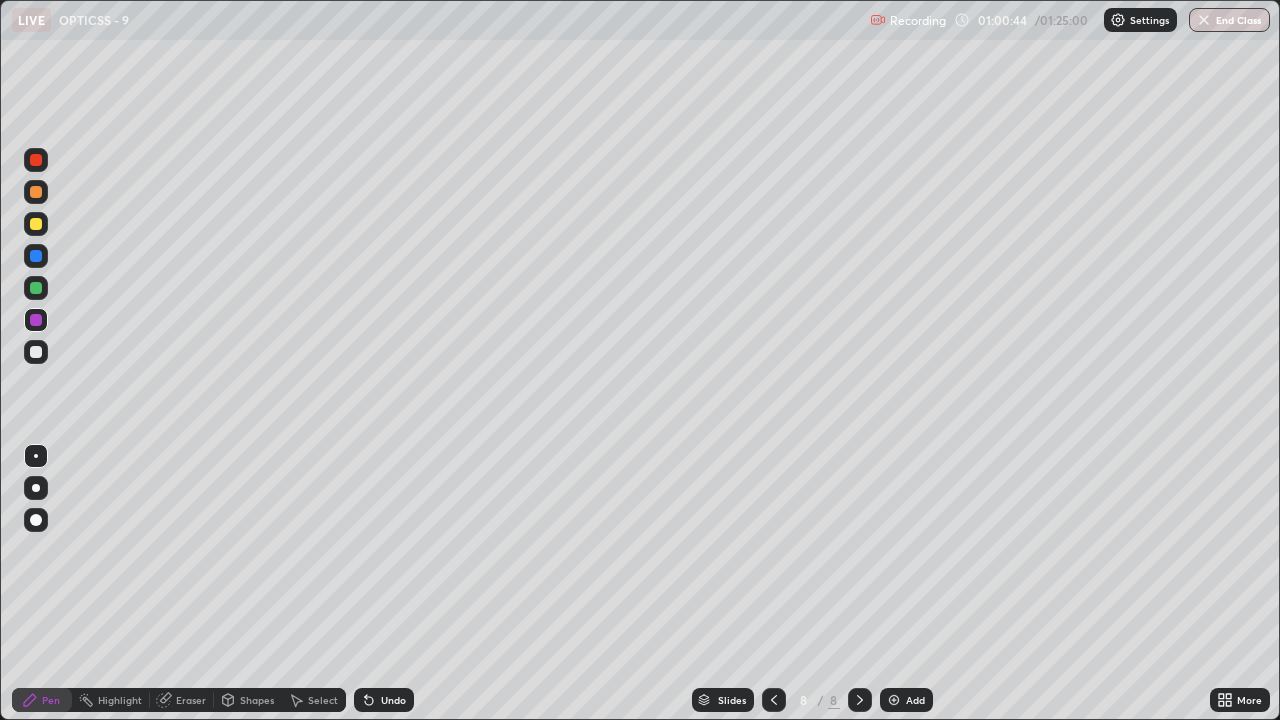 click at bounding box center [36, 256] 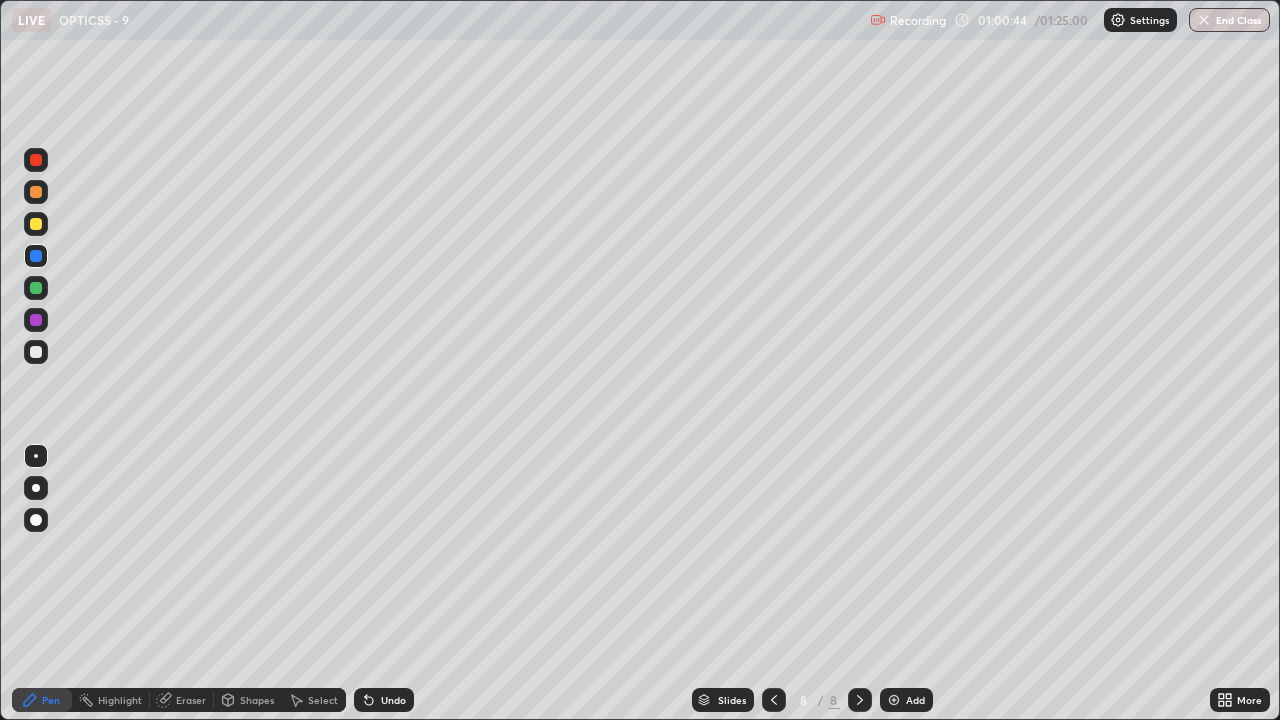 click at bounding box center [36, 288] 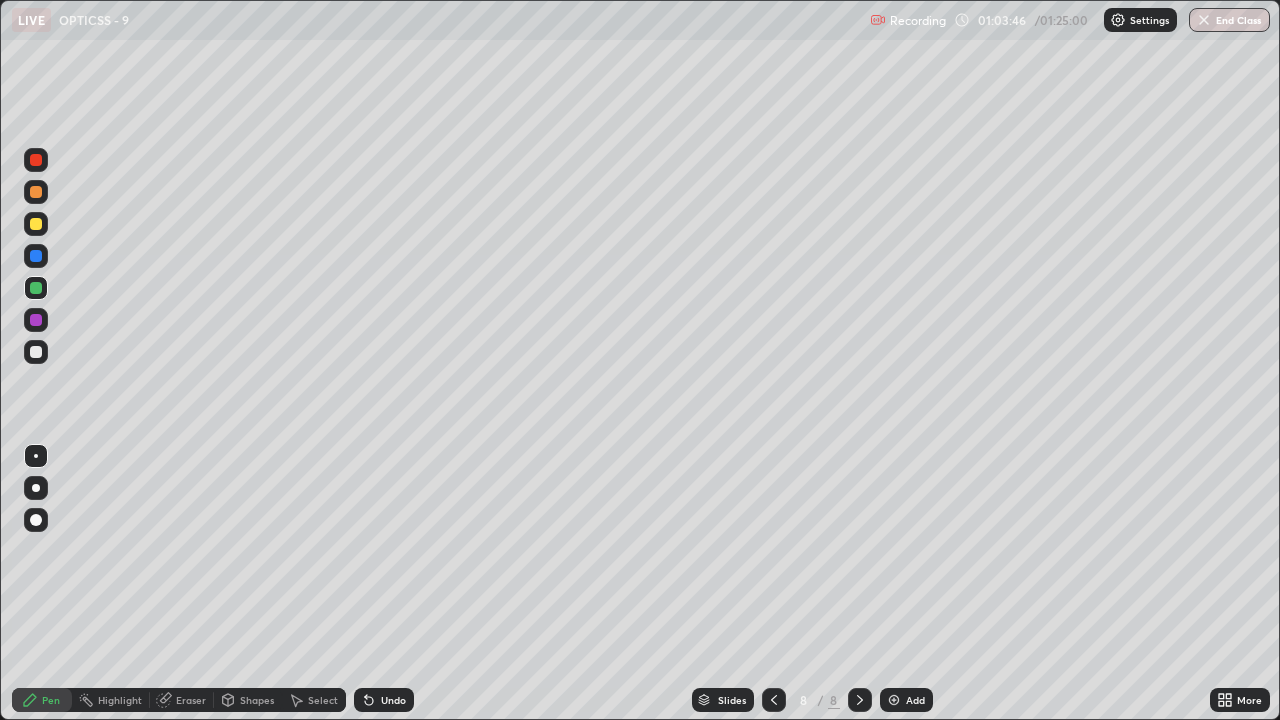 click on "Undo" at bounding box center (393, 700) 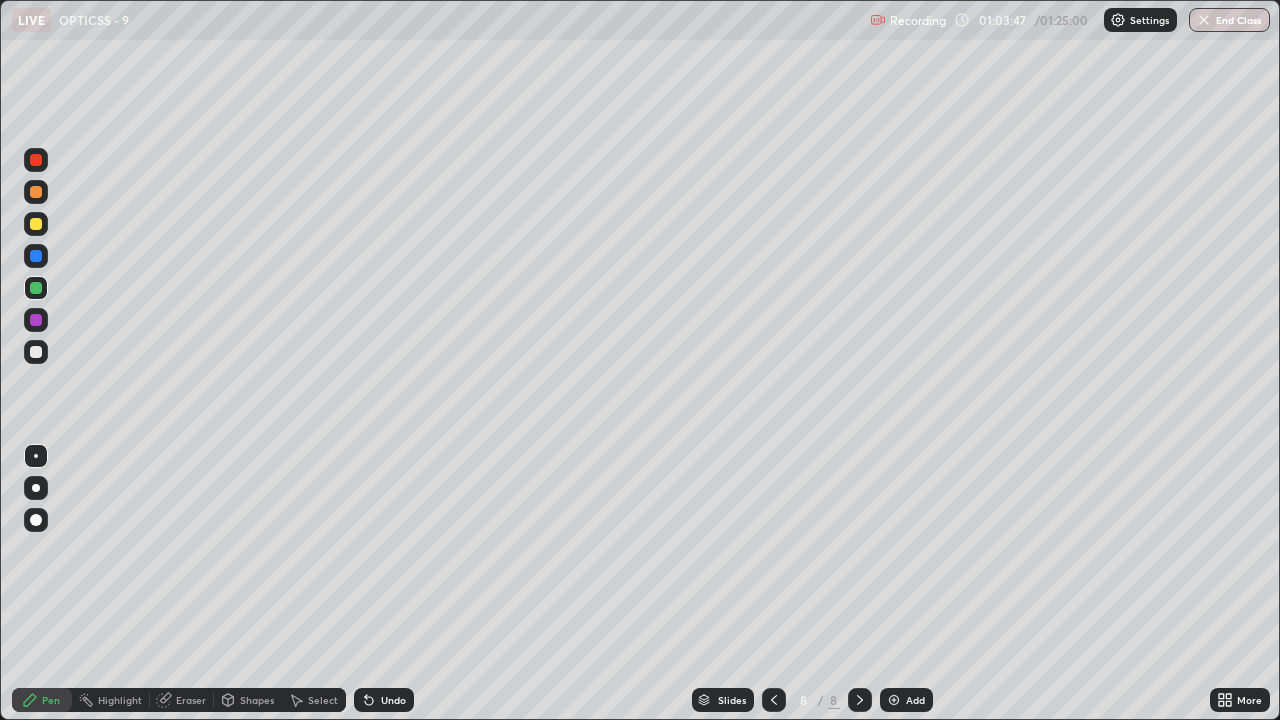 click on "Undo" at bounding box center (393, 700) 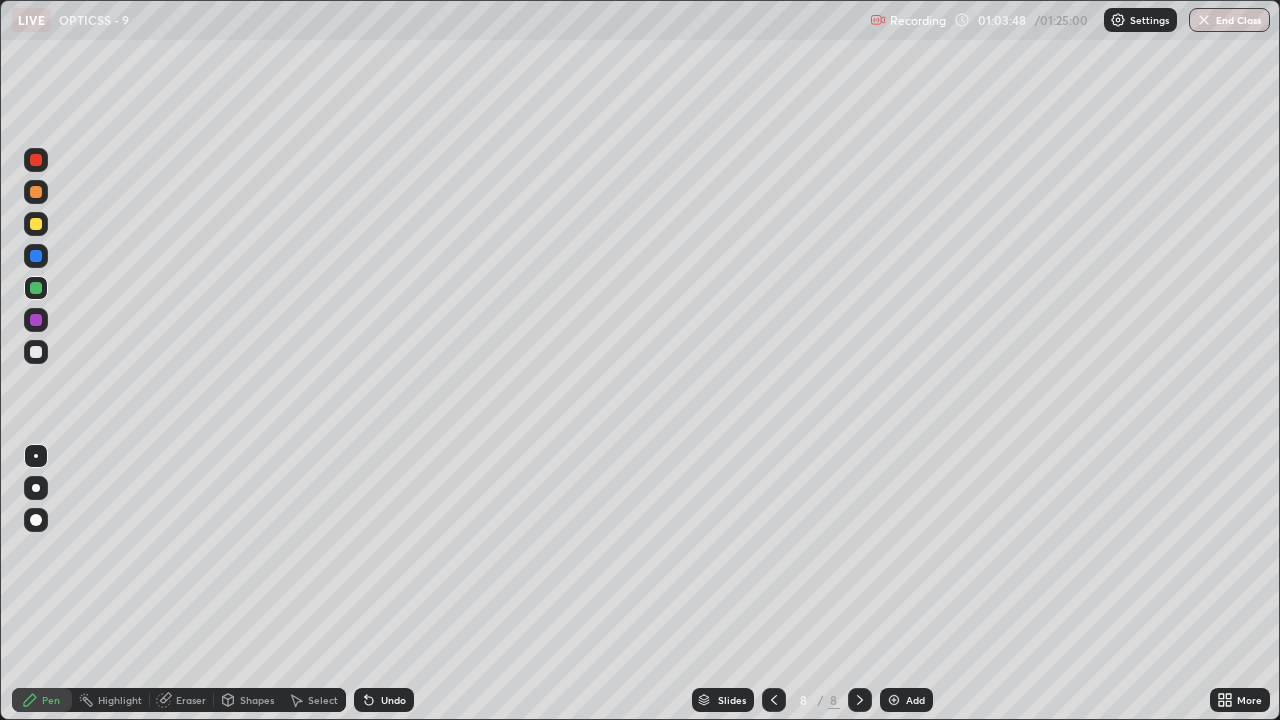 click on "Undo" at bounding box center [393, 700] 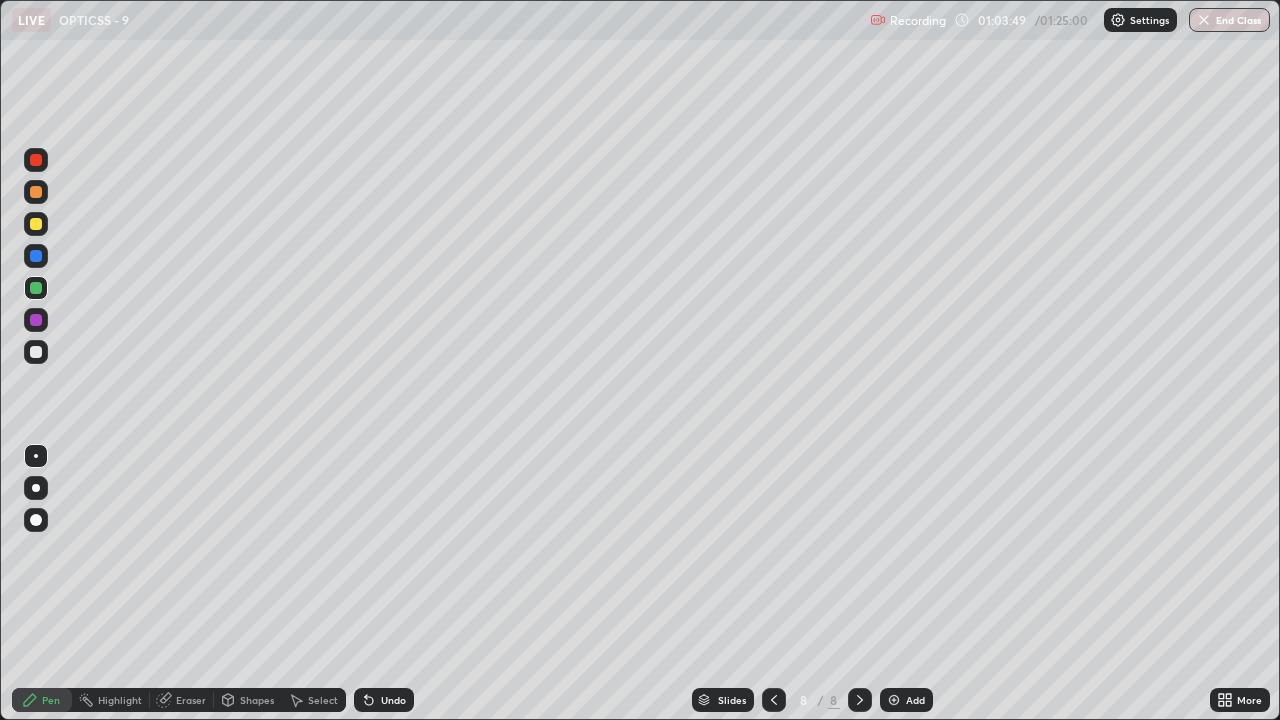click at bounding box center (36, 256) 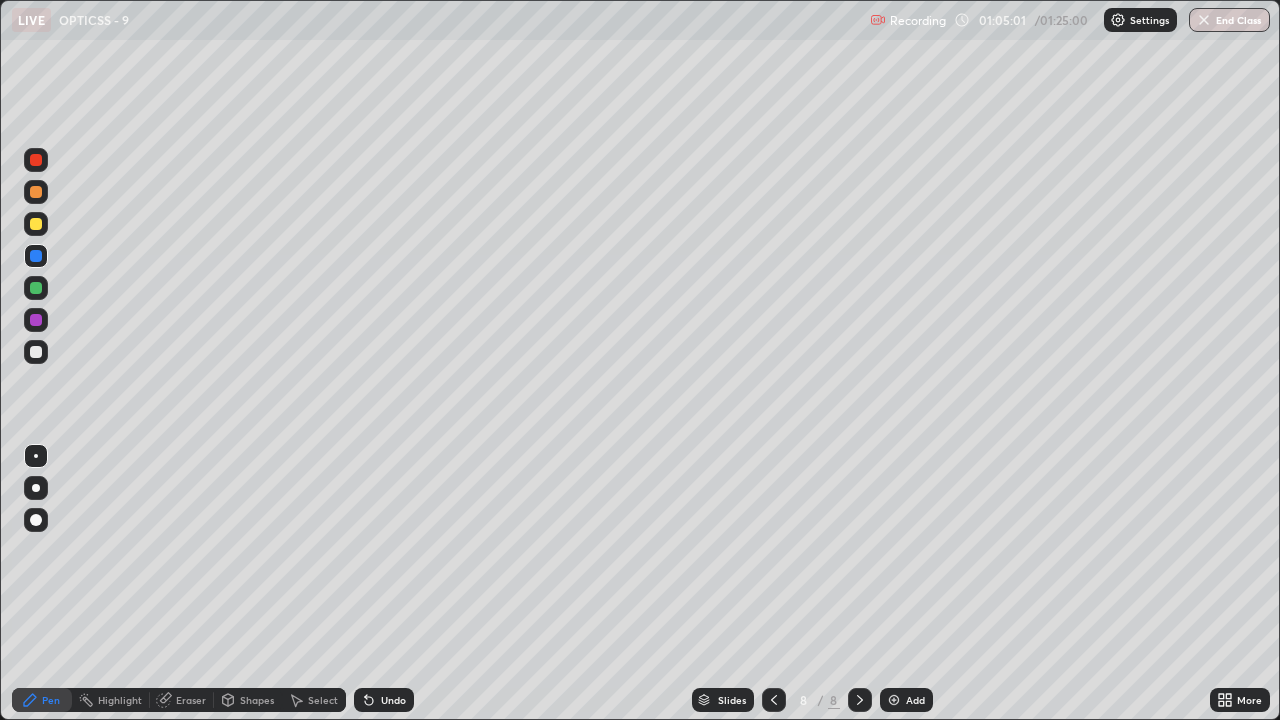 click on "Select" at bounding box center [323, 700] 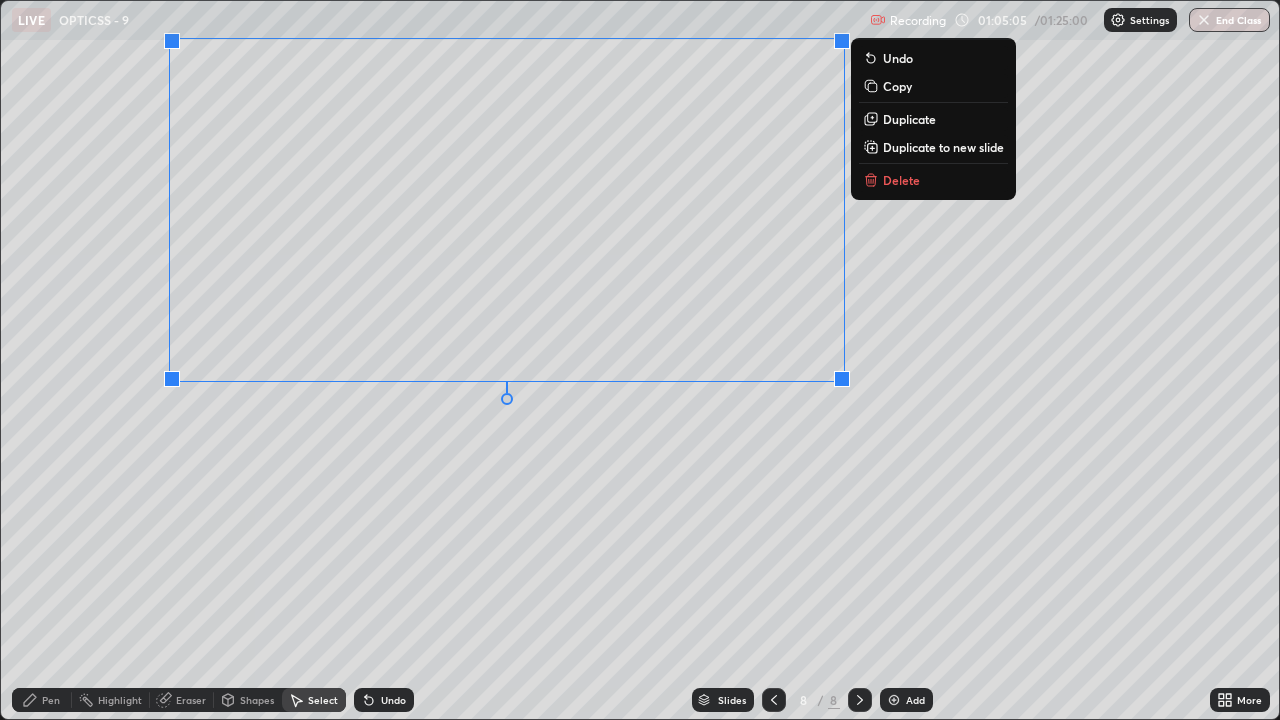 click on "0 ° Undo Copy Duplicate Duplicate to new slide Delete" at bounding box center (640, 360) 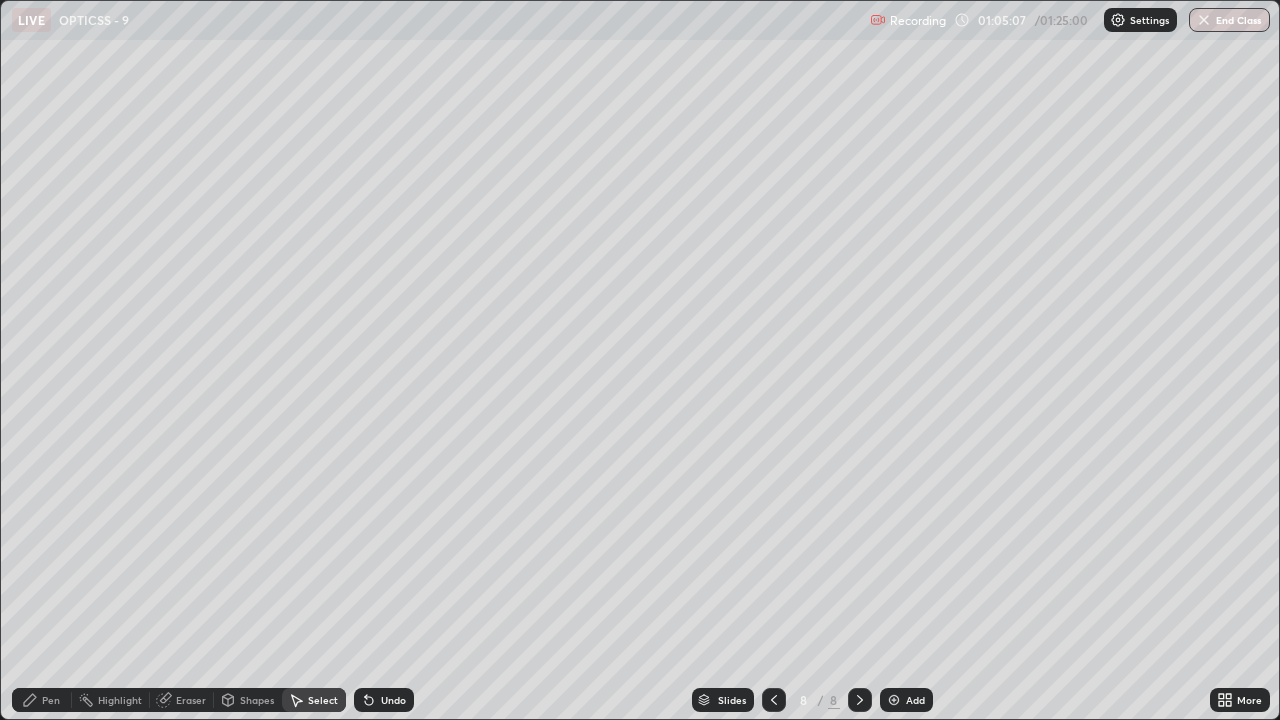 click on "Pen" at bounding box center (51, 700) 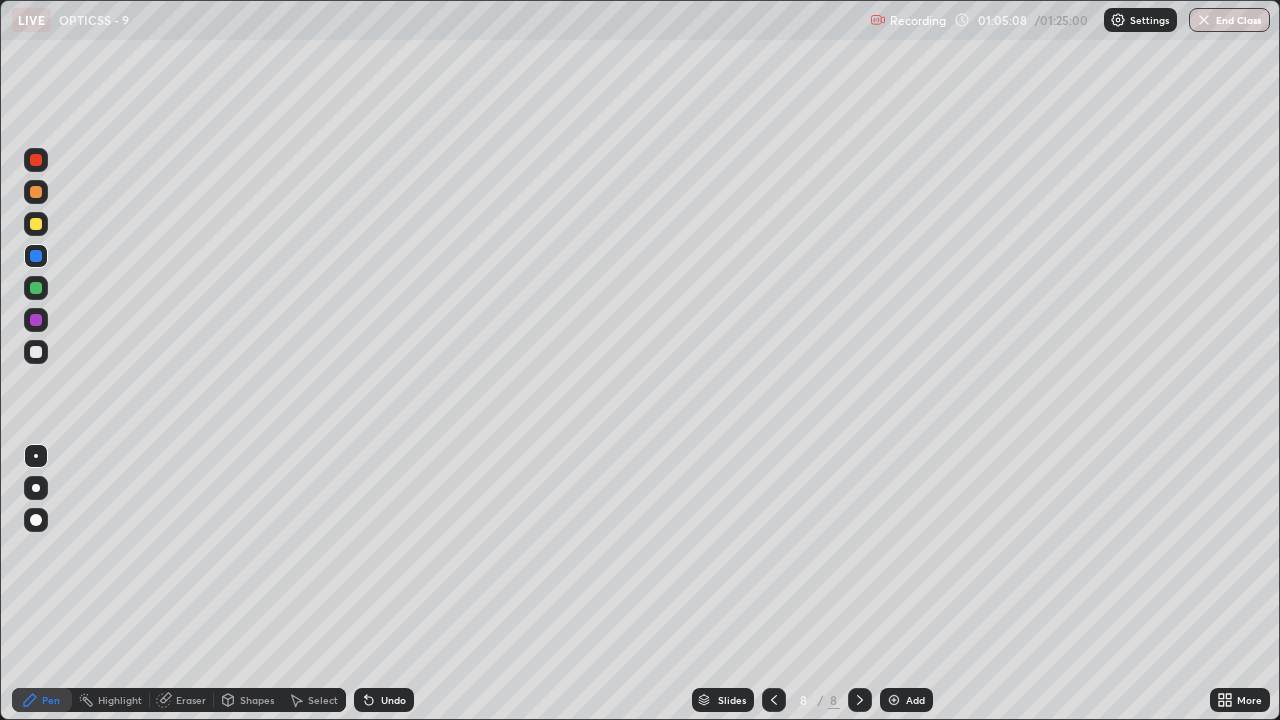 click at bounding box center [36, 352] 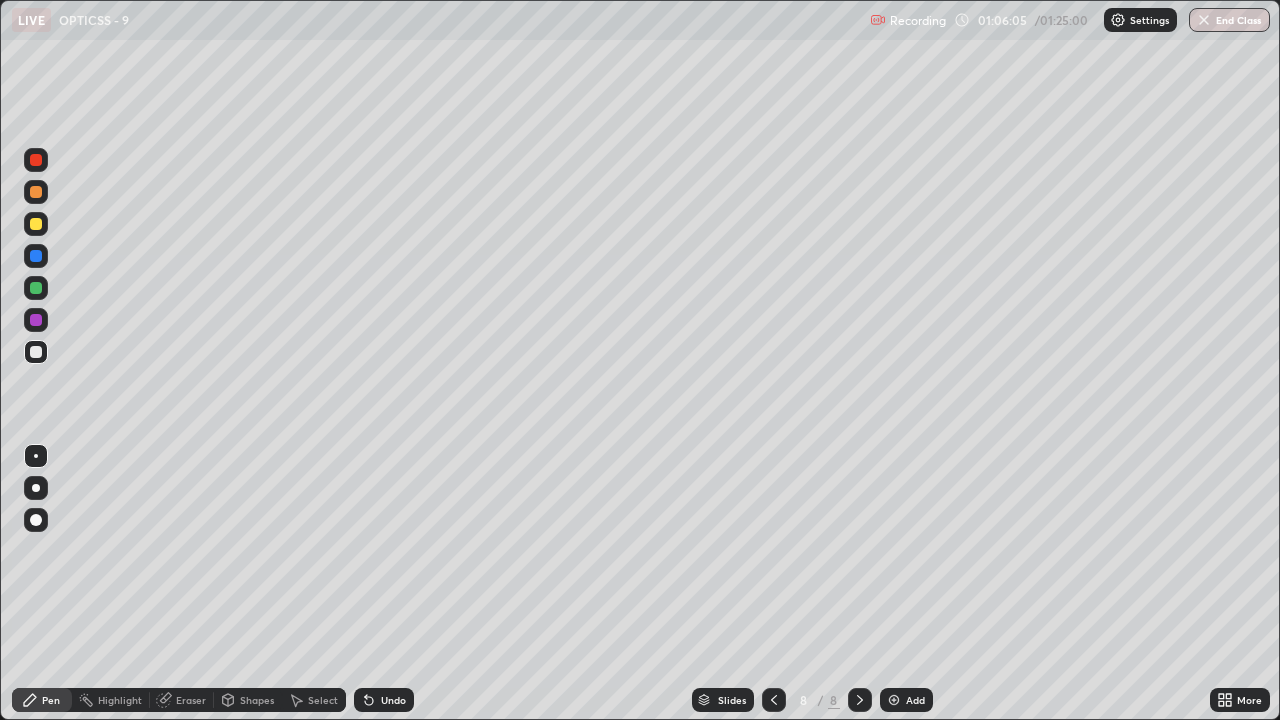 click at bounding box center [36, 224] 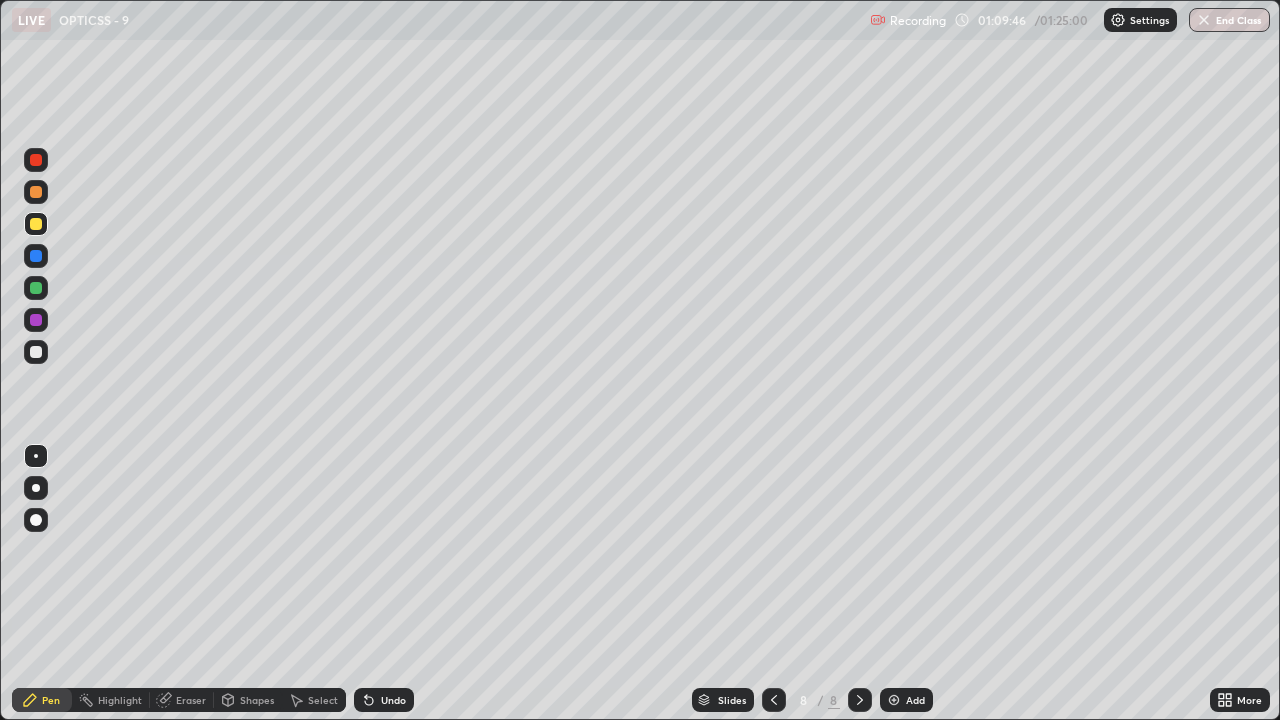 click on "Add" at bounding box center [915, 700] 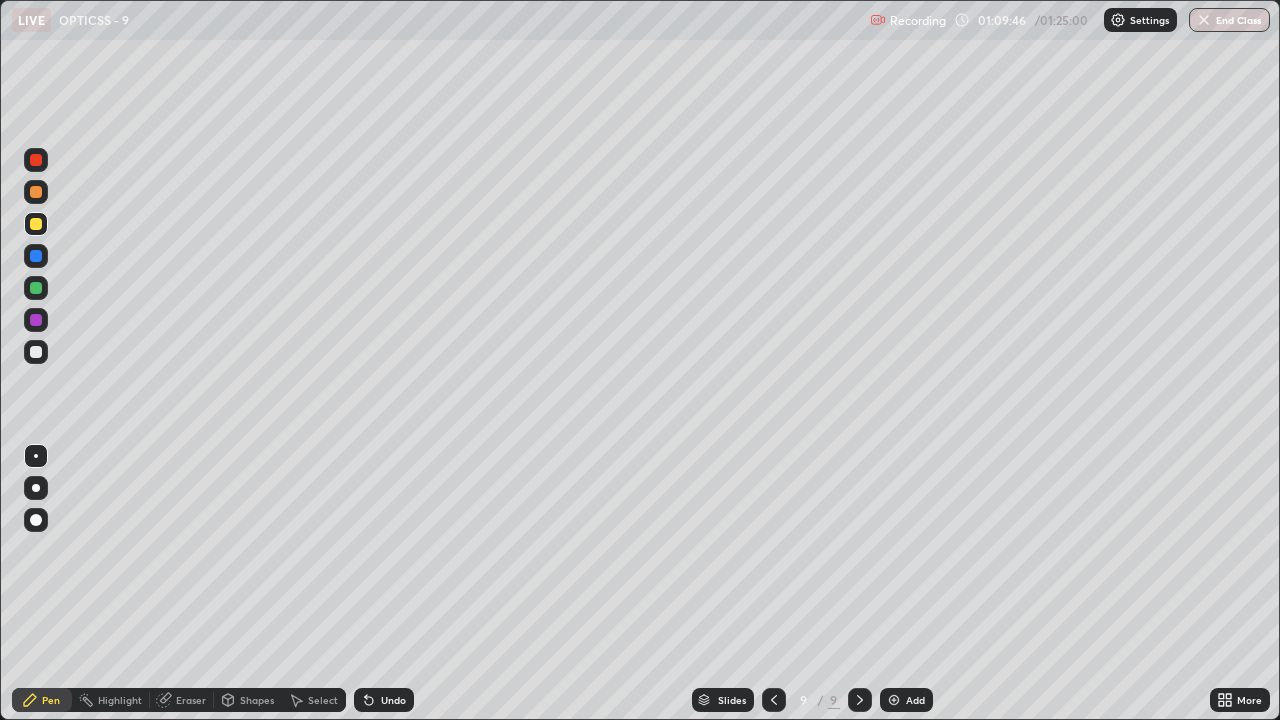 click at bounding box center [36, 352] 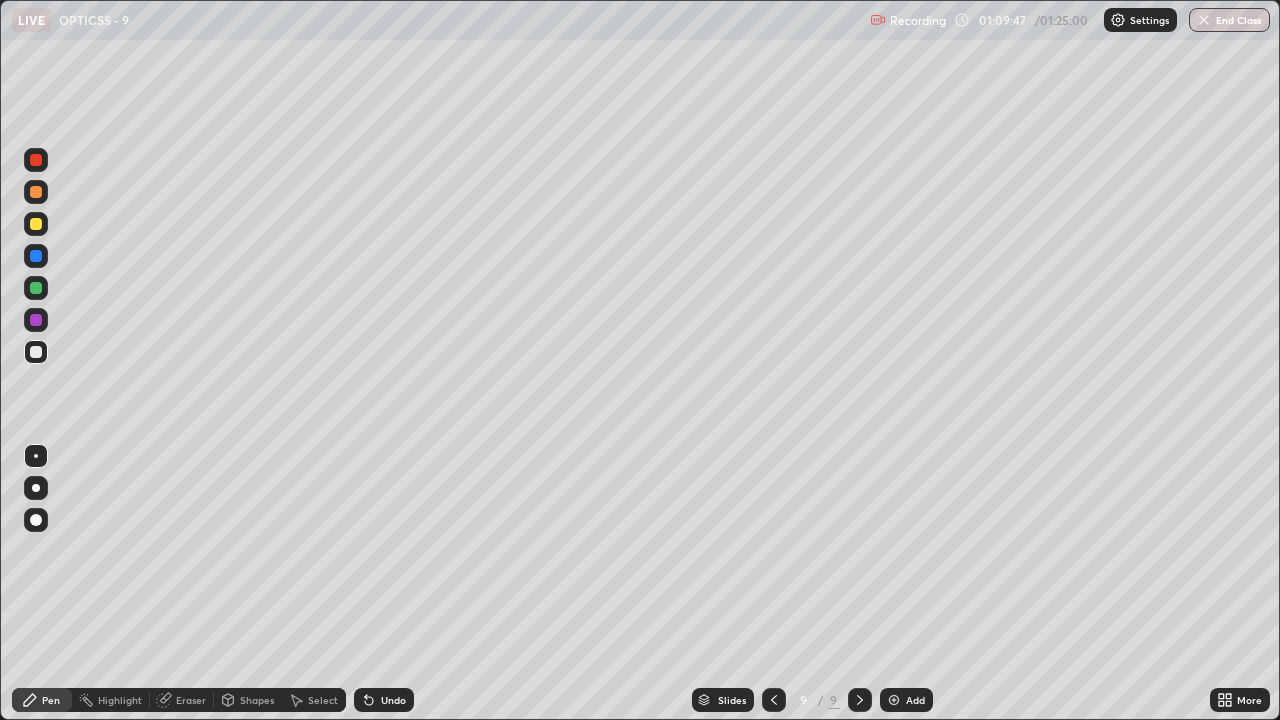 click on "Shapes" at bounding box center [257, 700] 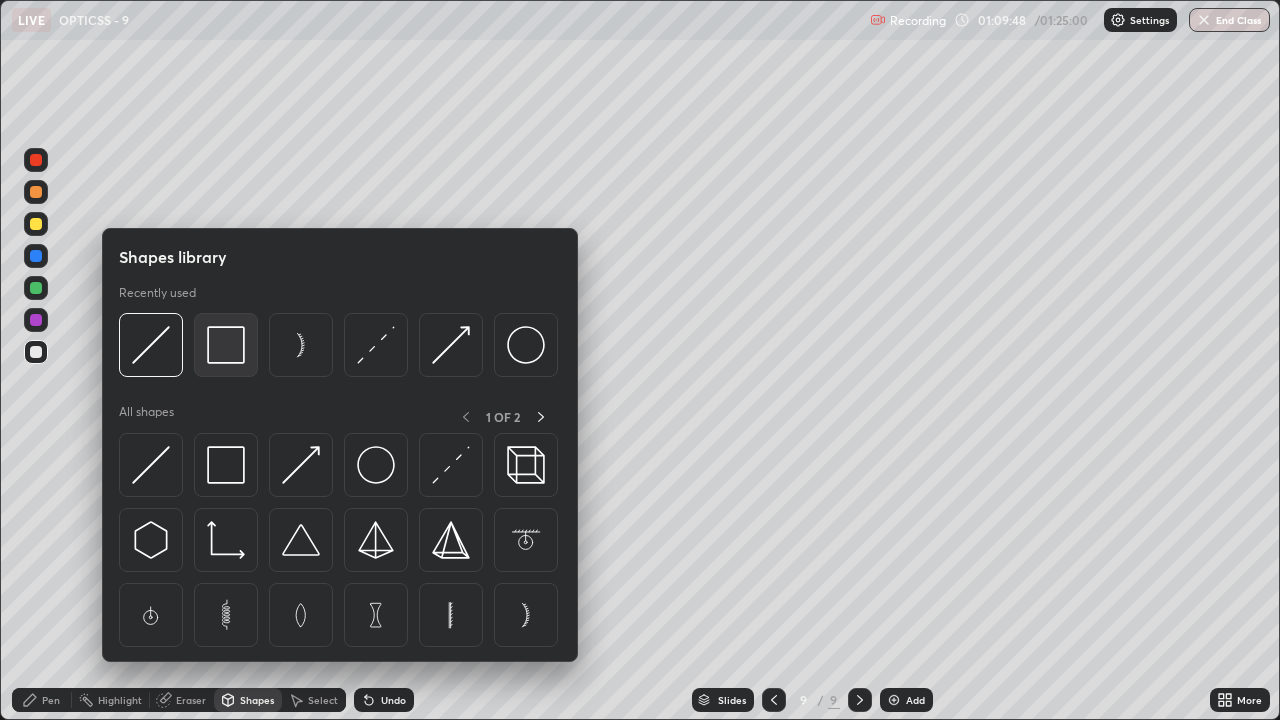 click at bounding box center [226, 345] 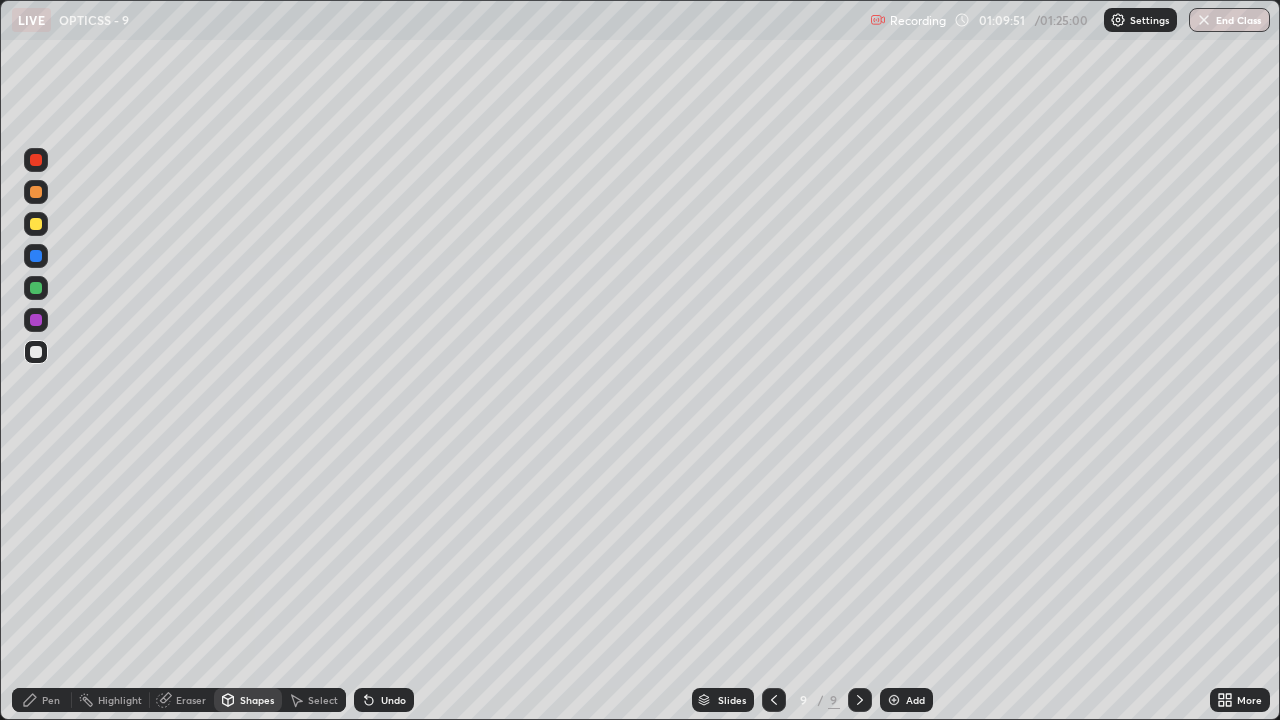click on "Pen" at bounding box center (51, 700) 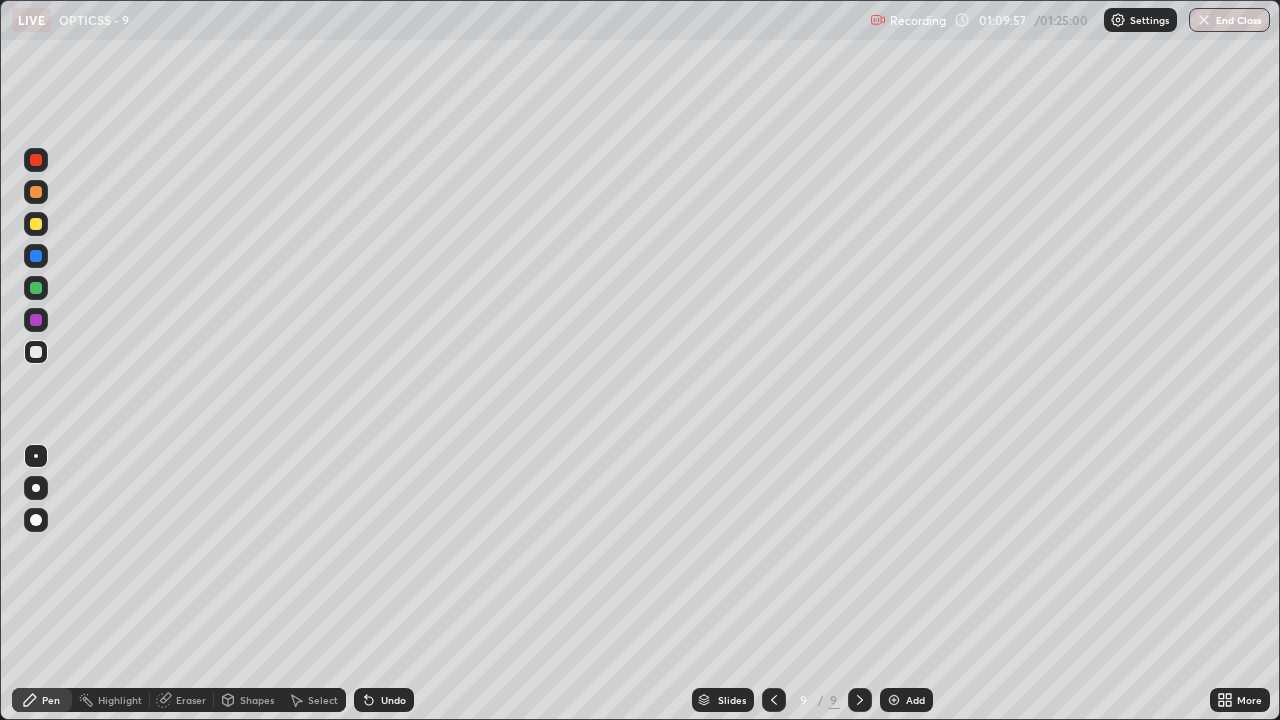 click on "Shapes" at bounding box center [257, 700] 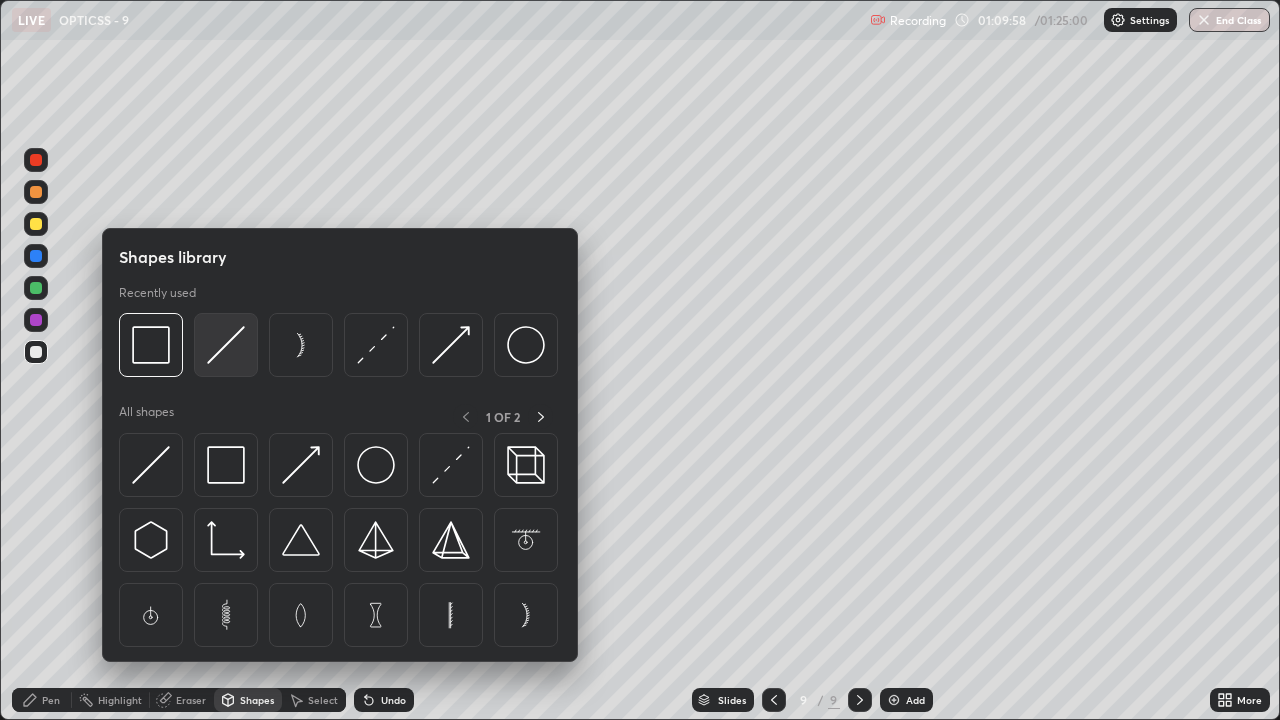 click at bounding box center (226, 345) 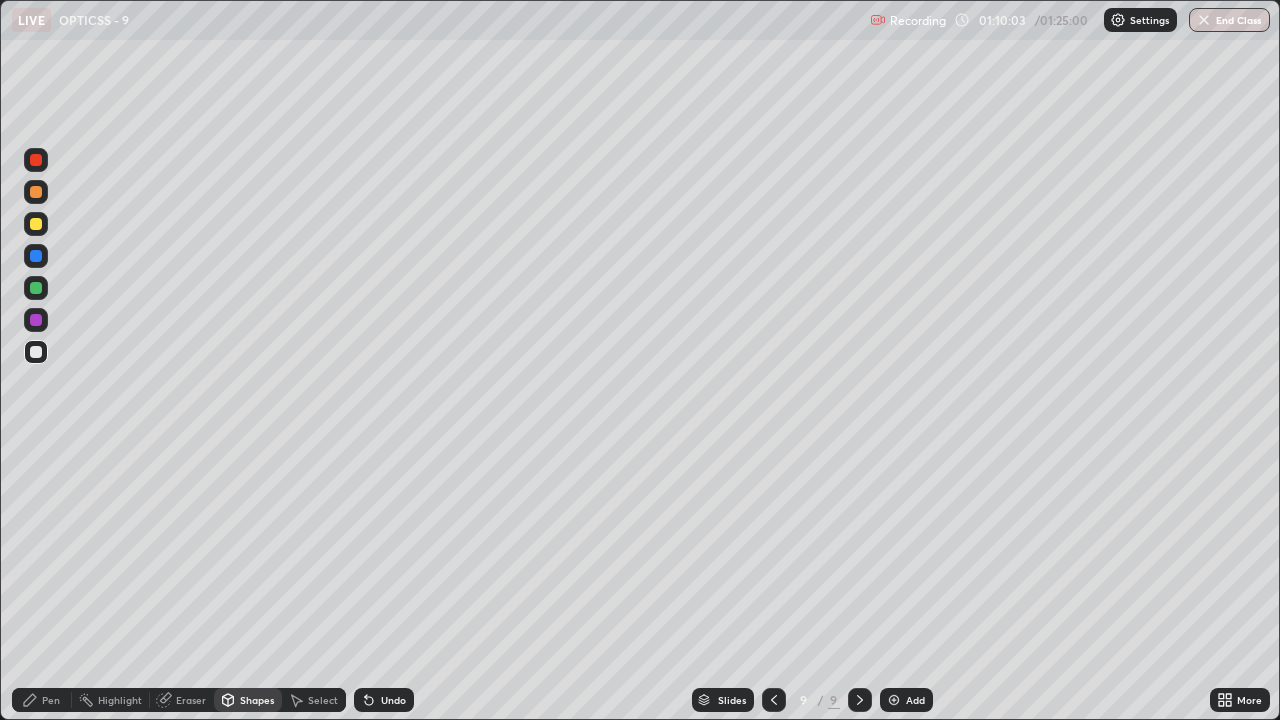 click at bounding box center (36, 352) 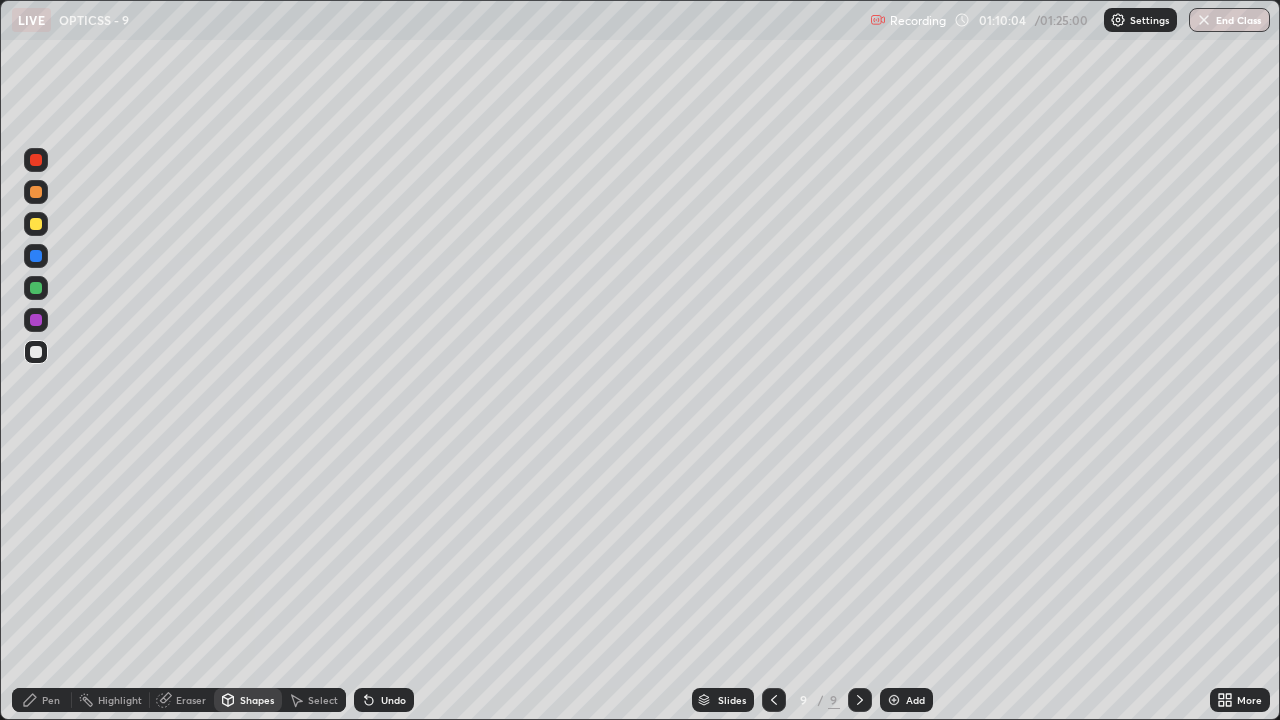 click on "Pen" at bounding box center (51, 700) 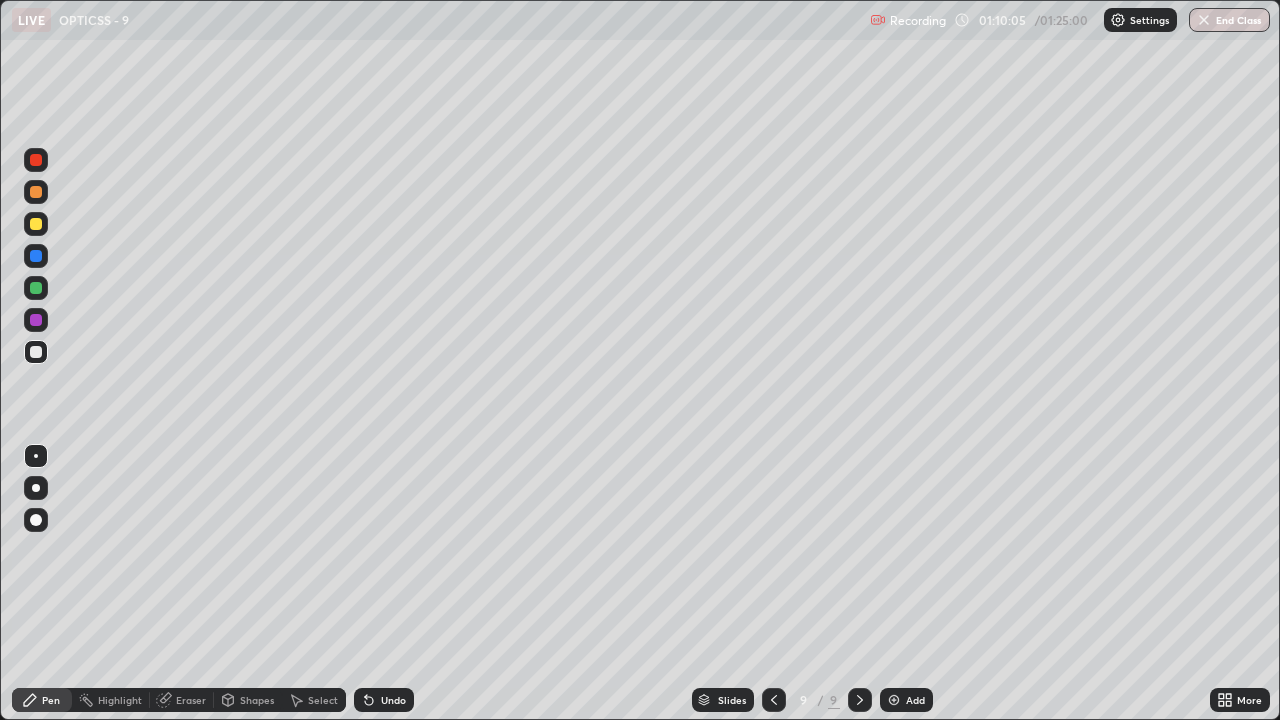 click at bounding box center (36, 224) 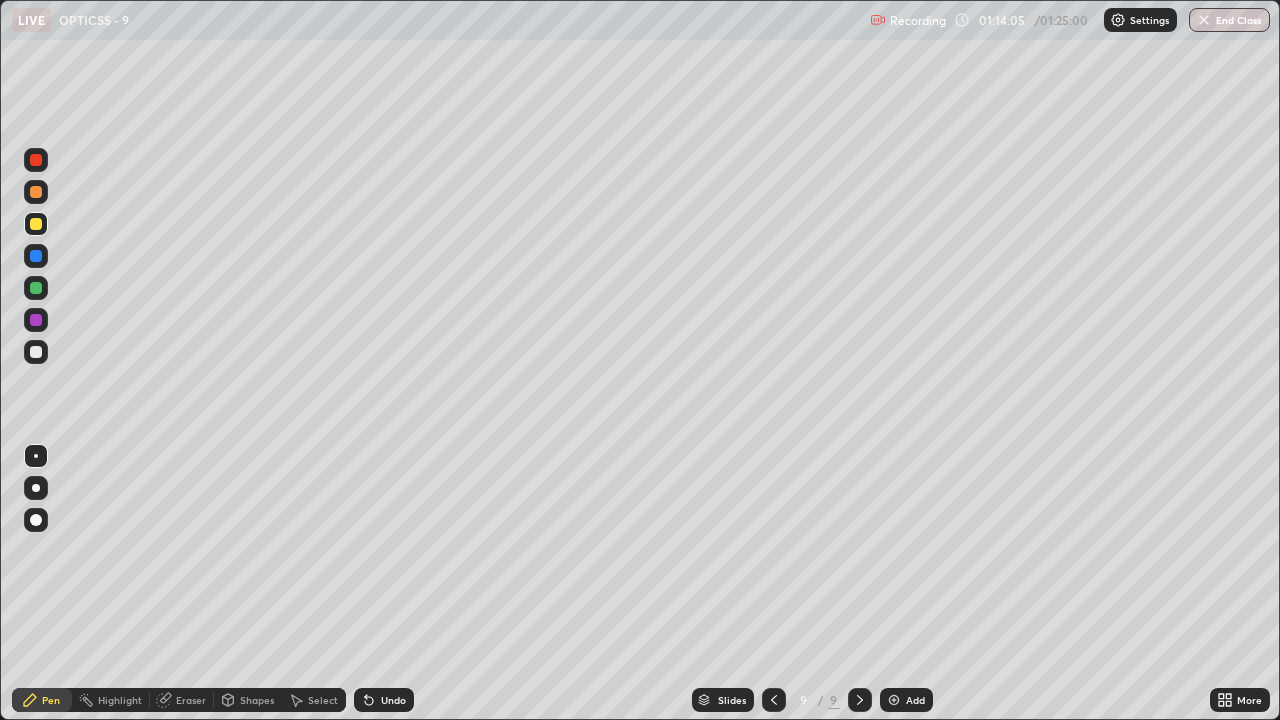 click on "Undo" at bounding box center (393, 700) 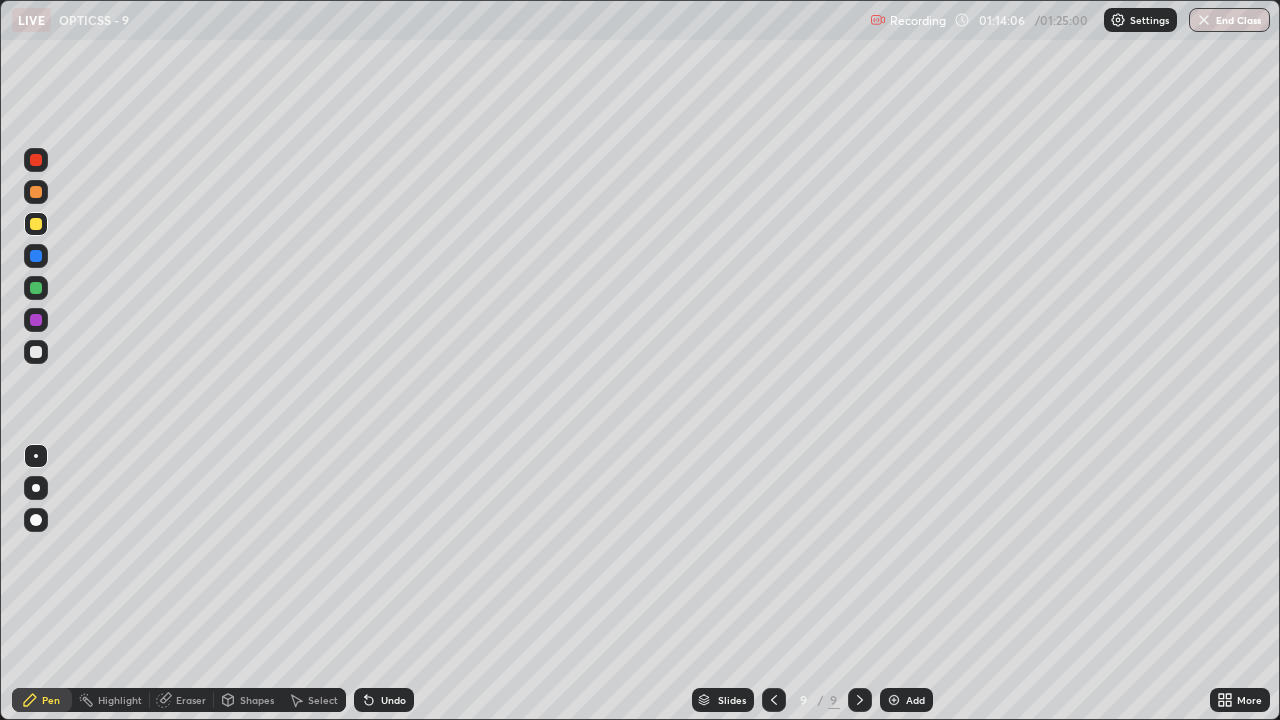 click on "Undo" at bounding box center [393, 700] 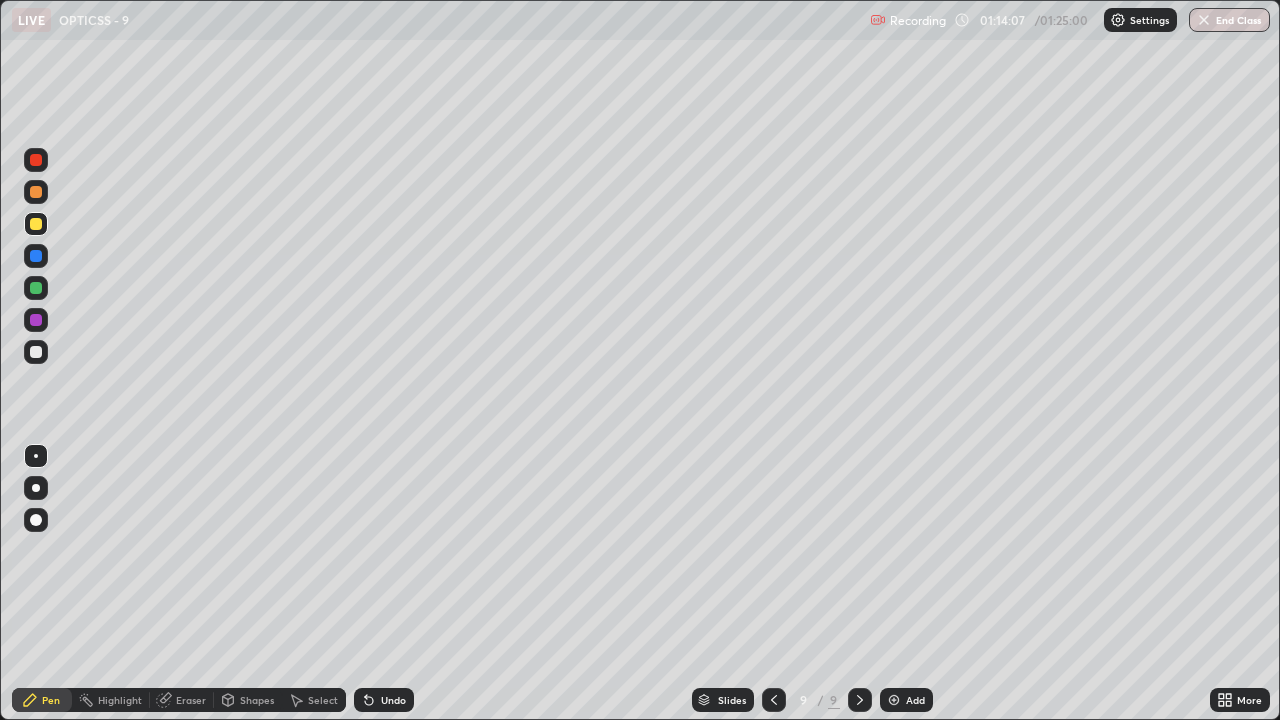 click at bounding box center (36, 160) 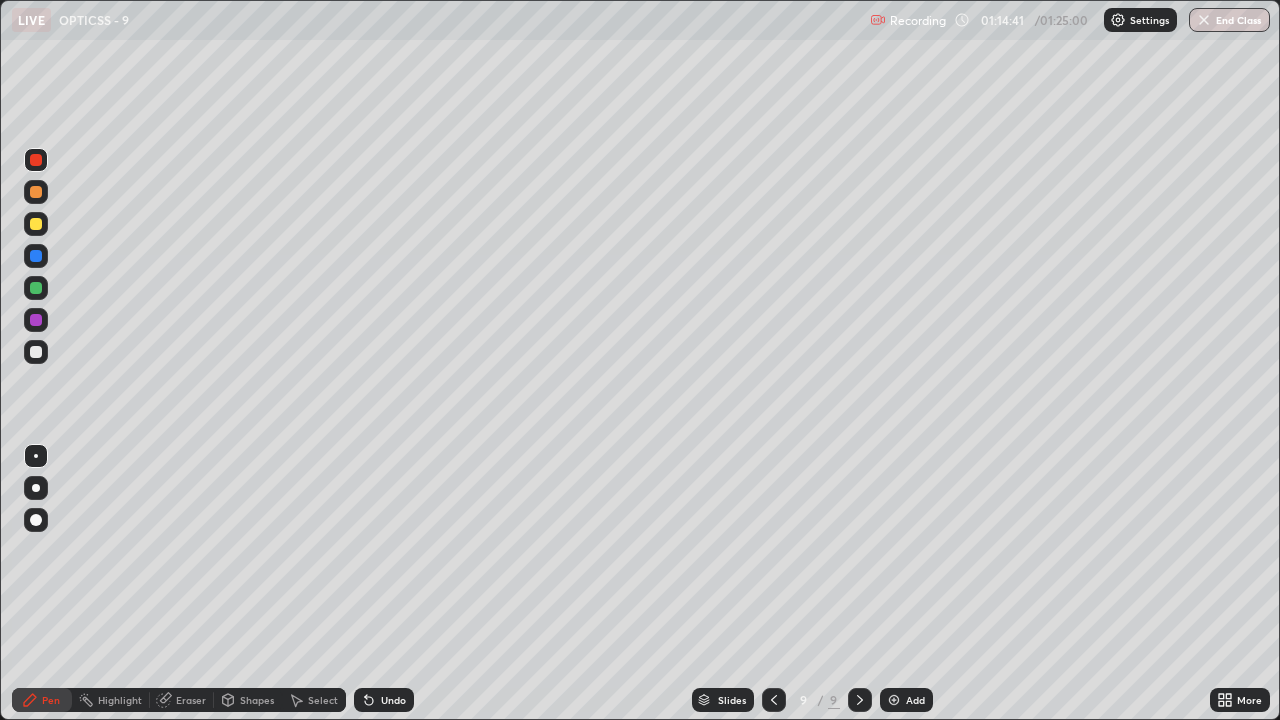 click on "Undo" at bounding box center [384, 700] 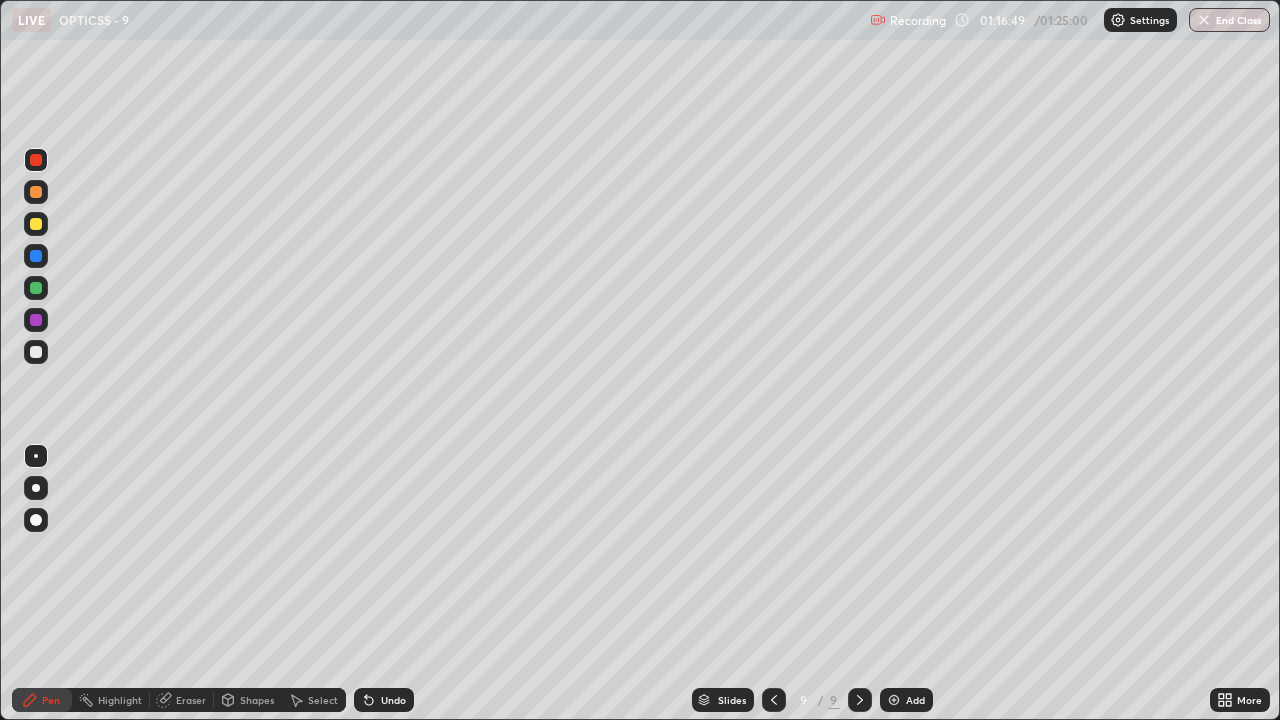 click on "Add" at bounding box center (906, 700) 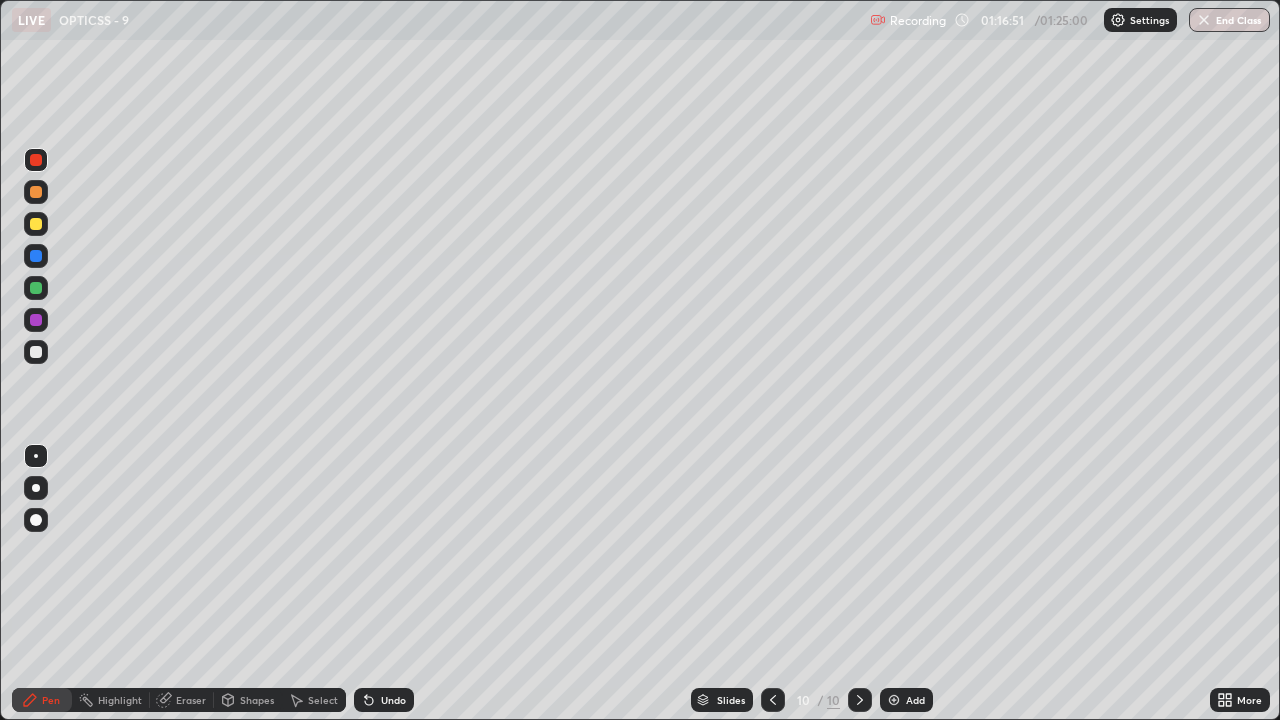 click at bounding box center (36, 352) 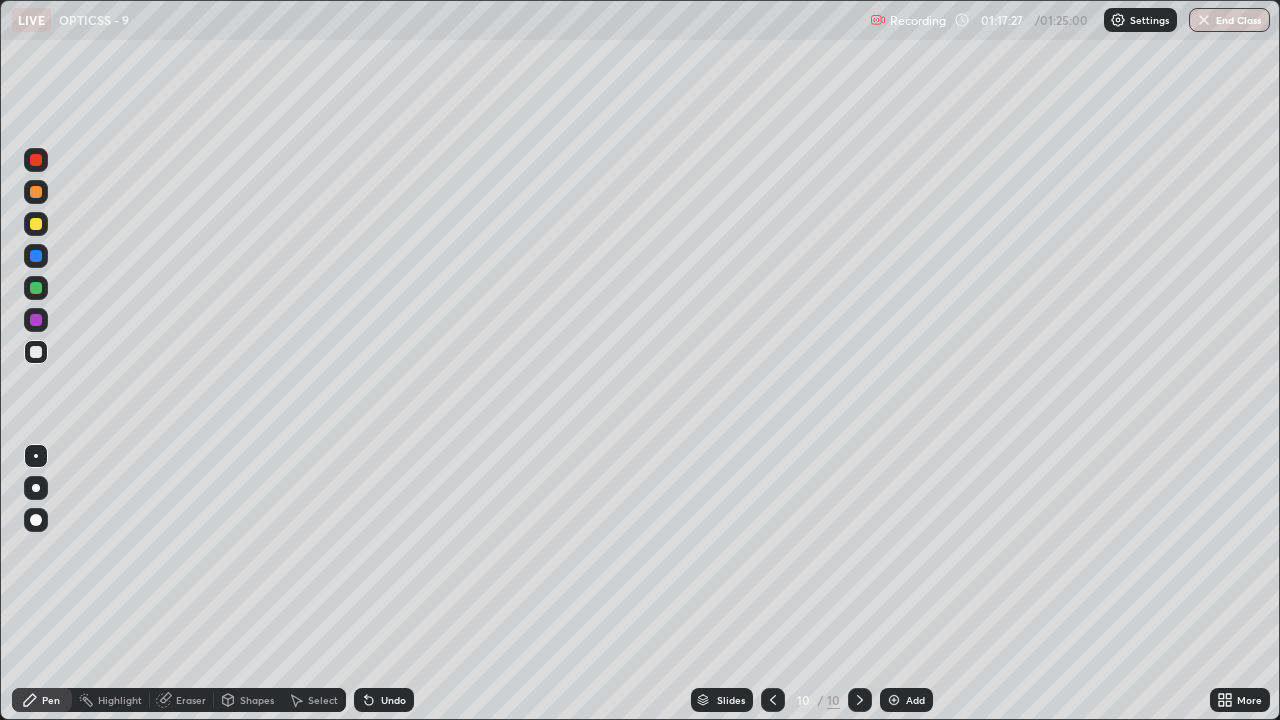 click at bounding box center (36, 224) 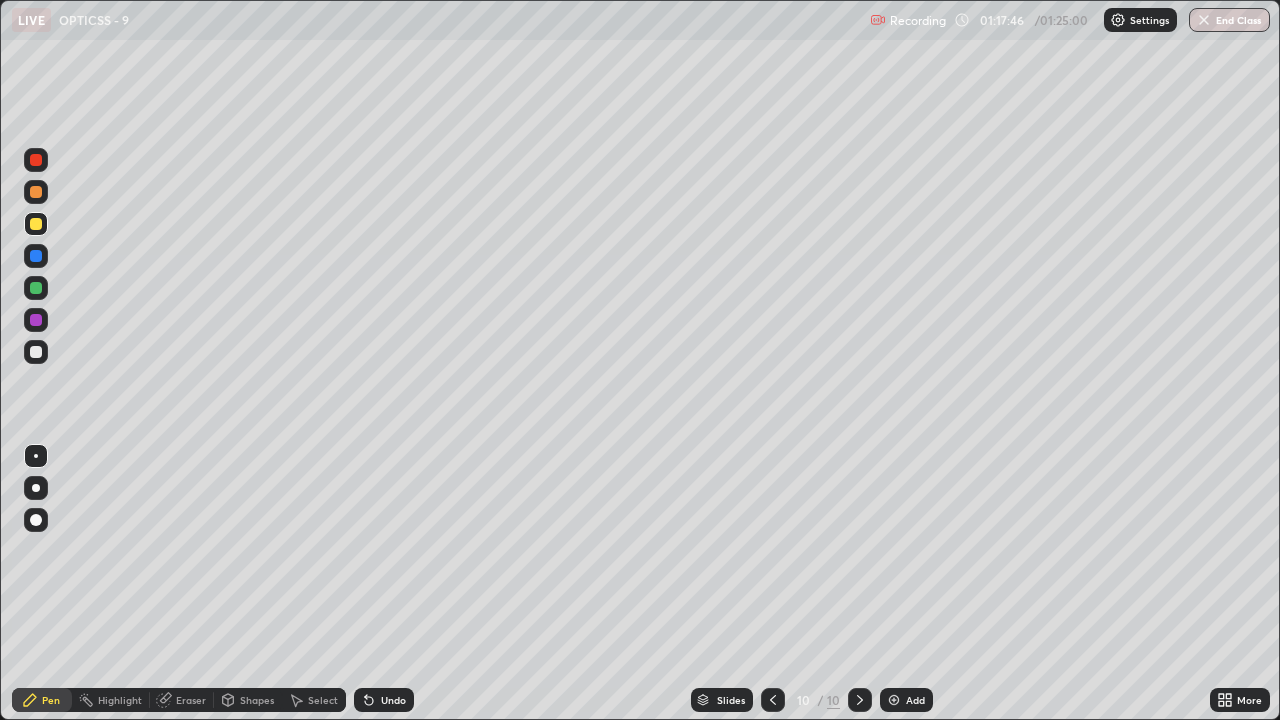 click at bounding box center (36, 160) 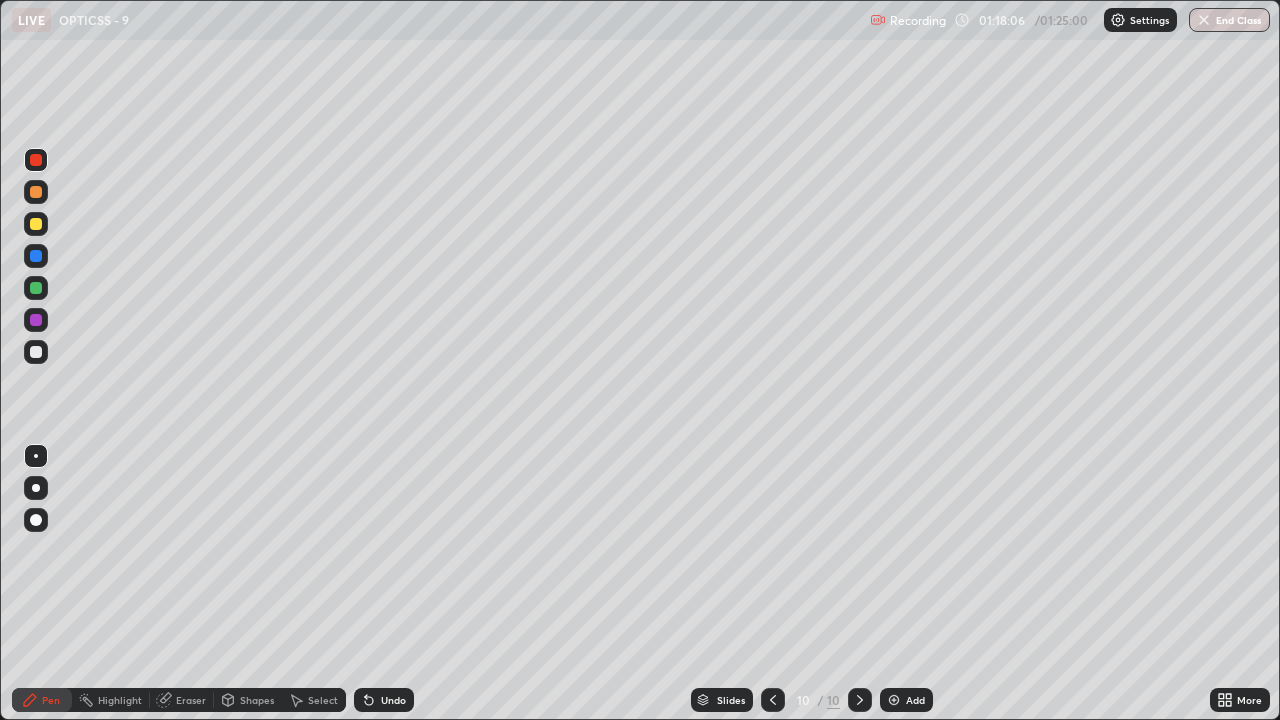 click at bounding box center (36, 224) 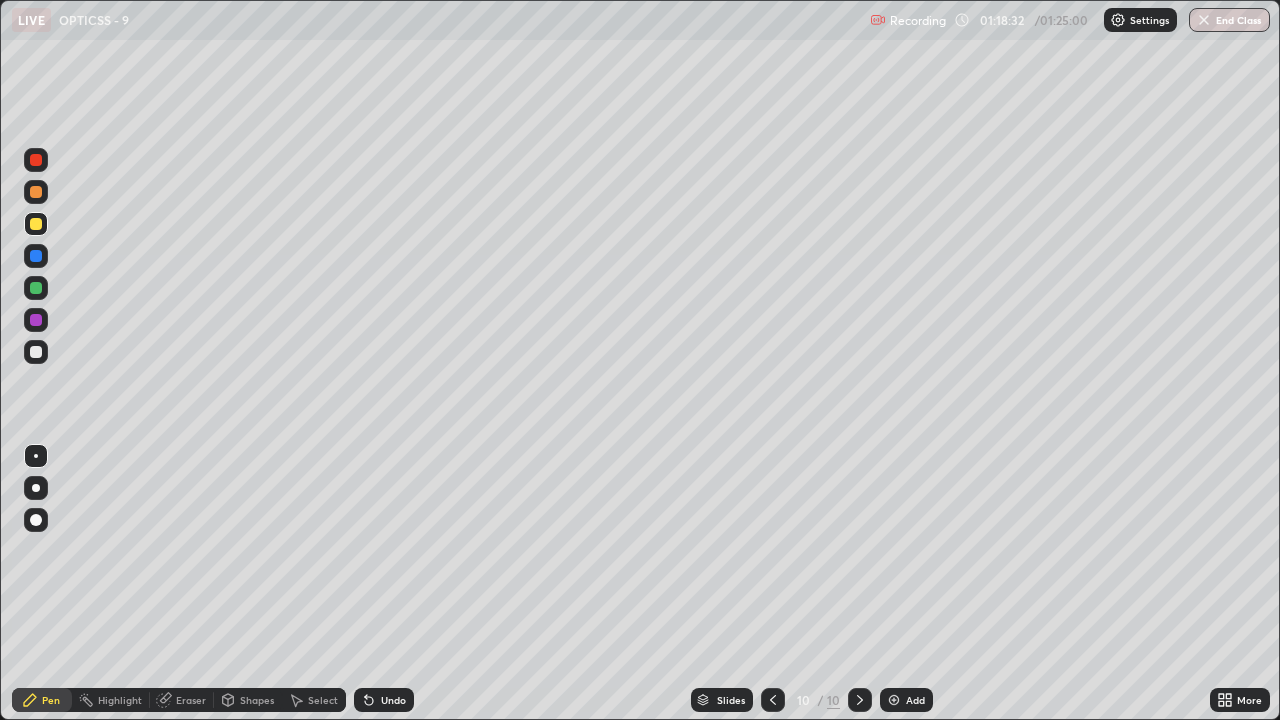 click 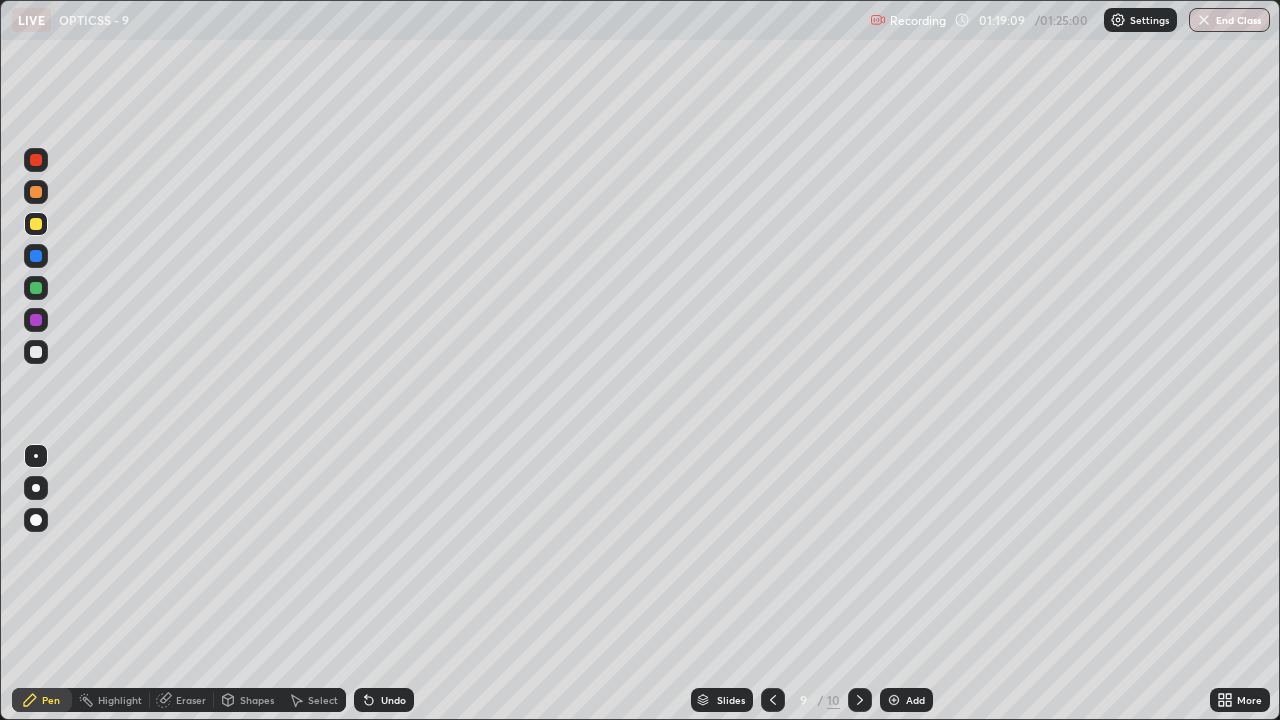 click 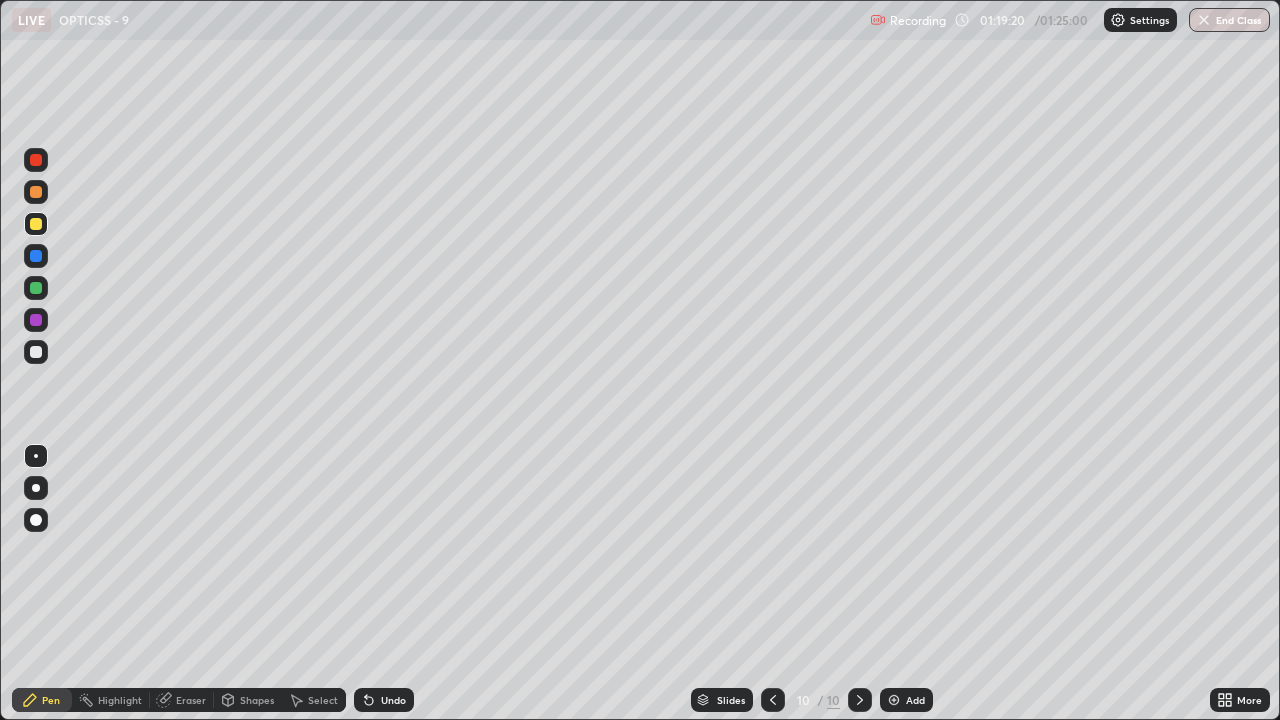 click 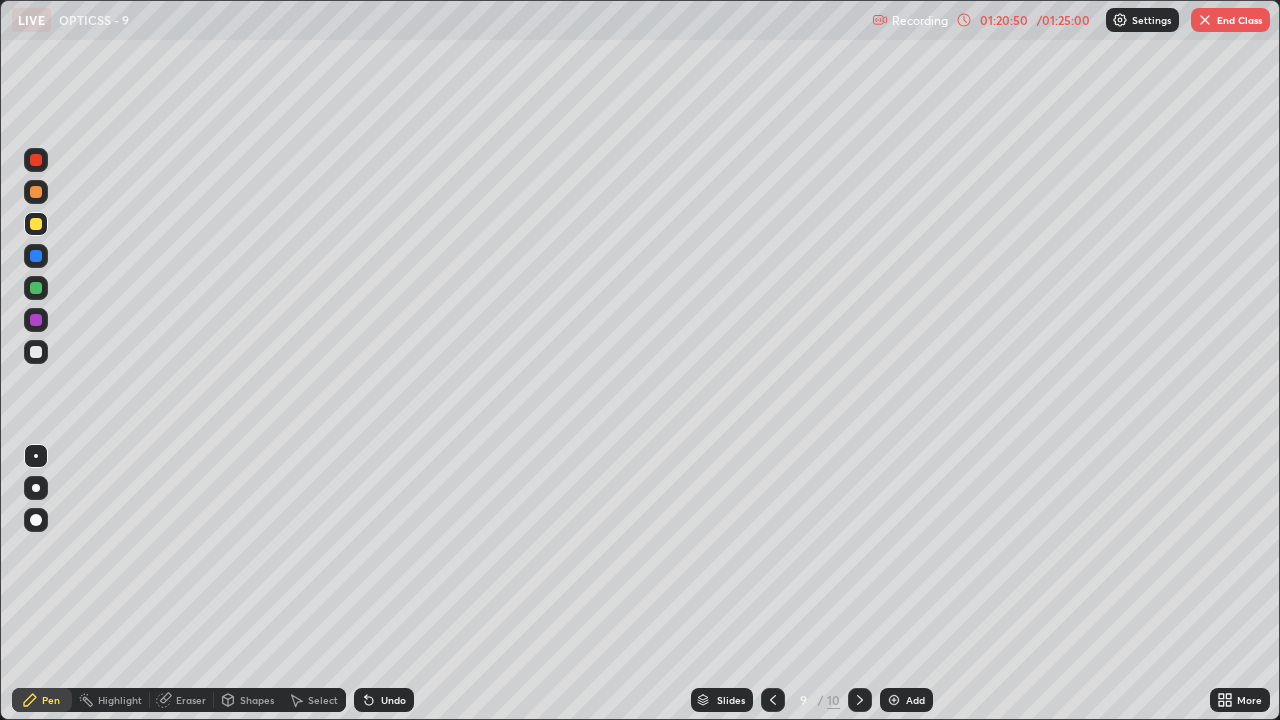 click 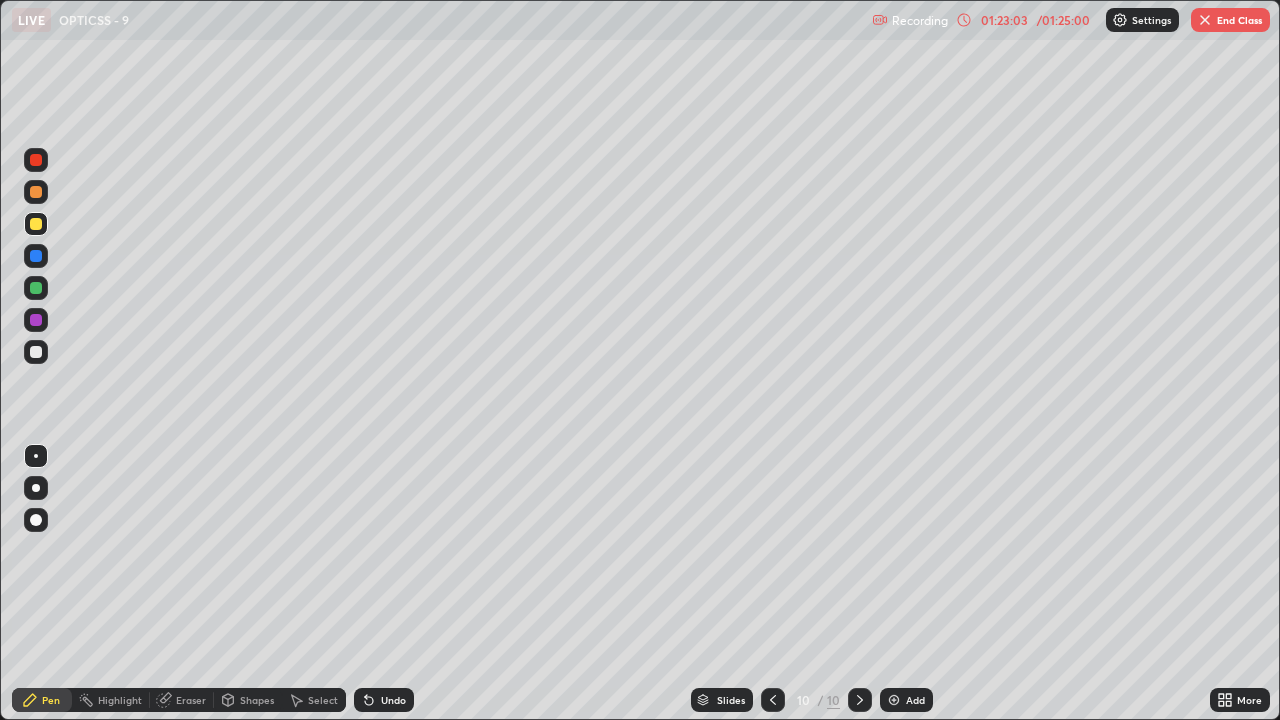 click 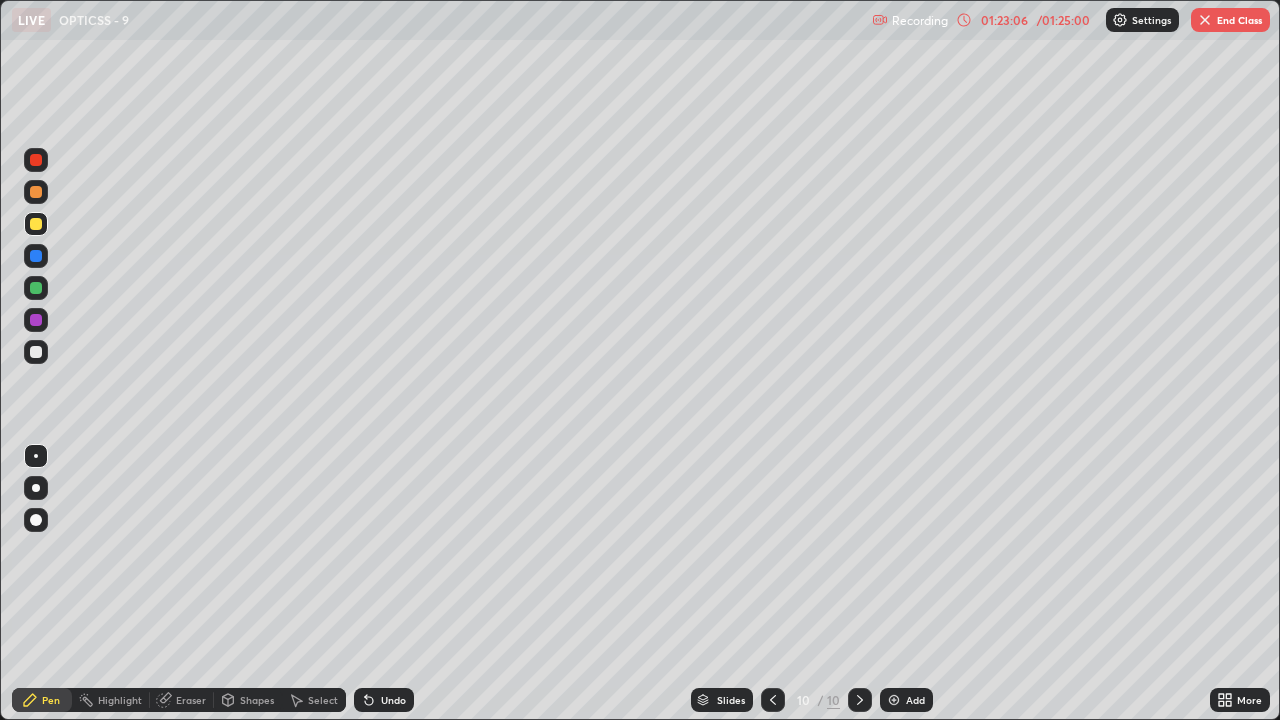 click 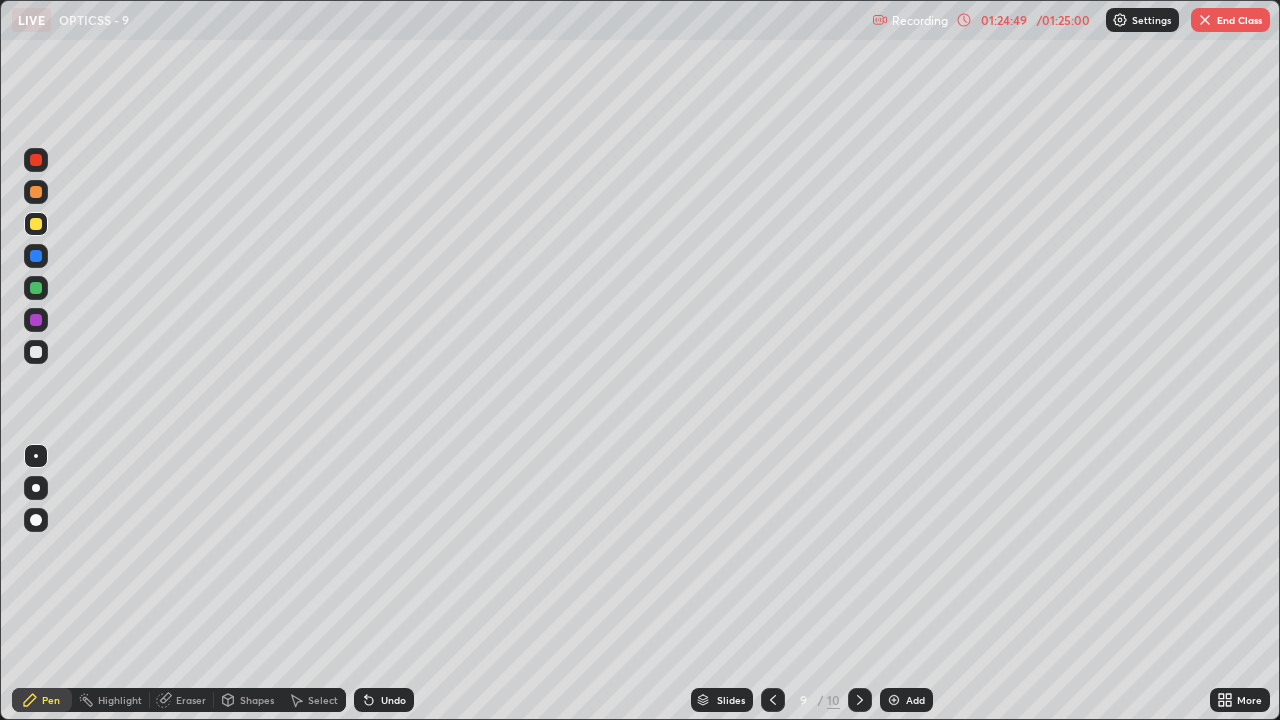 click on "Add" at bounding box center [915, 700] 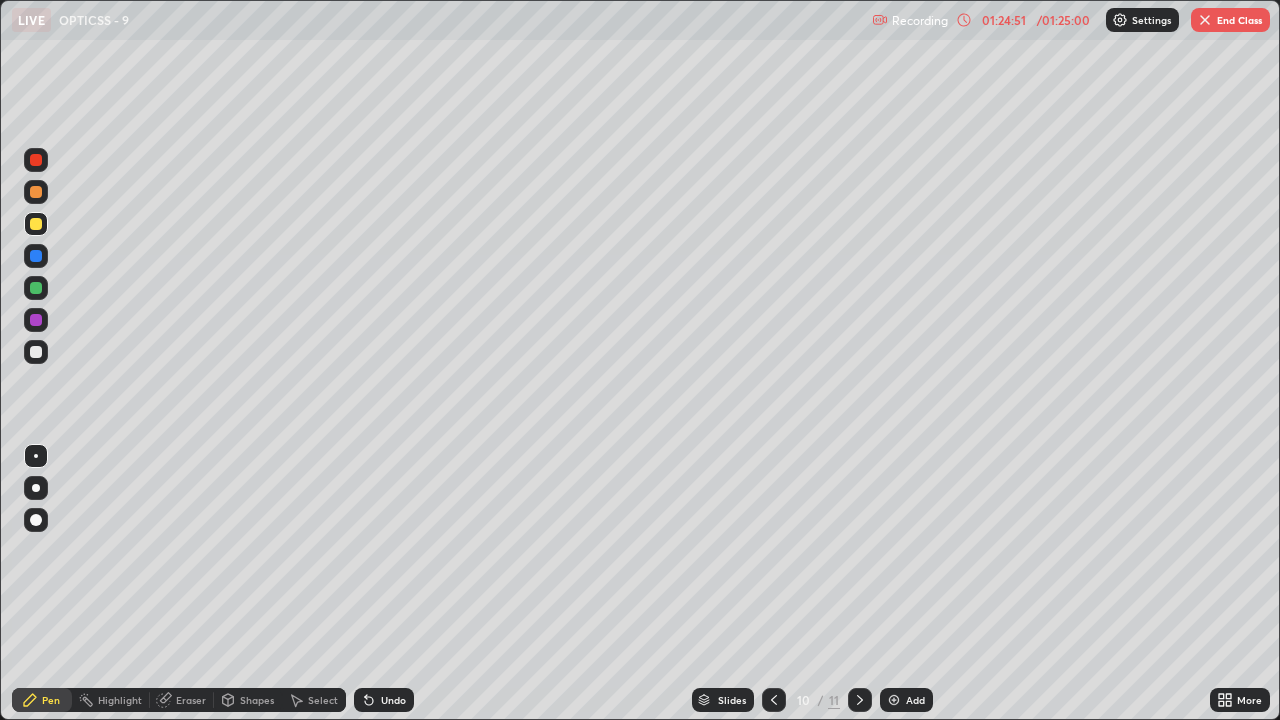 click on "Select" at bounding box center [323, 700] 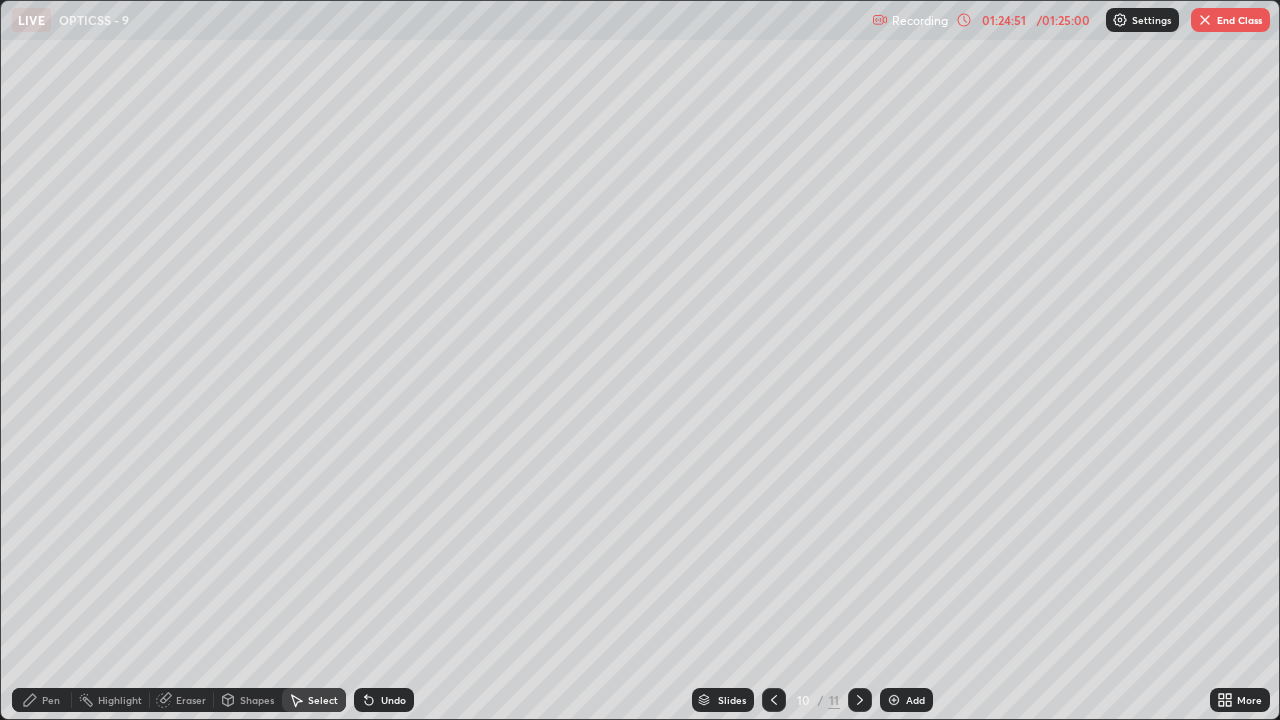click on "Shapes" at bounding box center (257, 700) 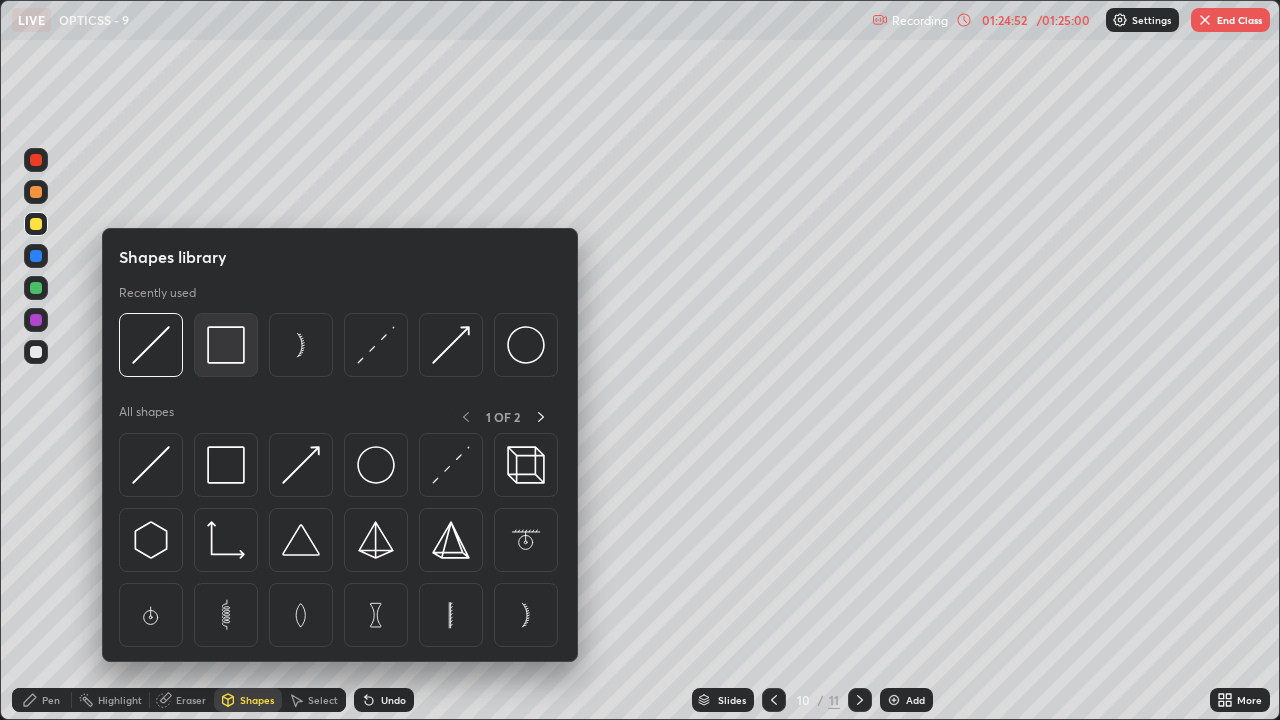 click at bounding box center [226, 345] 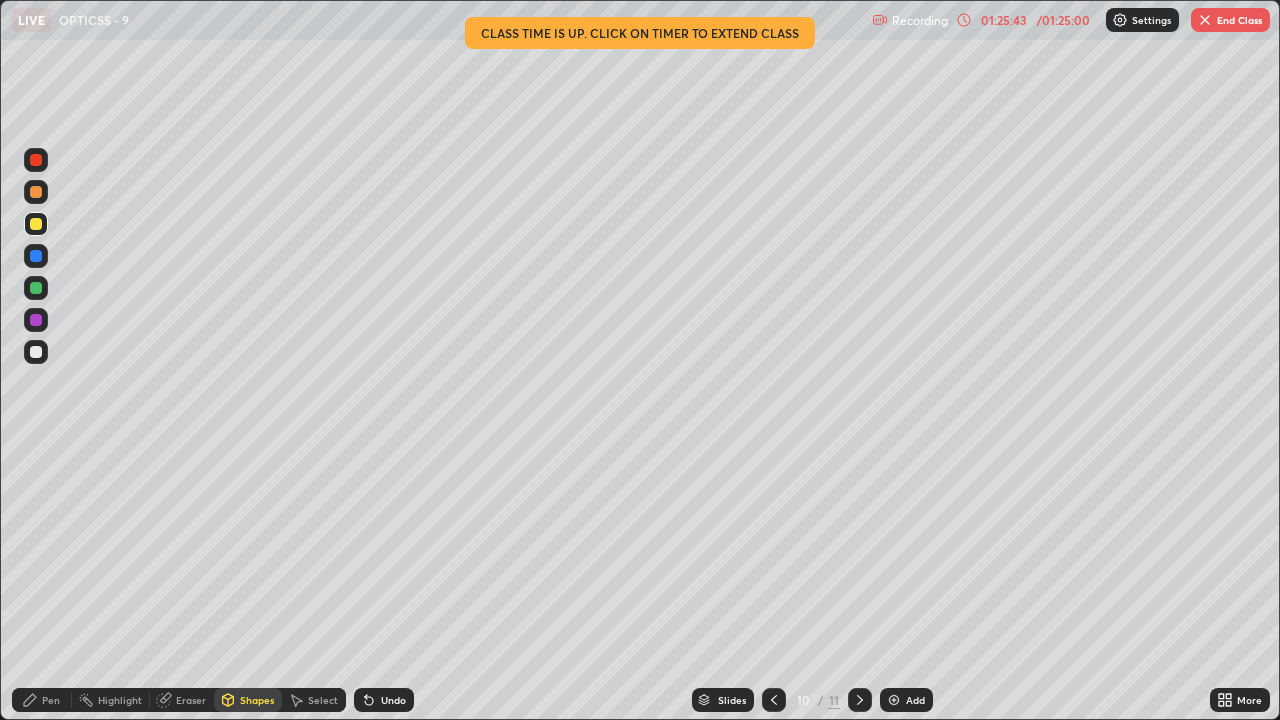 click on "Undo" at bounding box center (393, 700) 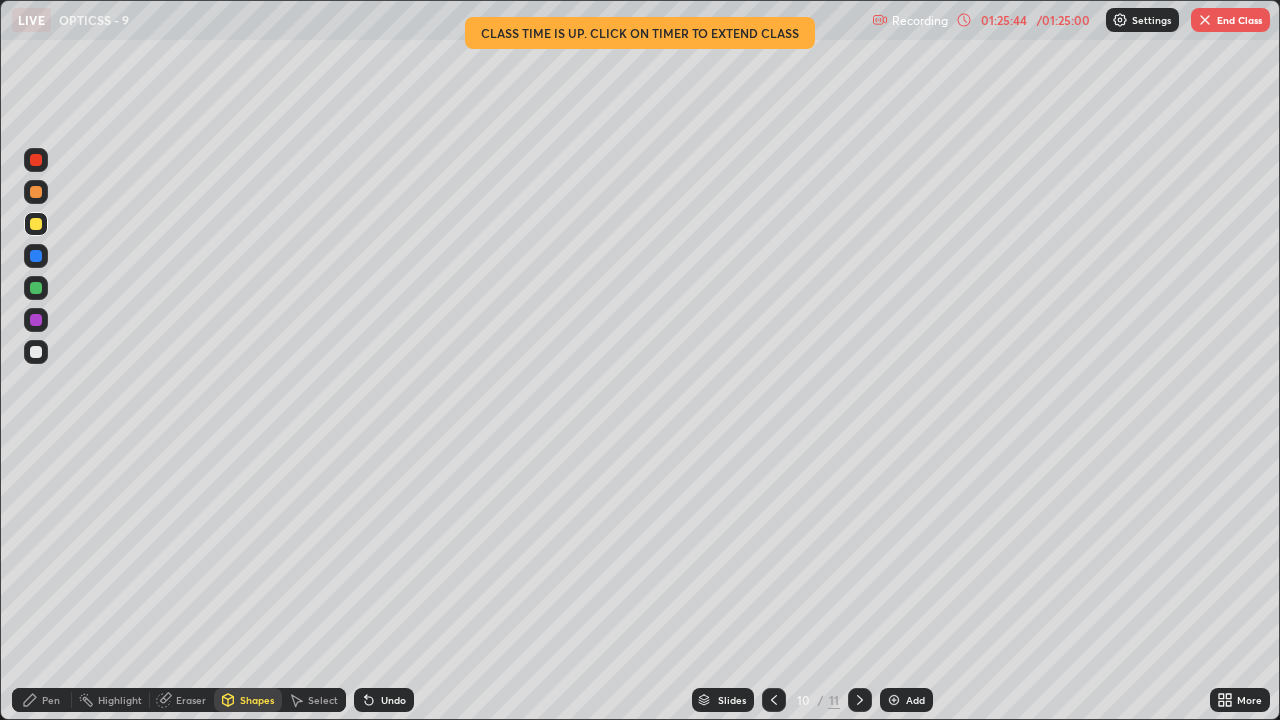 click on "Pen" at bounding box center (42, 700) 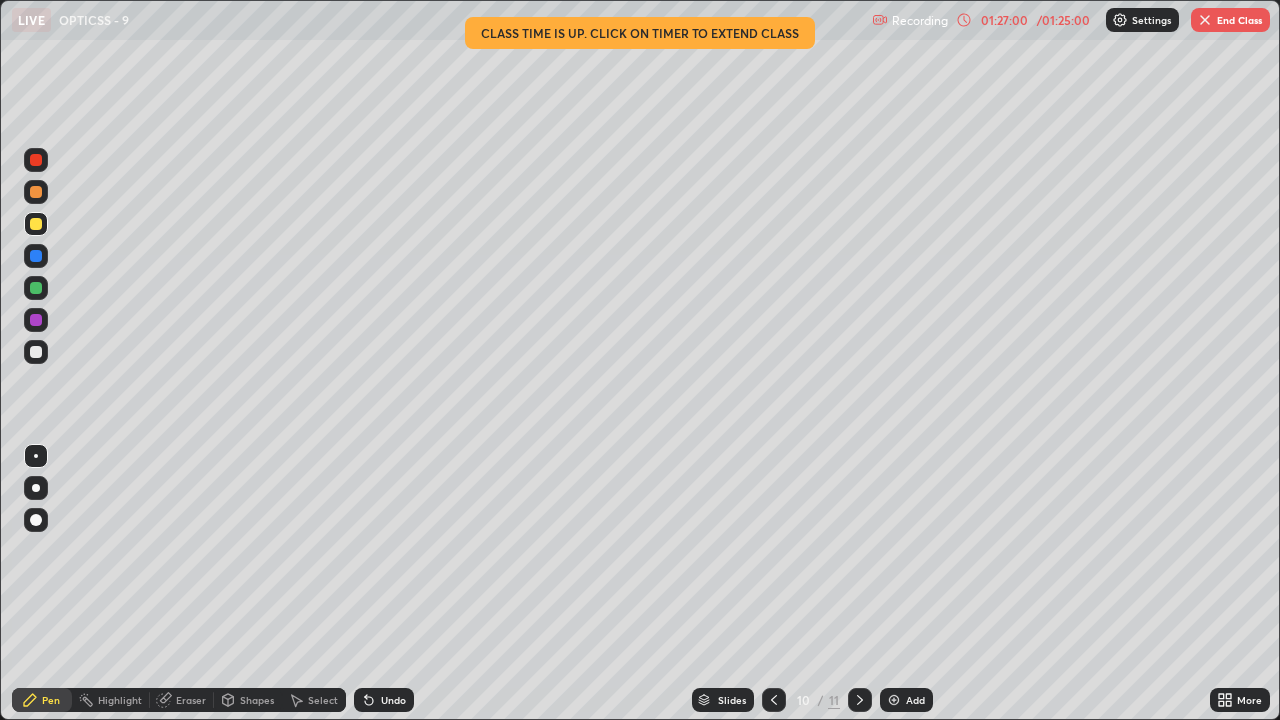 click on "01:27:00" at bounding box center (1004, 20) 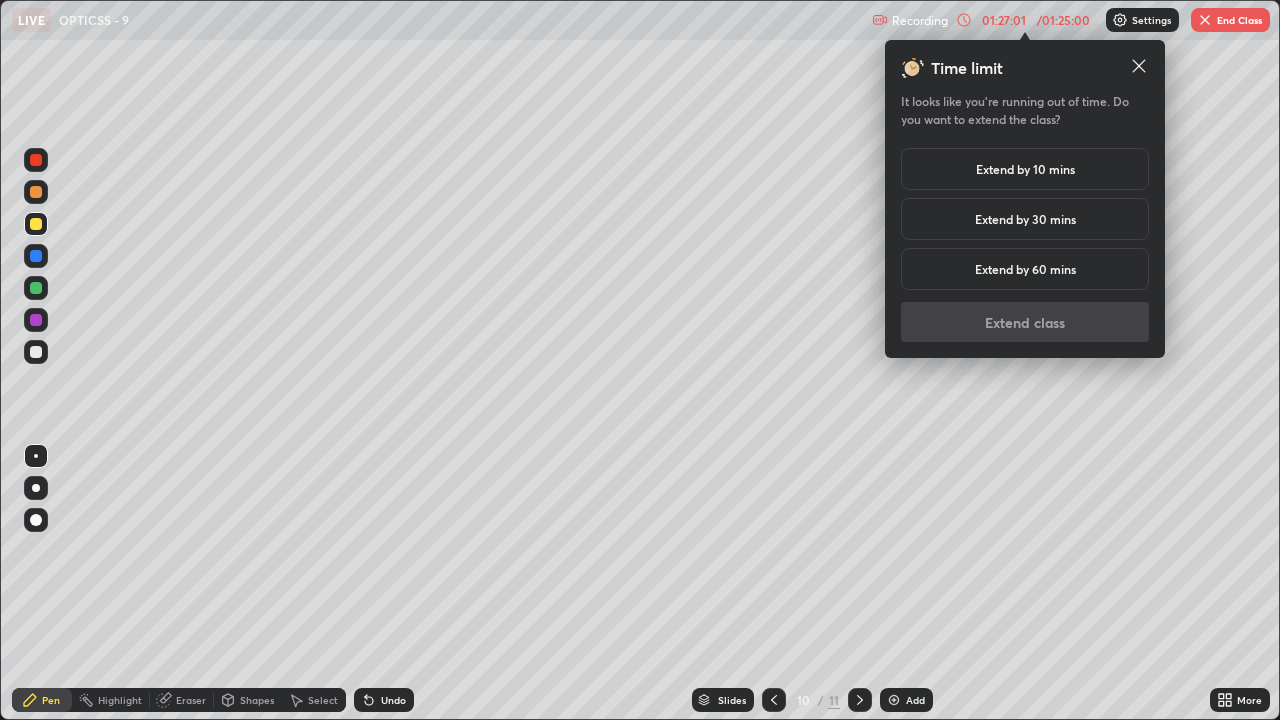 click on "Extend by 10 mins" at bounding box center [1025, 169] 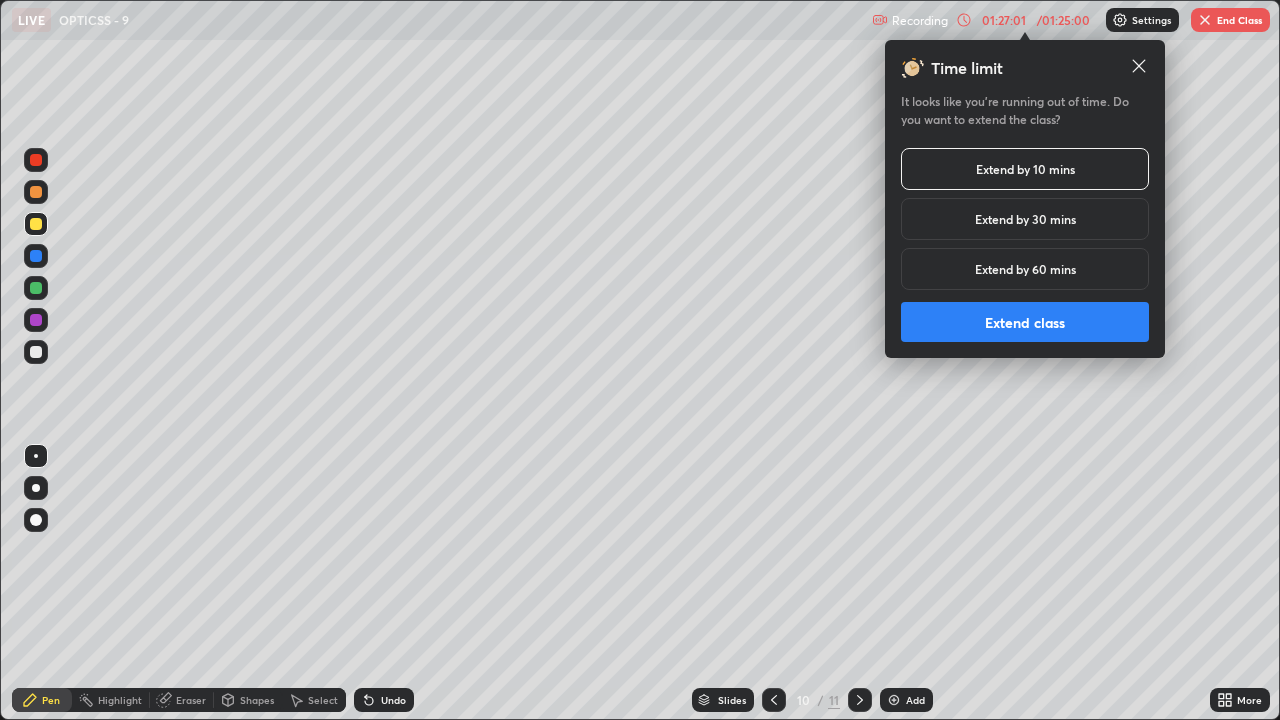 click on "Extend class" at bounding box center (1025, 322) 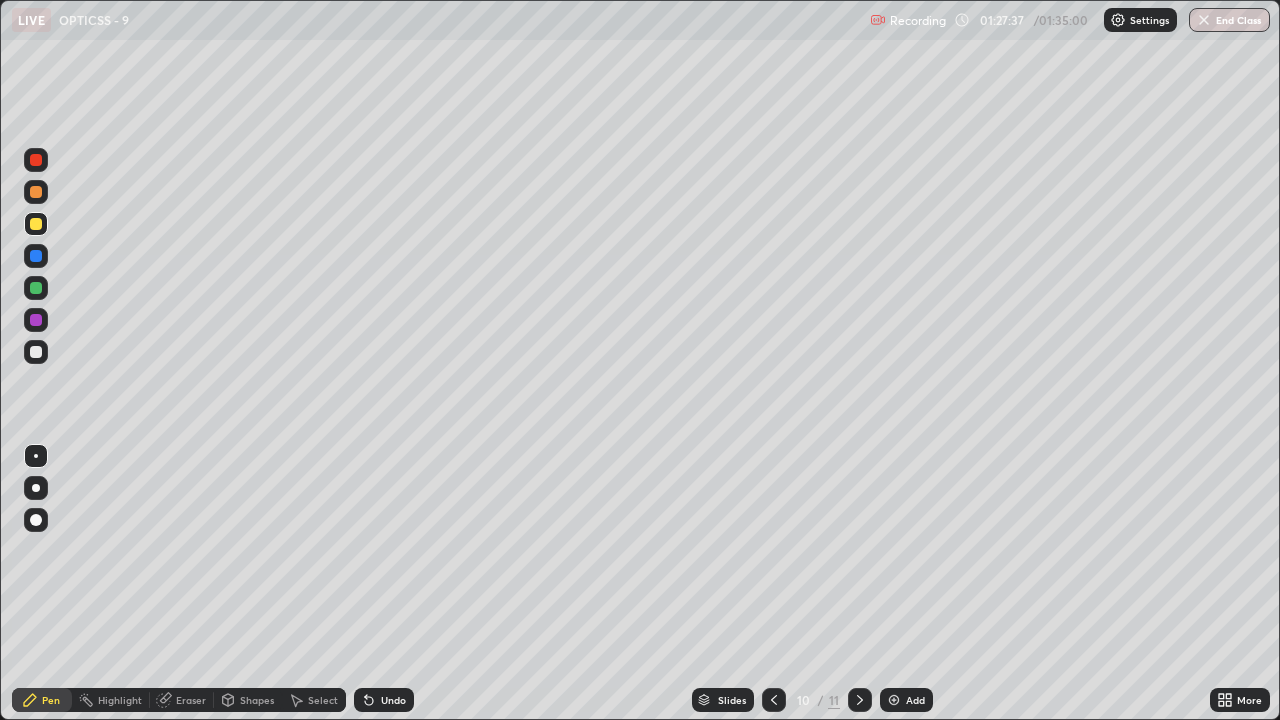 click at bounding box center [36, 288] 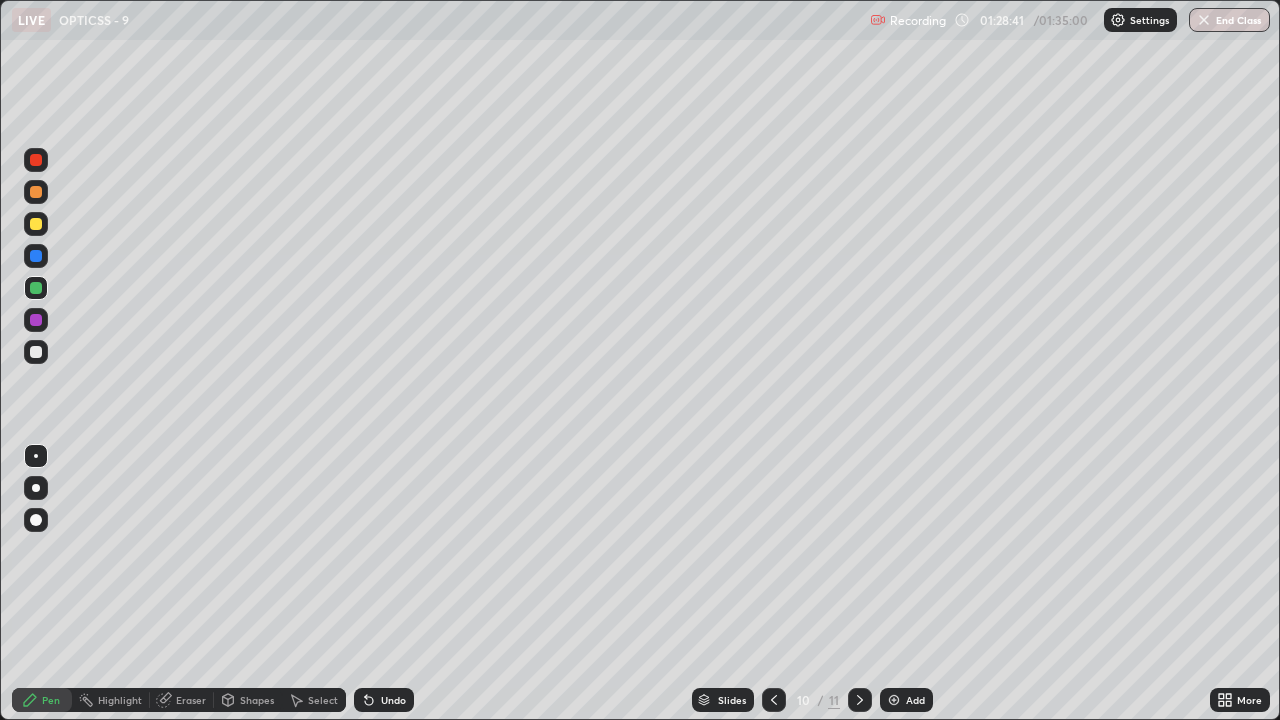 click on "Undo" at bounding box center [384, 700] 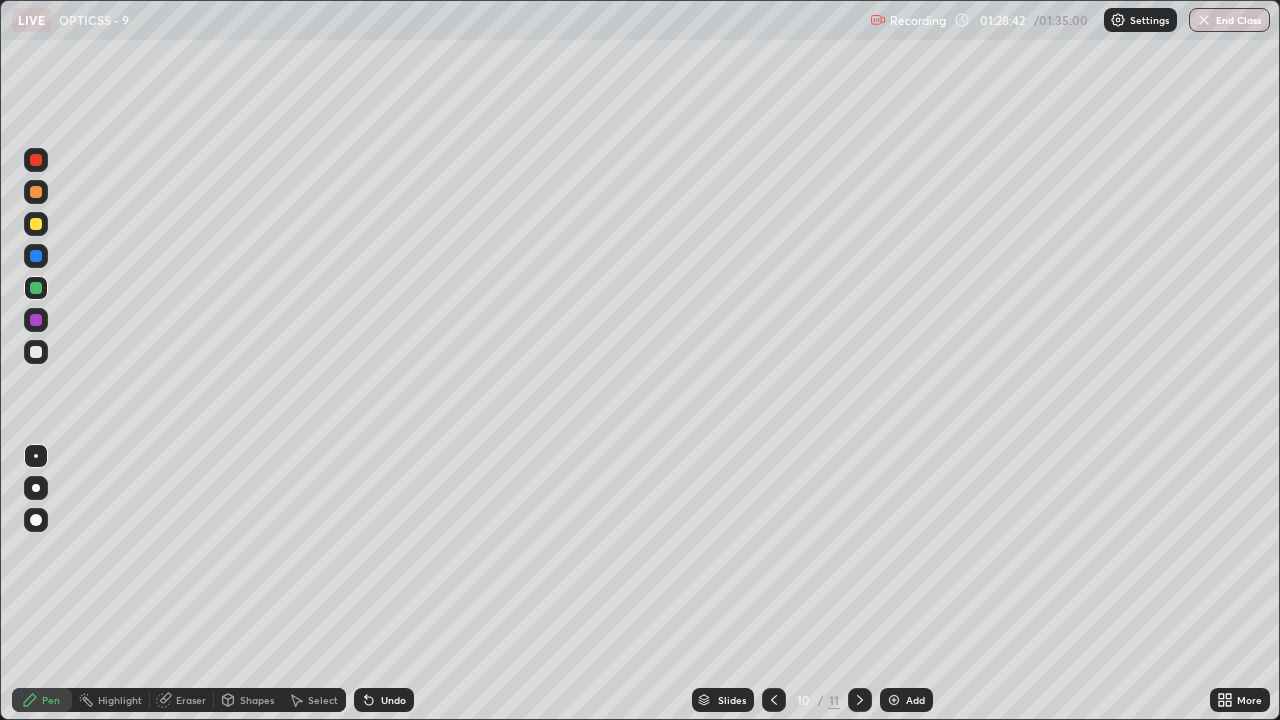 click on "Undo" at bounding box center [393, 700] 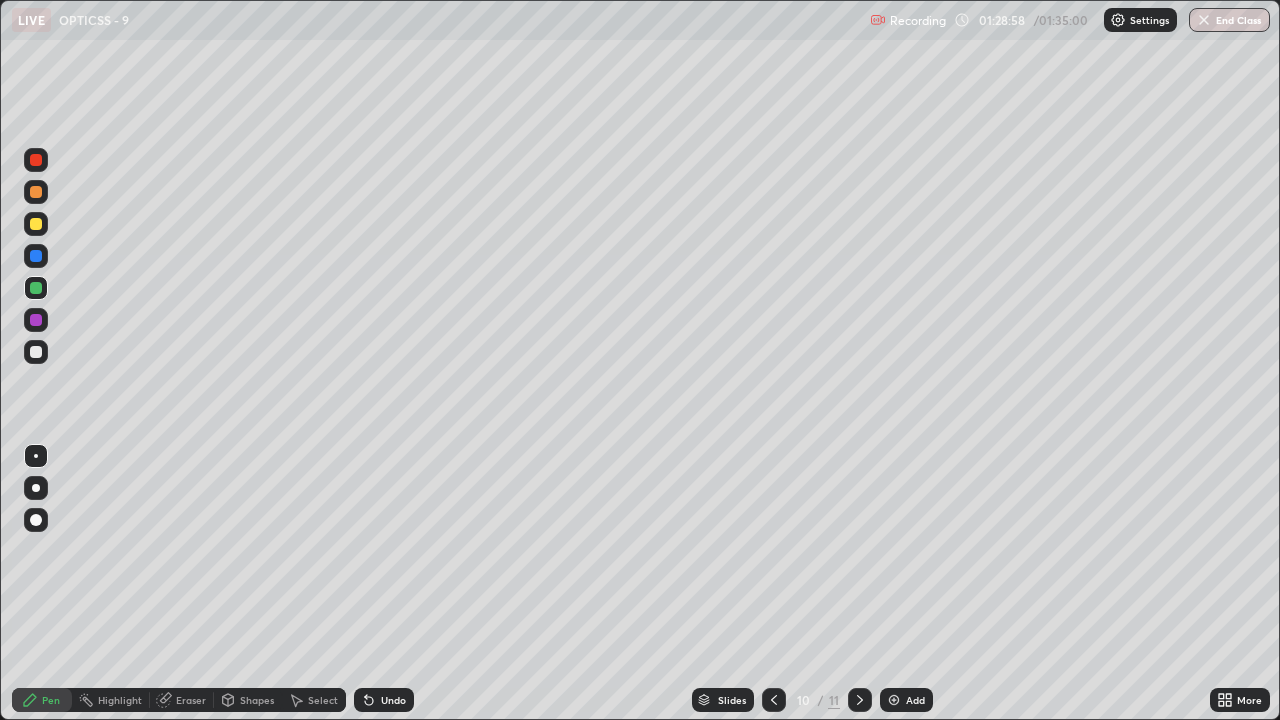 click at bounding box center (36, 160) 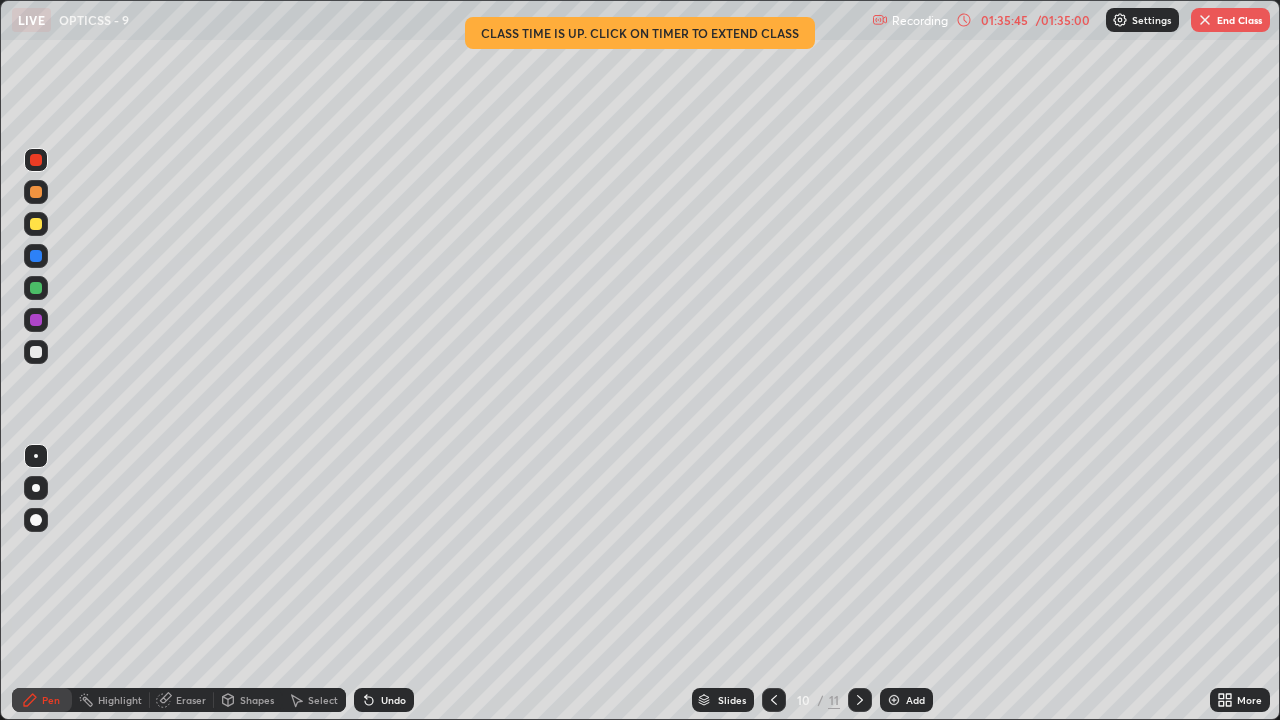 click on "End Class" at bounding box center [1230, 20] 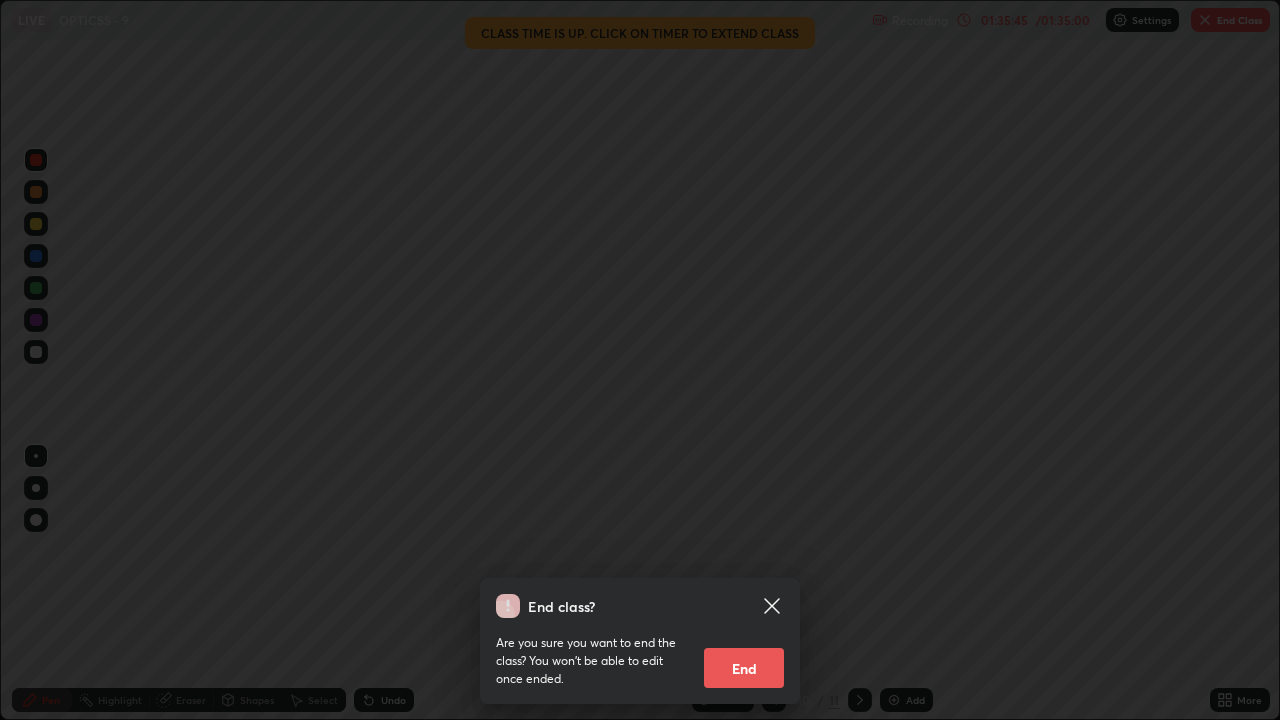 click on "End" at bounding box center (744, 668) 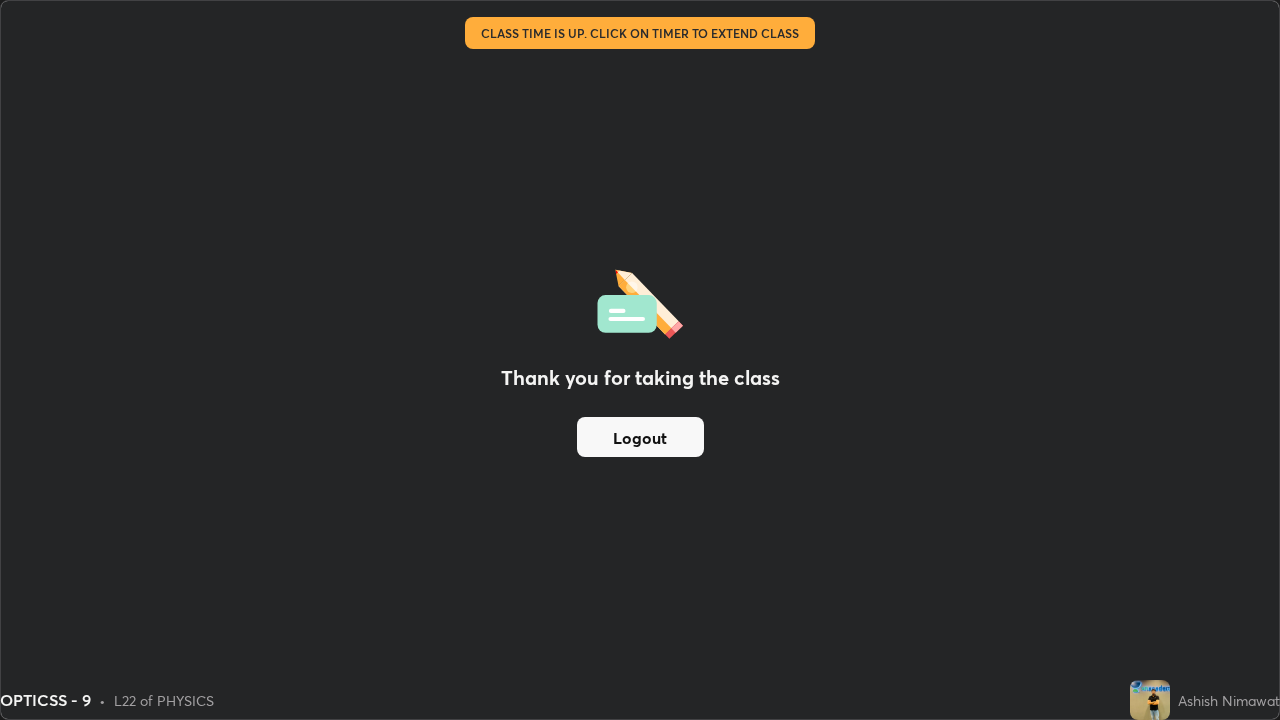 click on "Logout" at bounding box center [640, 437] 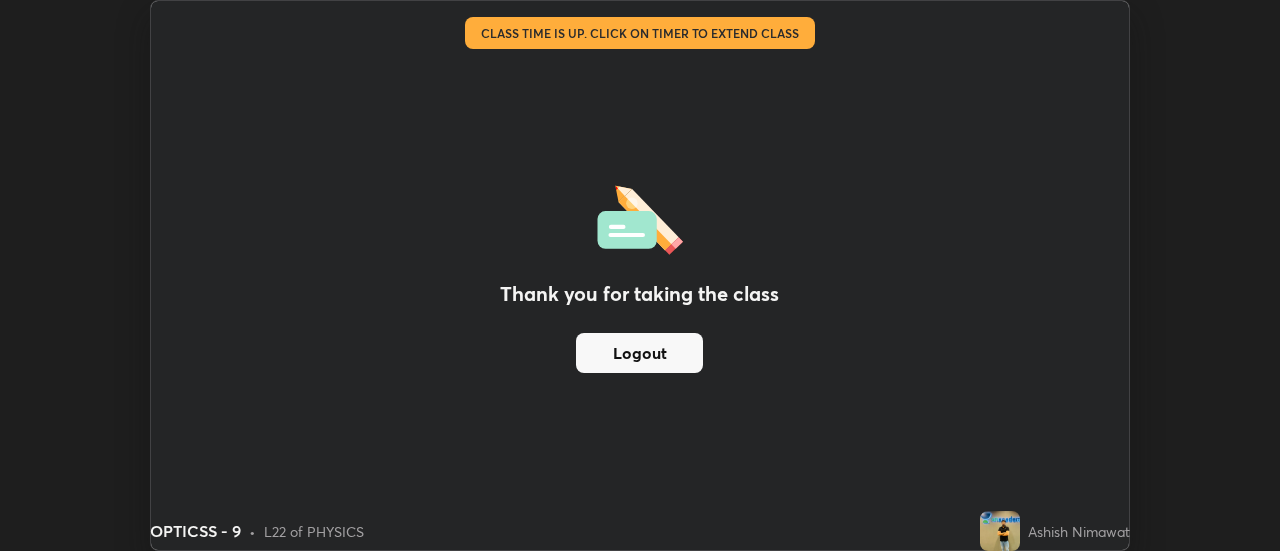 scroll, scrollTop: 551, scrollLeft: 1280, axis: both 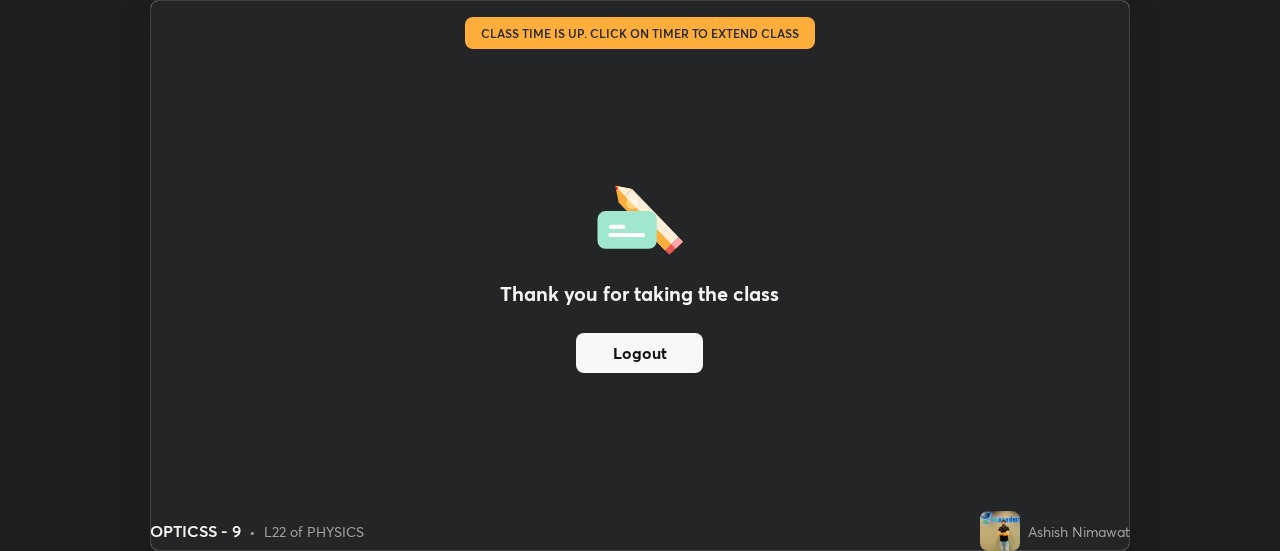 click on "Thank you for taking the class Logout" at bounding box center (640, 275) 